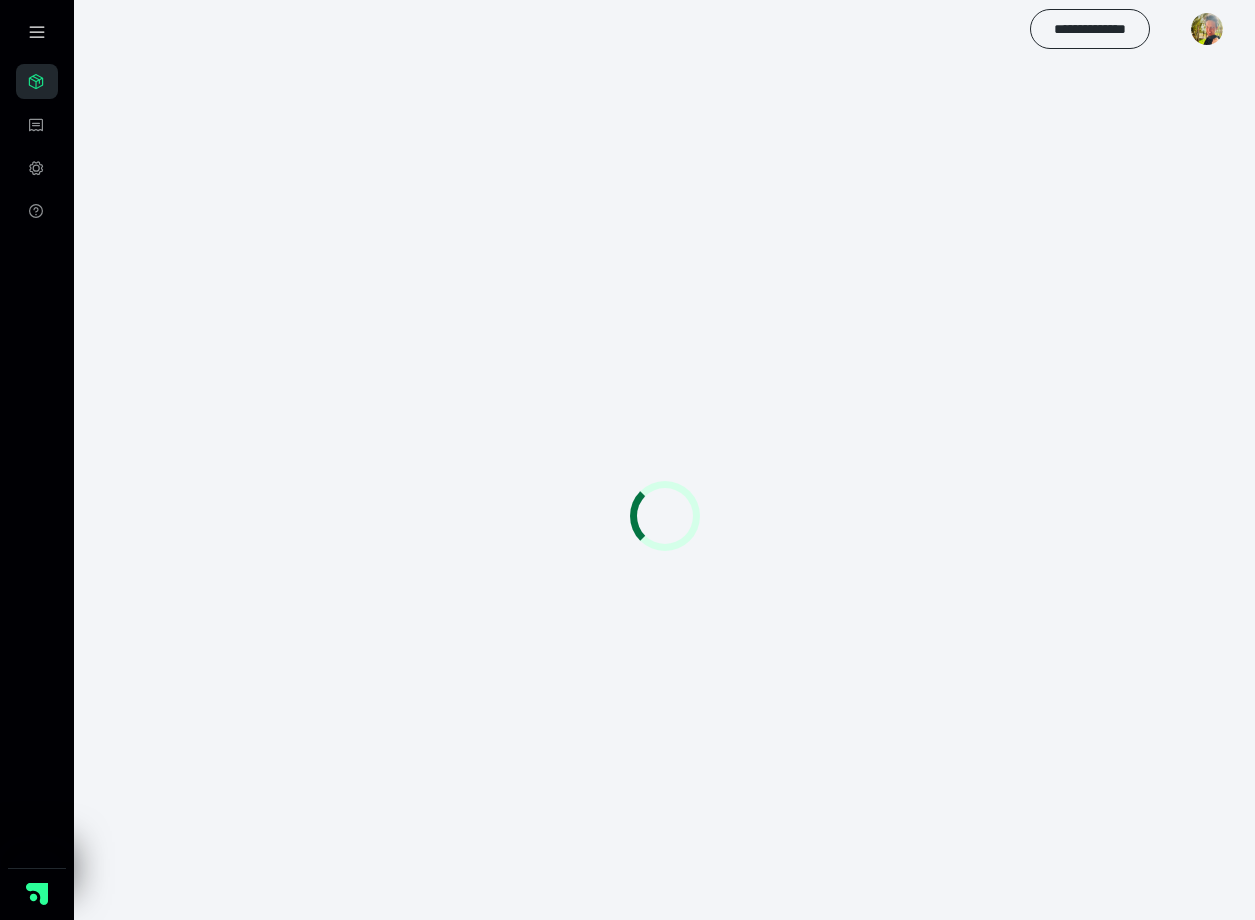 scroll, scrollTop: 0, scrollLeft: 0, axis: both 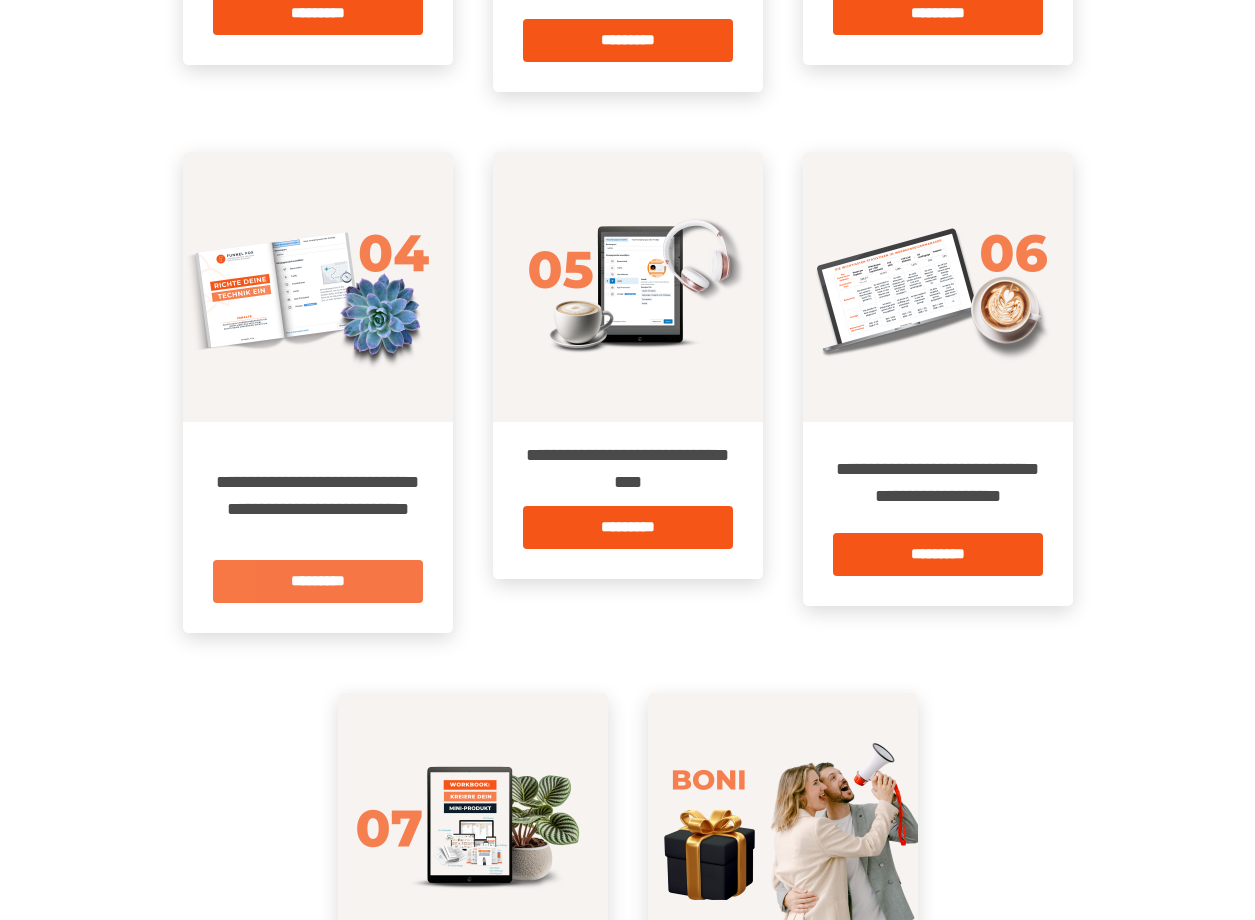 click on "*********" at bounding box center (318, 581) 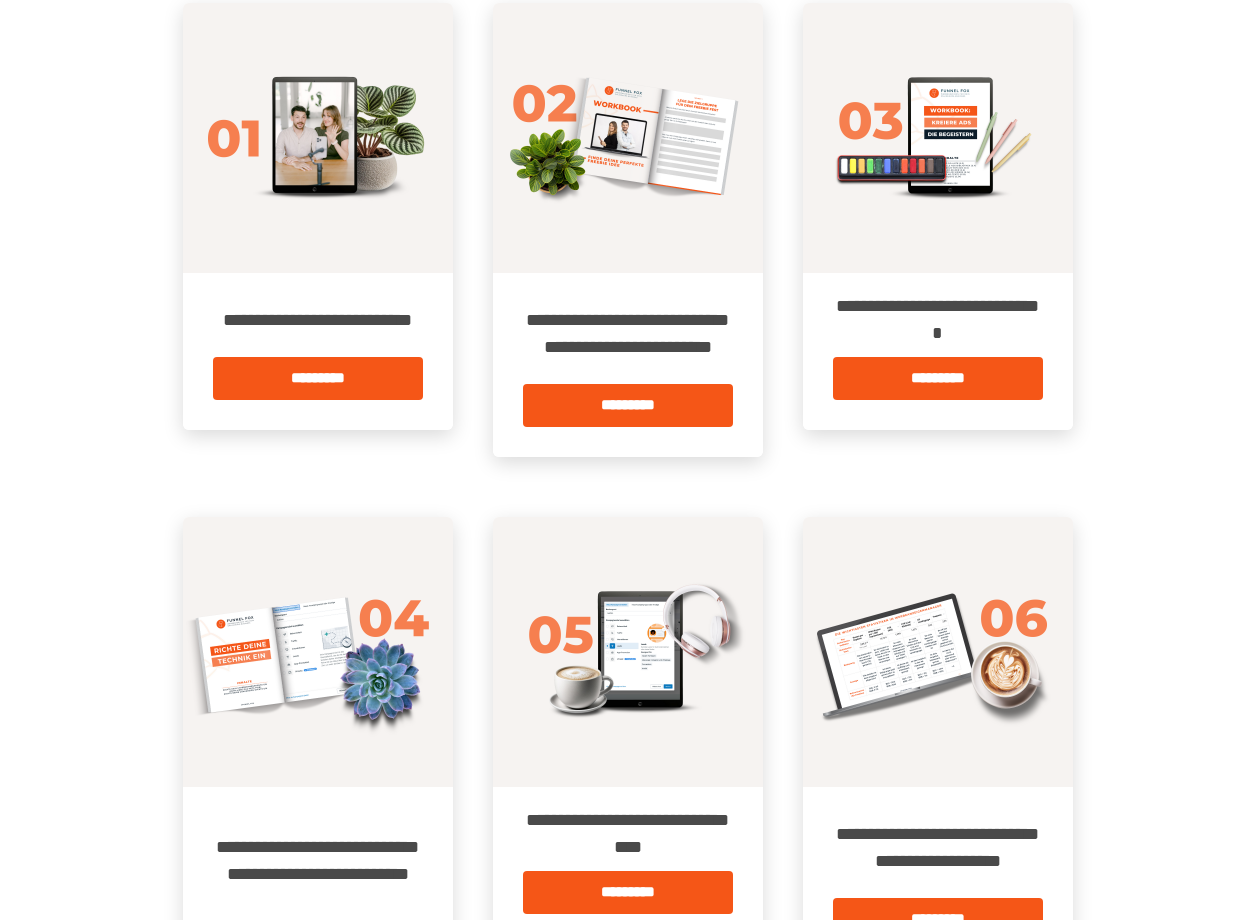 scroll, scrollTop: 600, scrollLeft: 0, axis: vertical 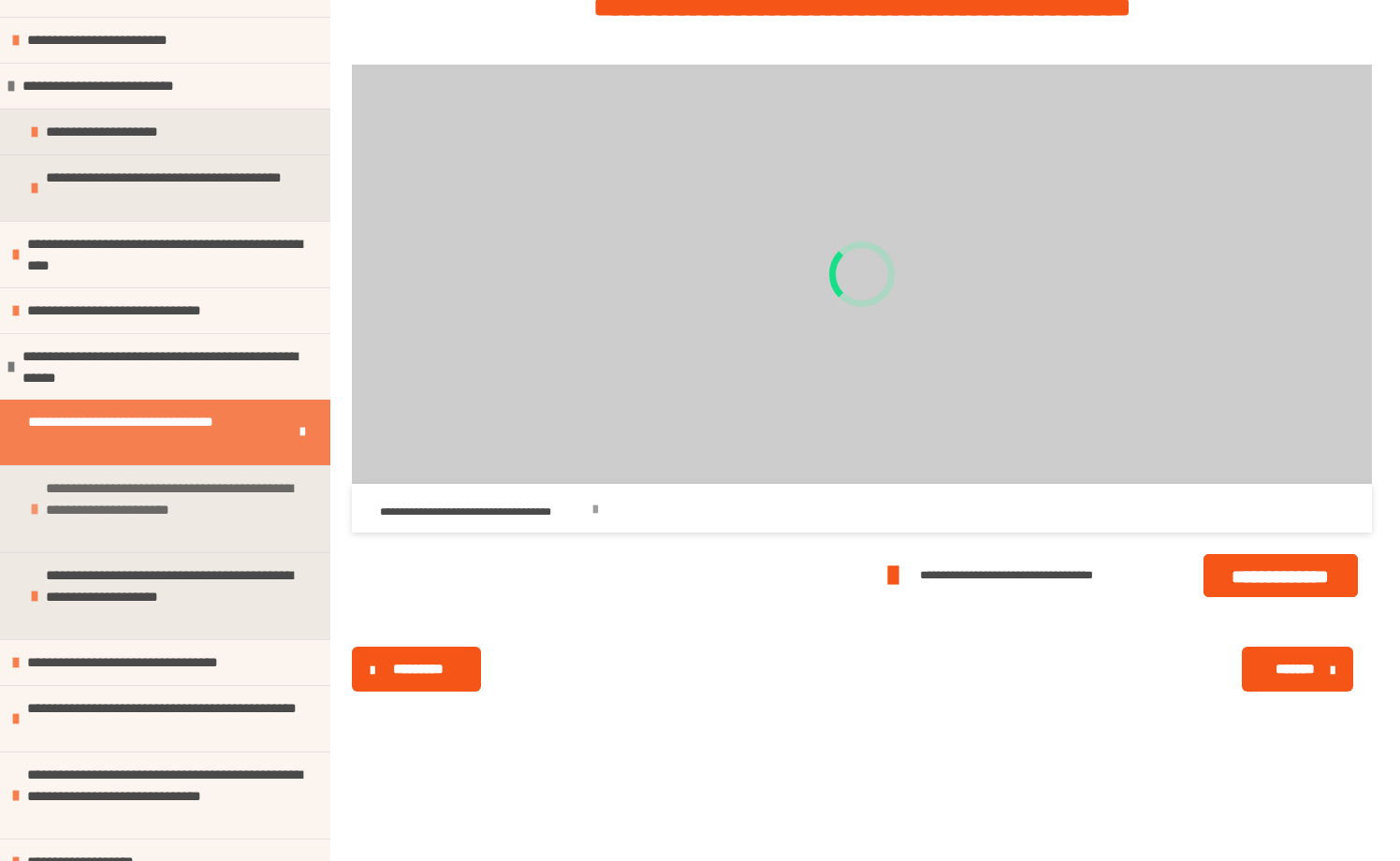 click on "**********" at bounding box center [176, 509] 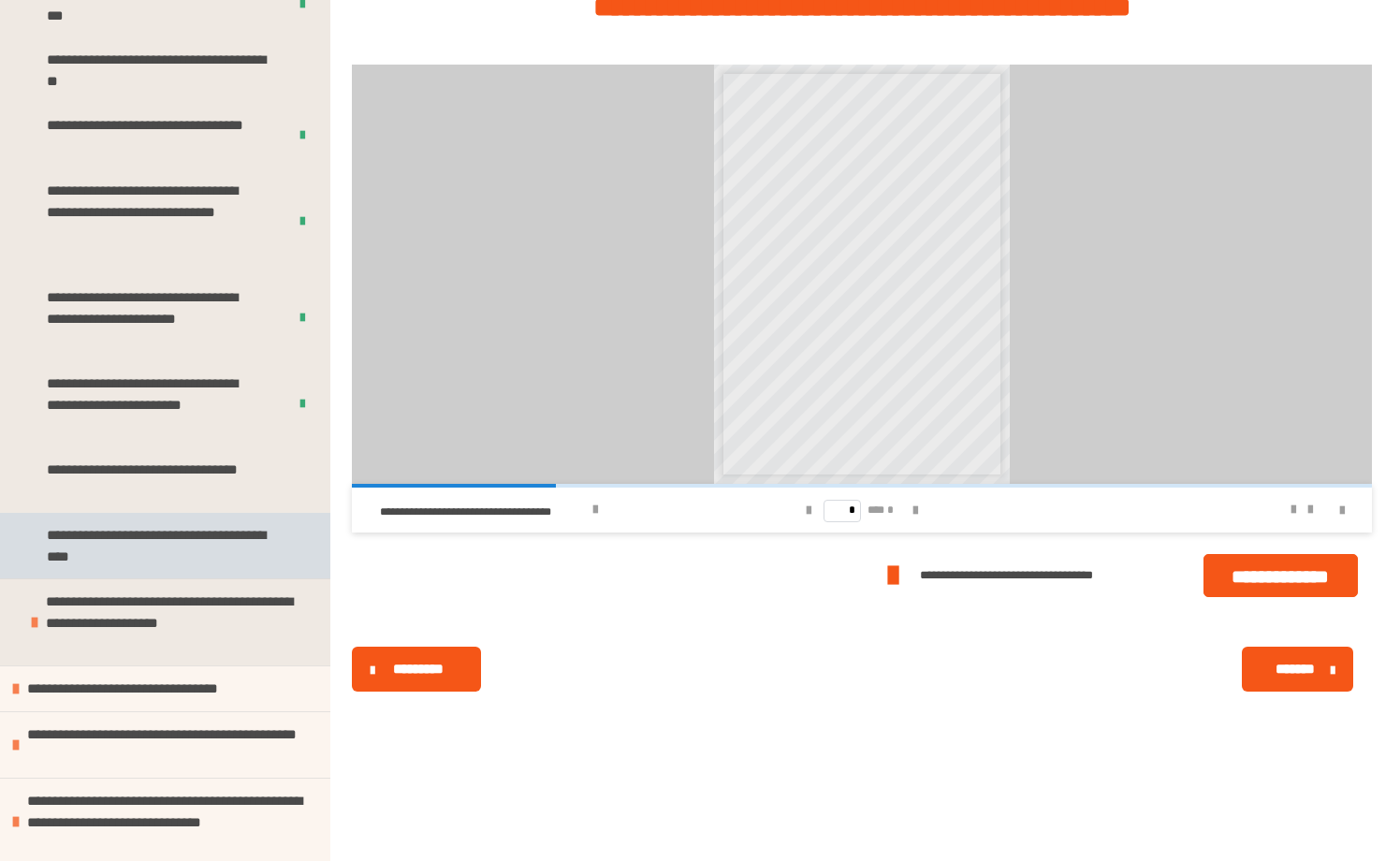 scroll, scrollTop: 708, scrollLeft: 0, axis: vertical 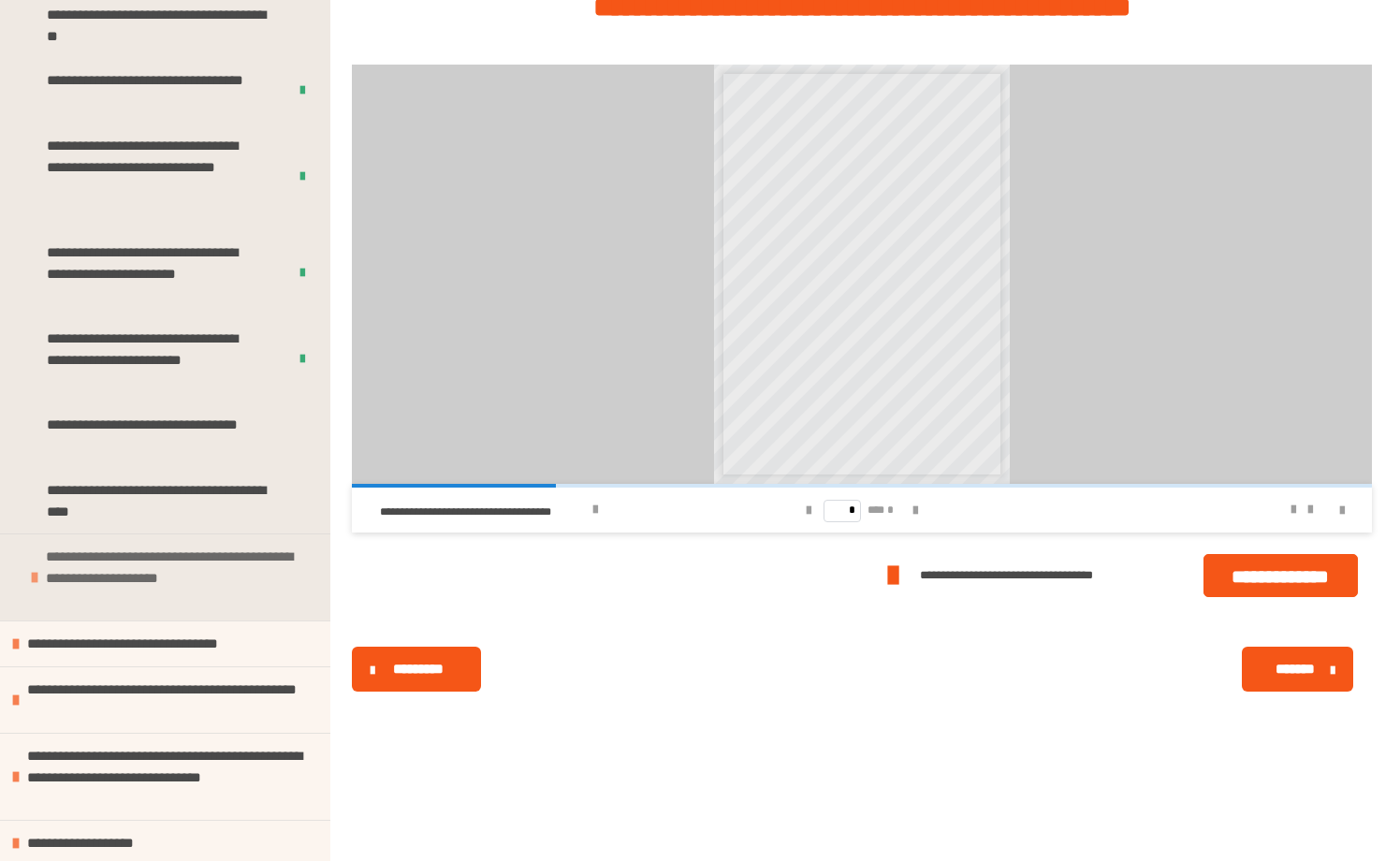 click on "**********" at bounding box center [176, 577] 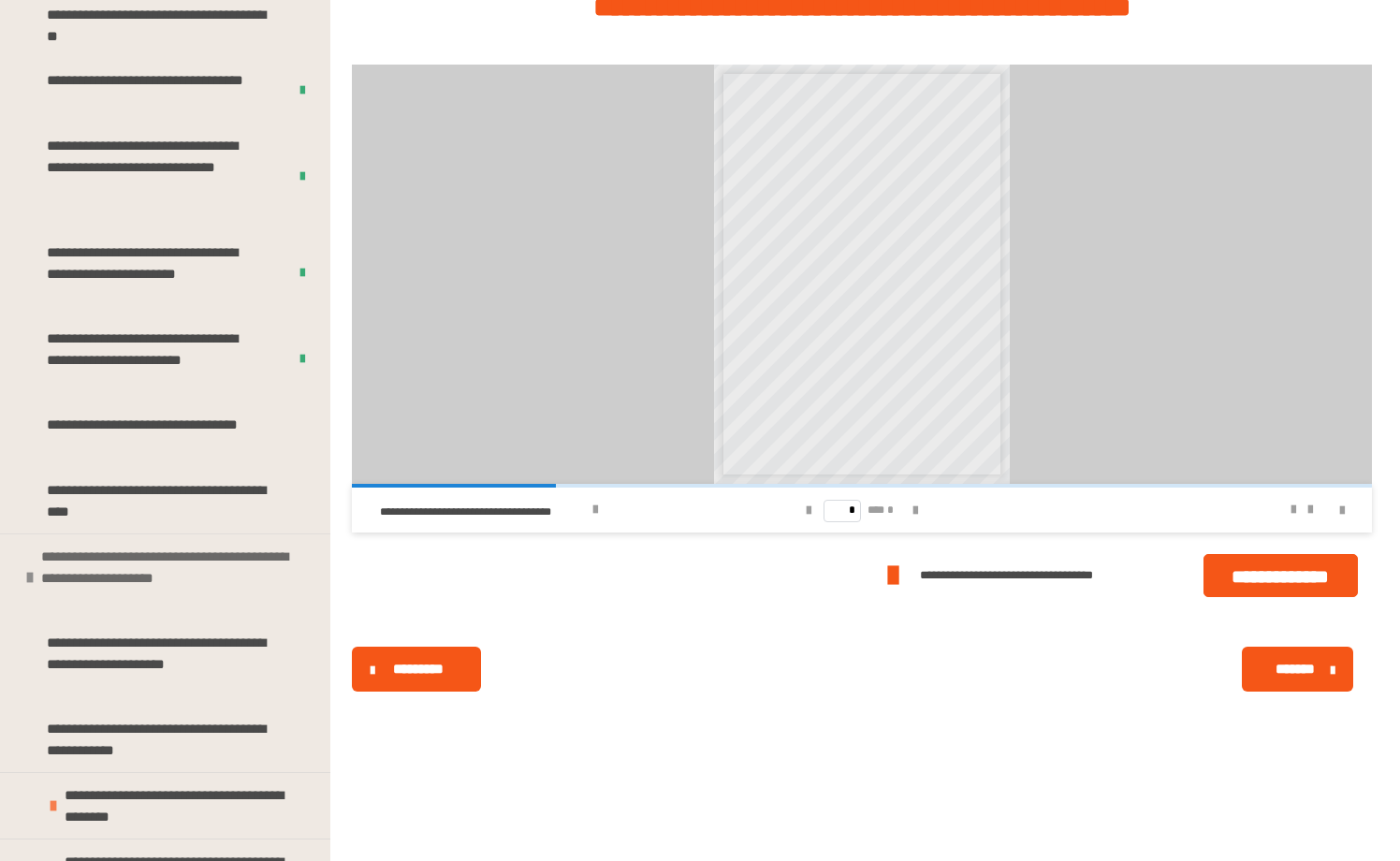 scroll, scrollTop: 876, scrollLeft: 0, axis: vertical 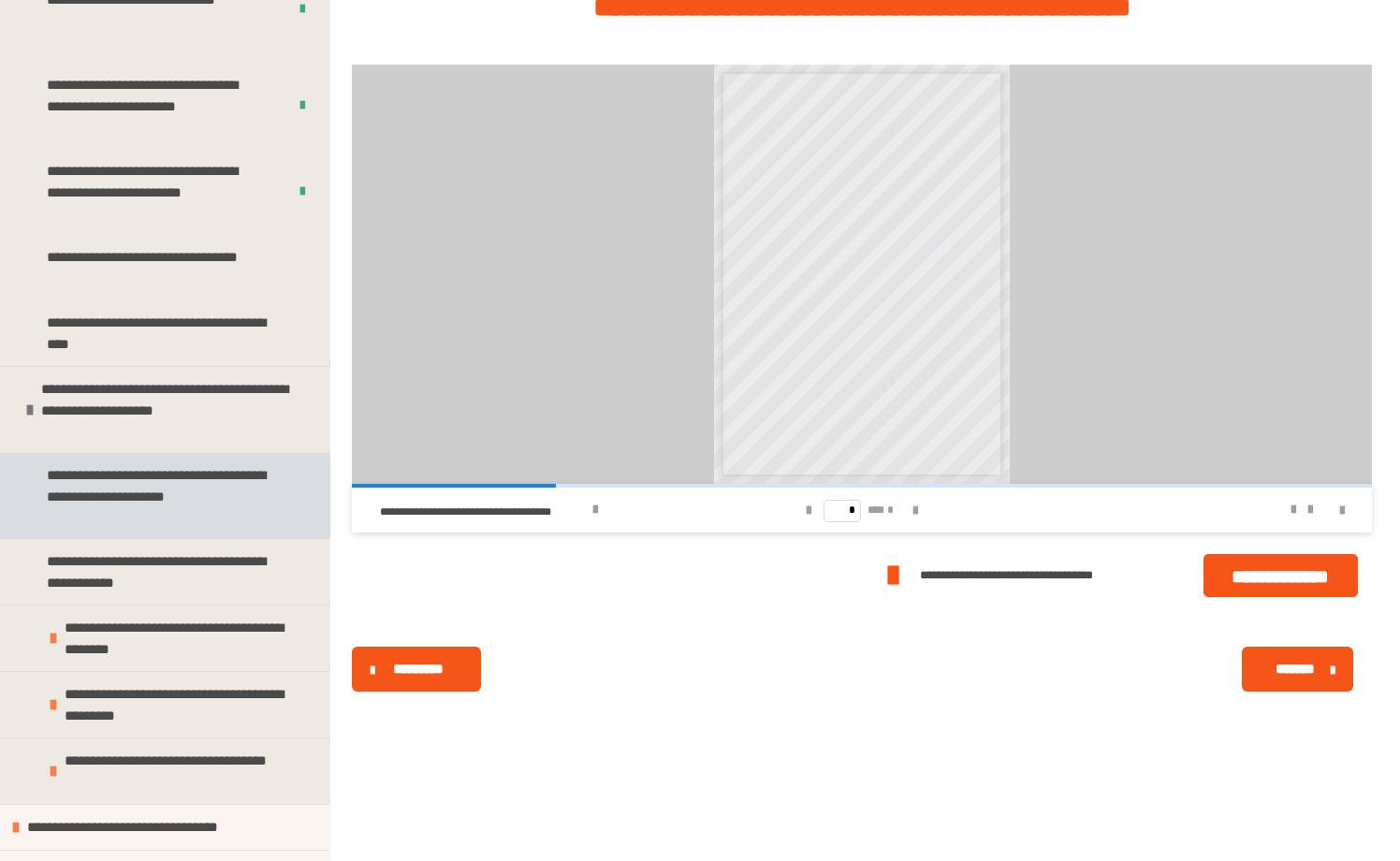 click on "**********" at bounding box center (160, 496) 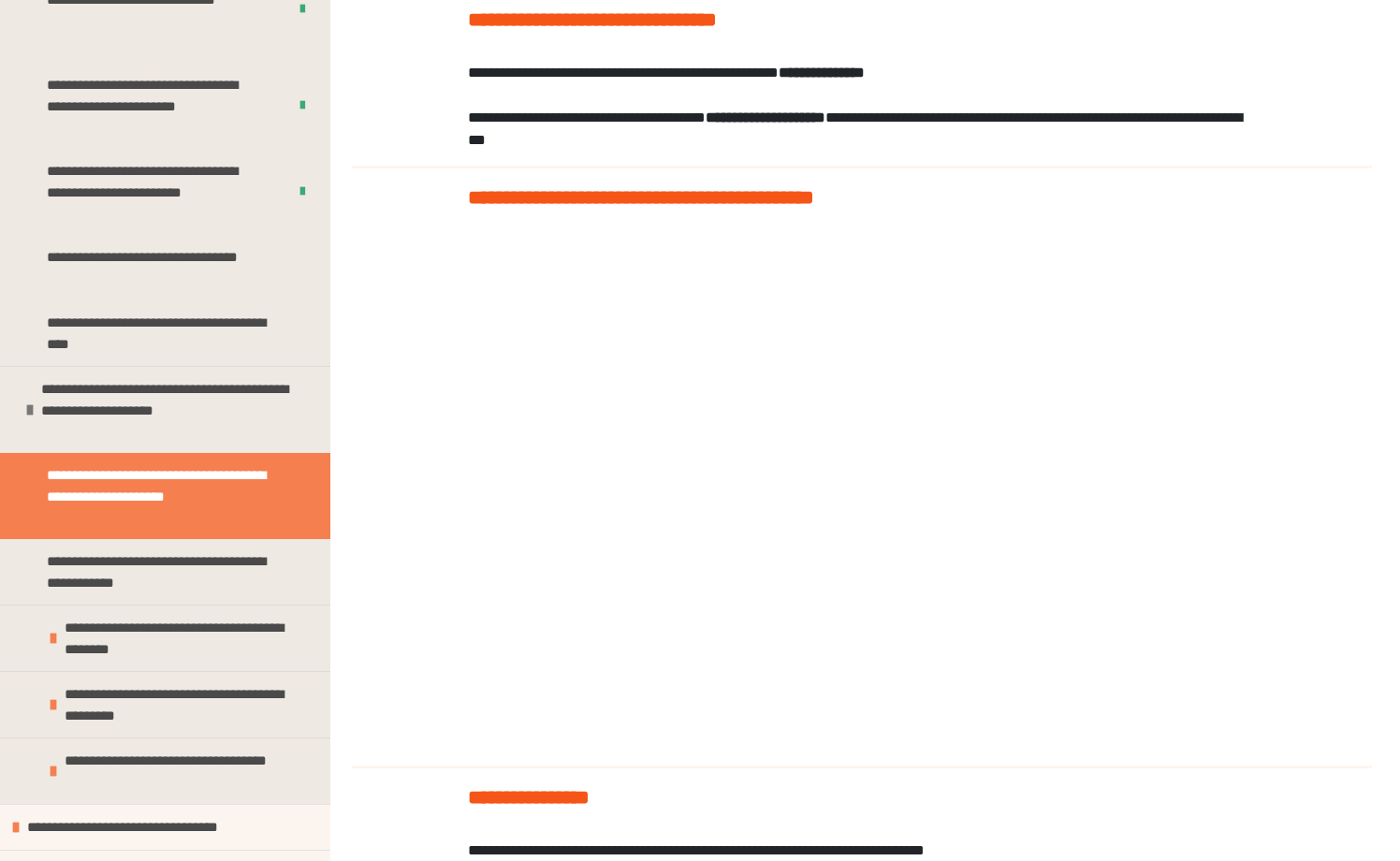 scroll, scrollTop: 0, scrollLeft: 0, axis: both 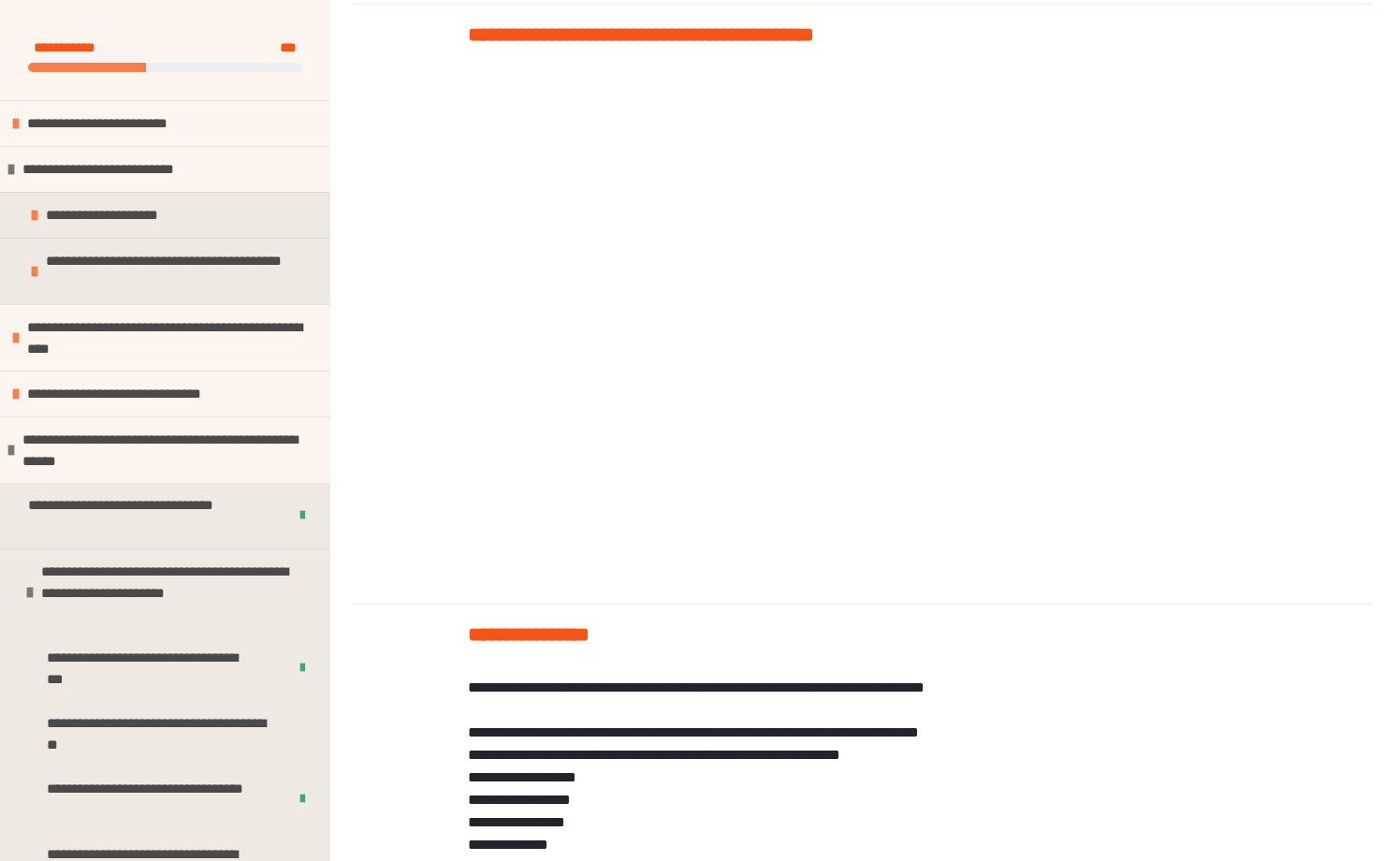 click at bounding box center [862, 332] 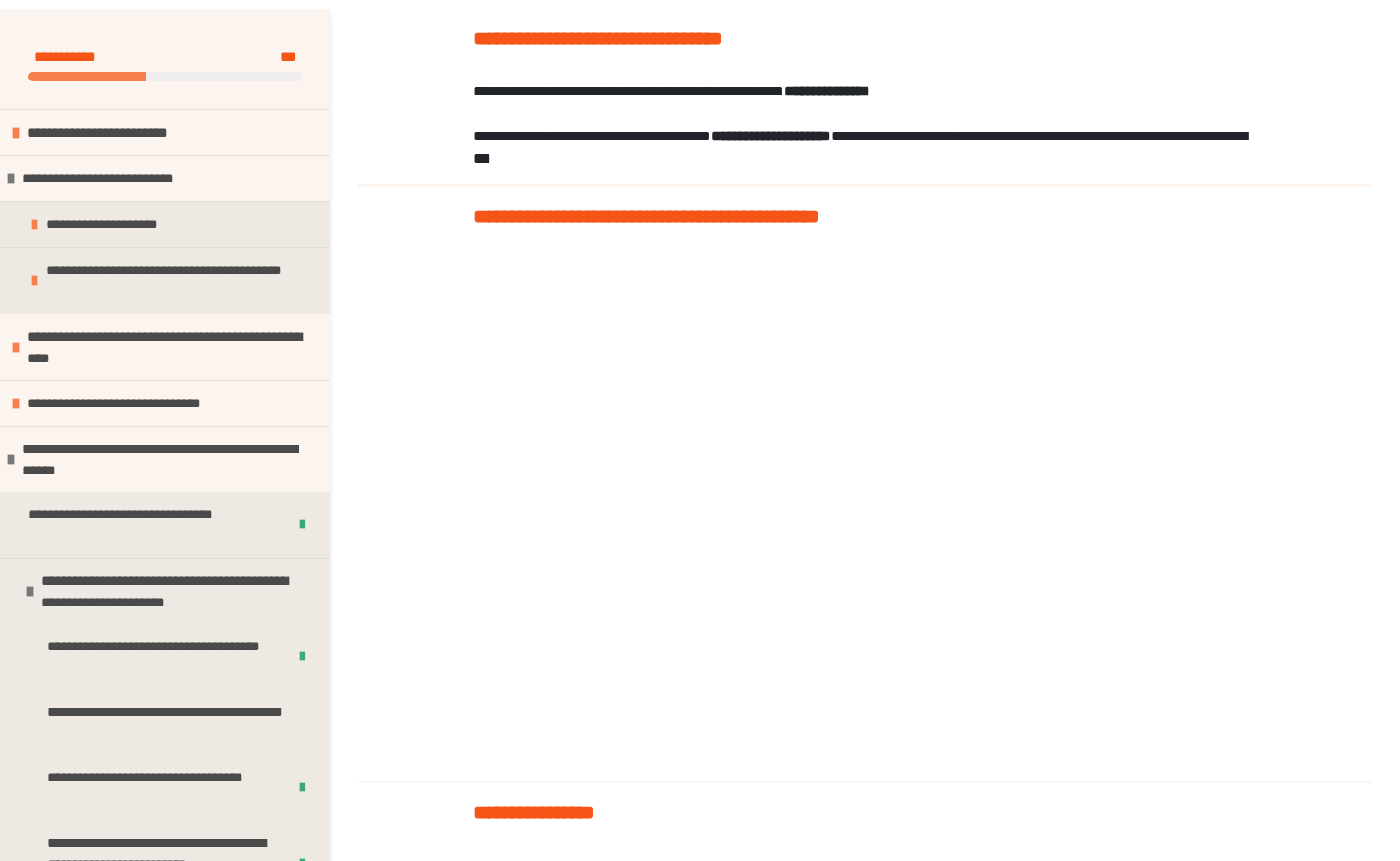 scroll, scrollTop: 219, scrollLeft: 0, axis: vertical 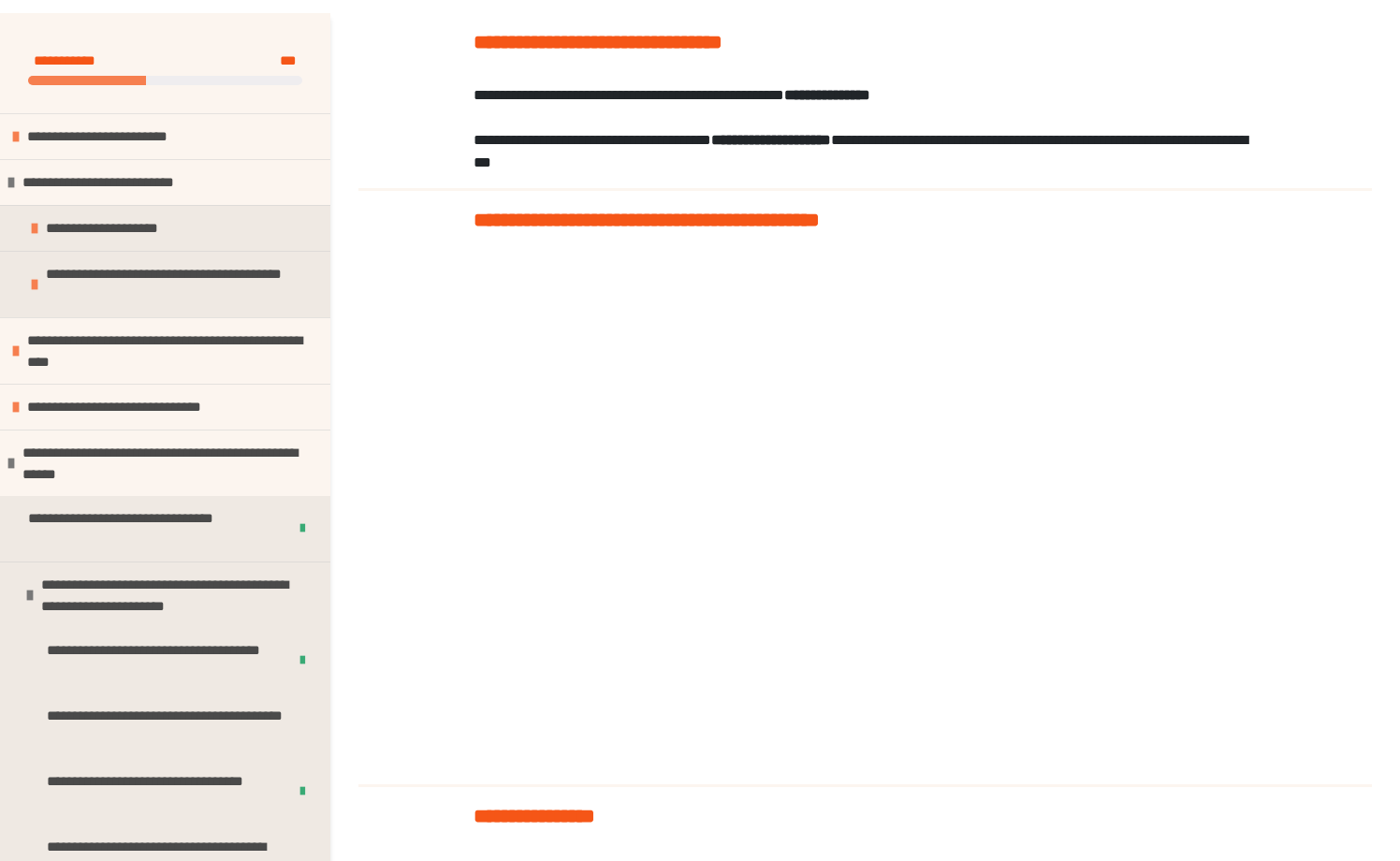 click at bounding box center (865, 219) 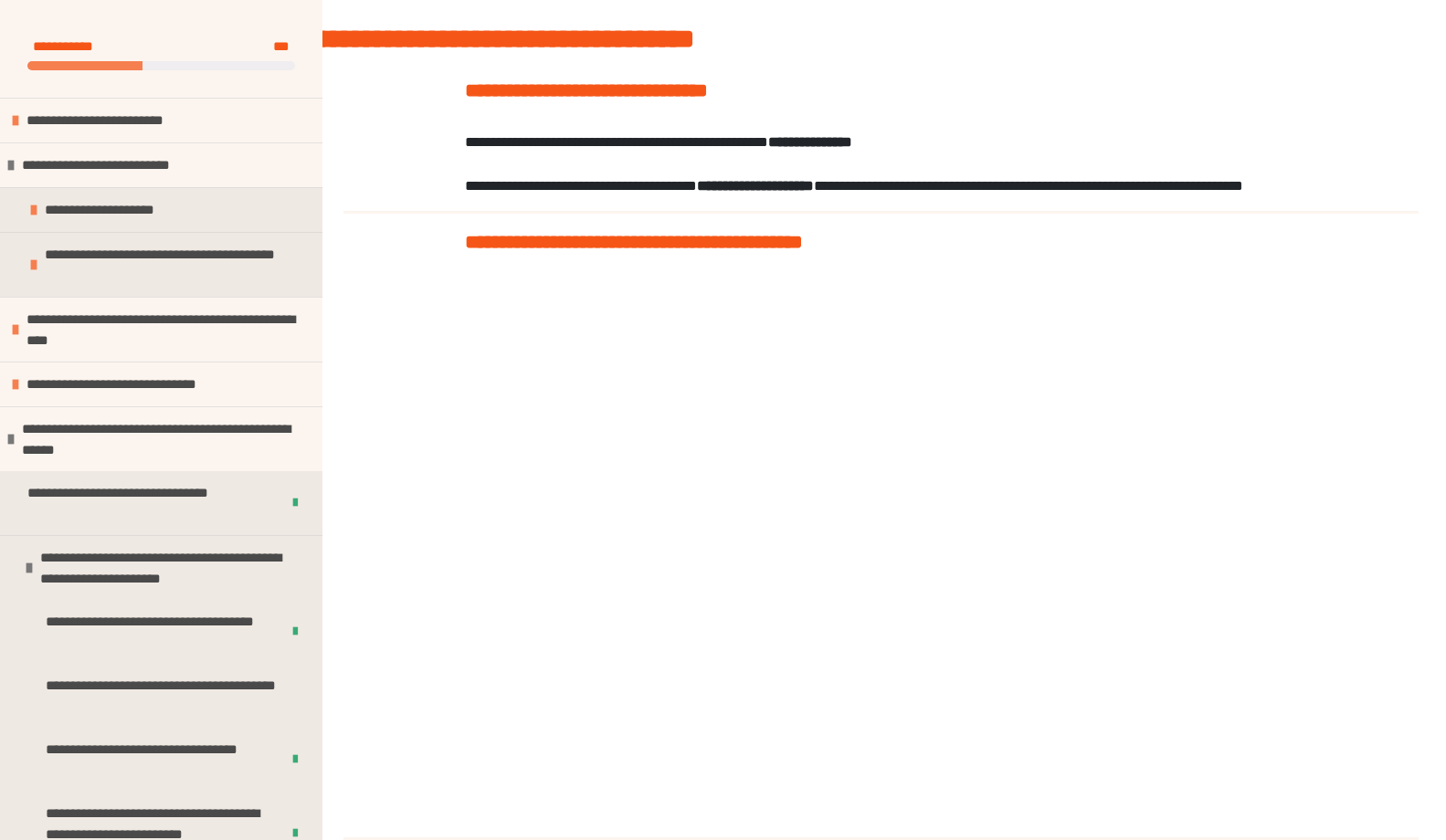 scroll, scrollTop: 328, scrollLeft: 0, axis: vertical 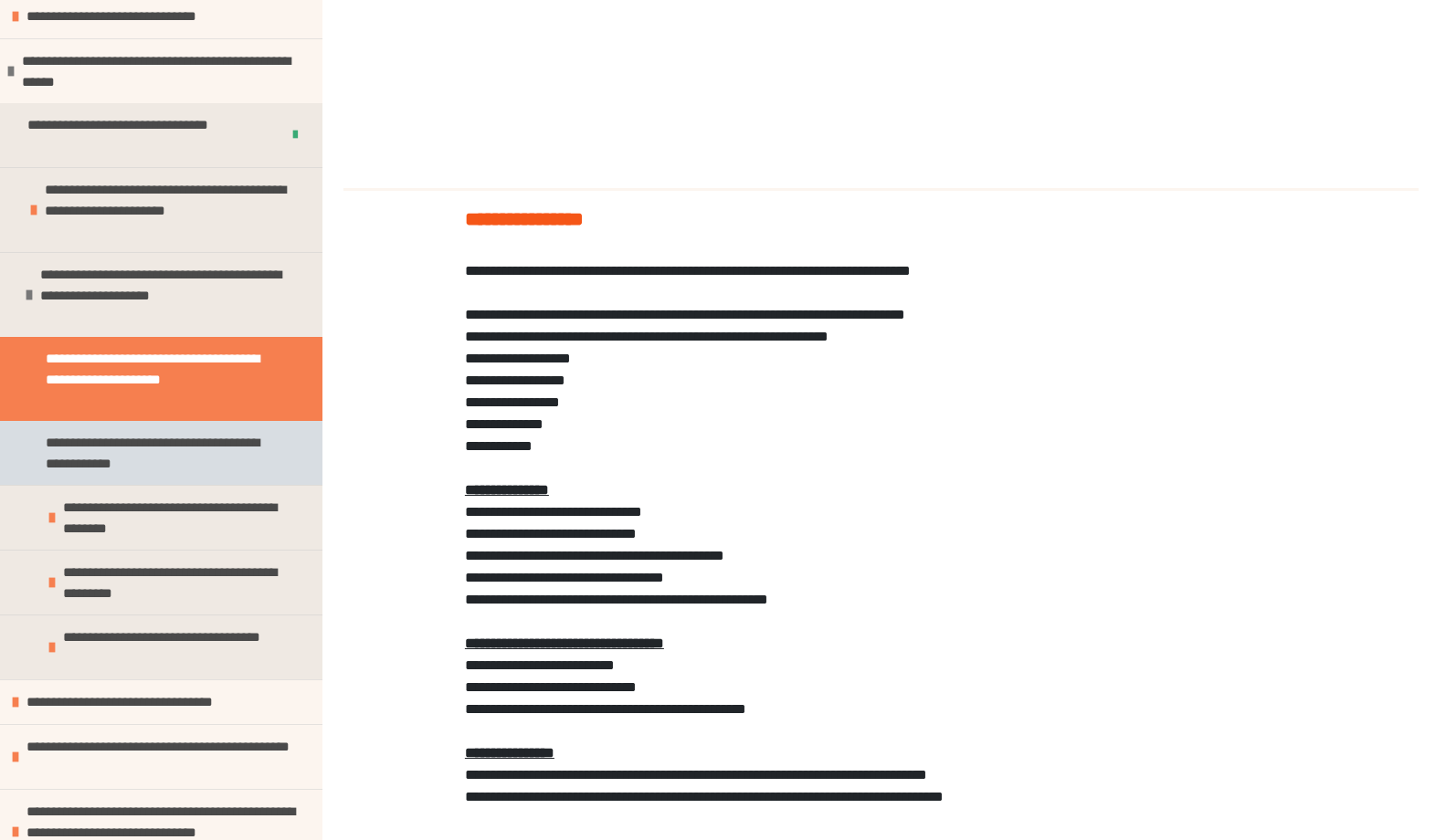 click on "**********" at bounding box center [156, 453] 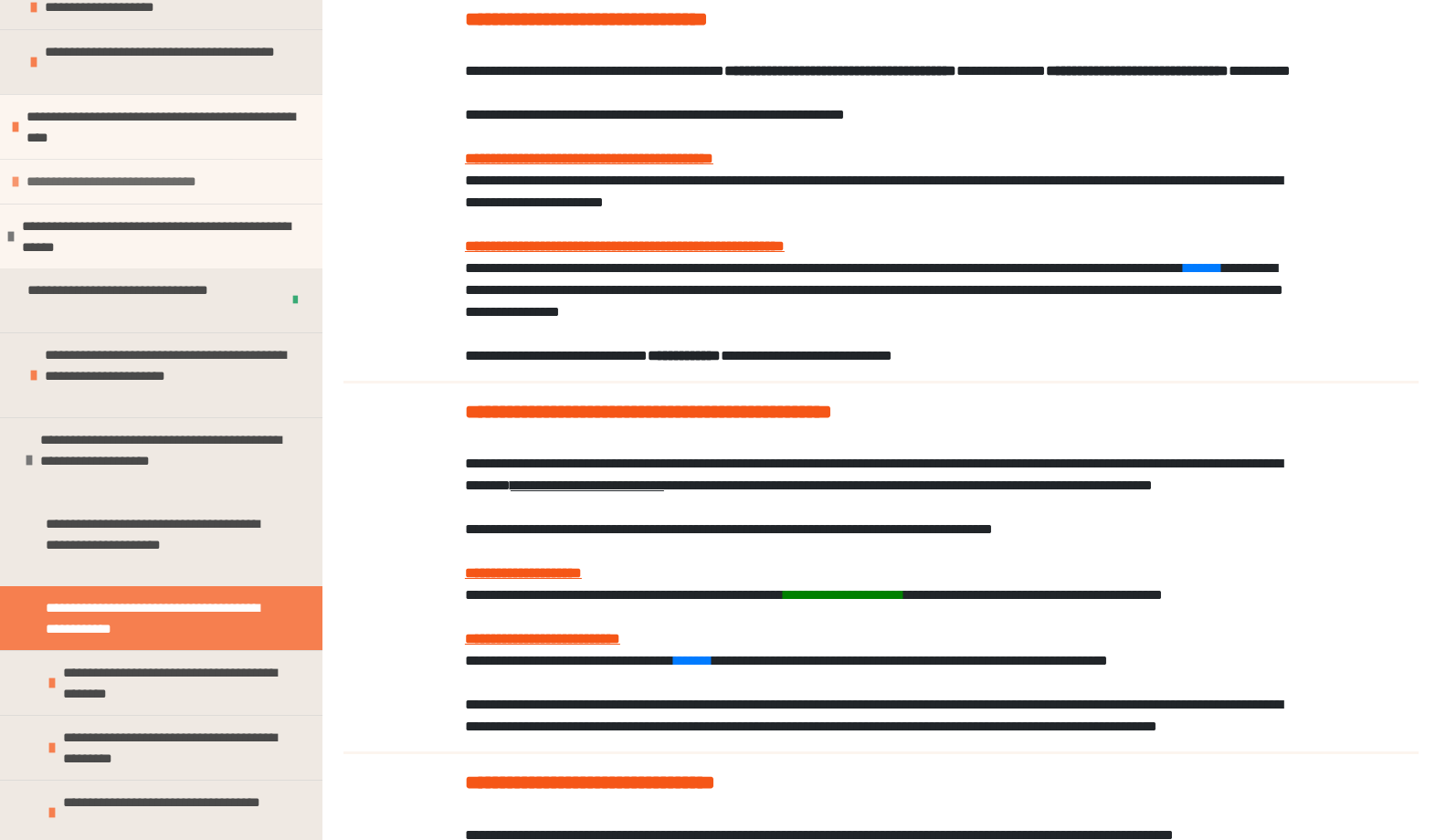scroll, scrollTop: 266, scrollLeft: 0, axis: vertical 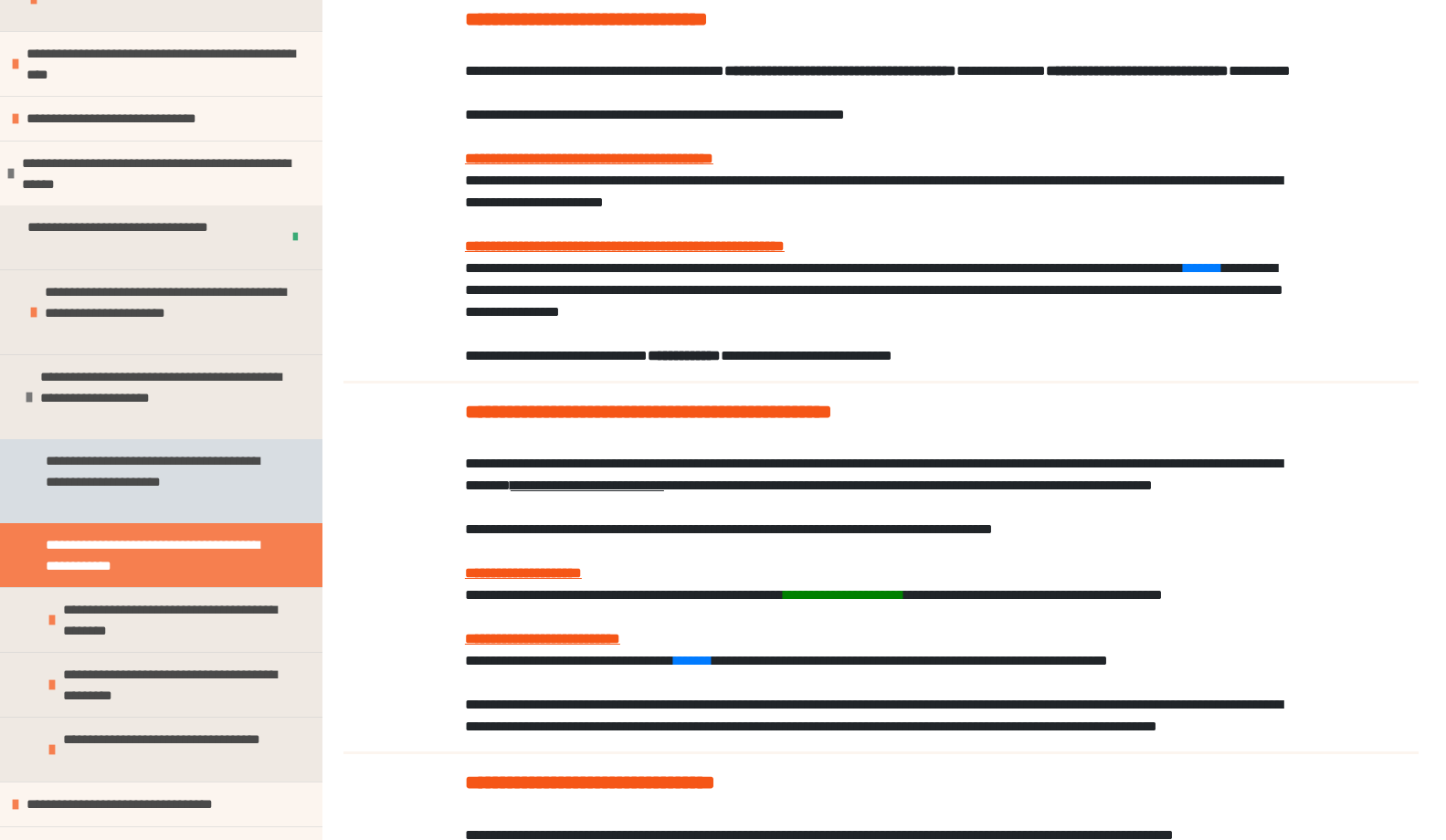 click on "**********" at bounding box center [156, 481] 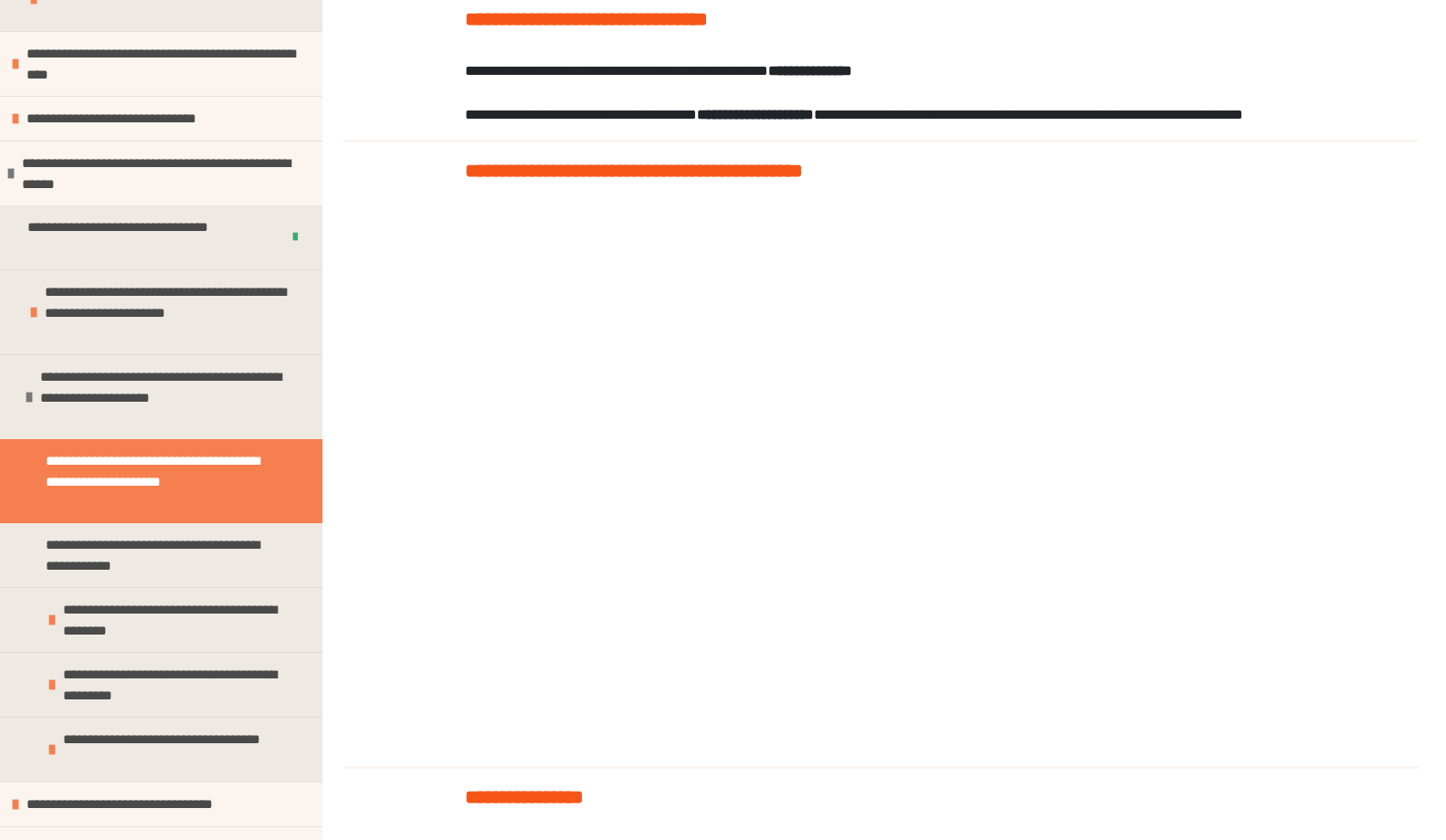 scroll, scrollTop: 0, scrollLeft: 0, axis: both 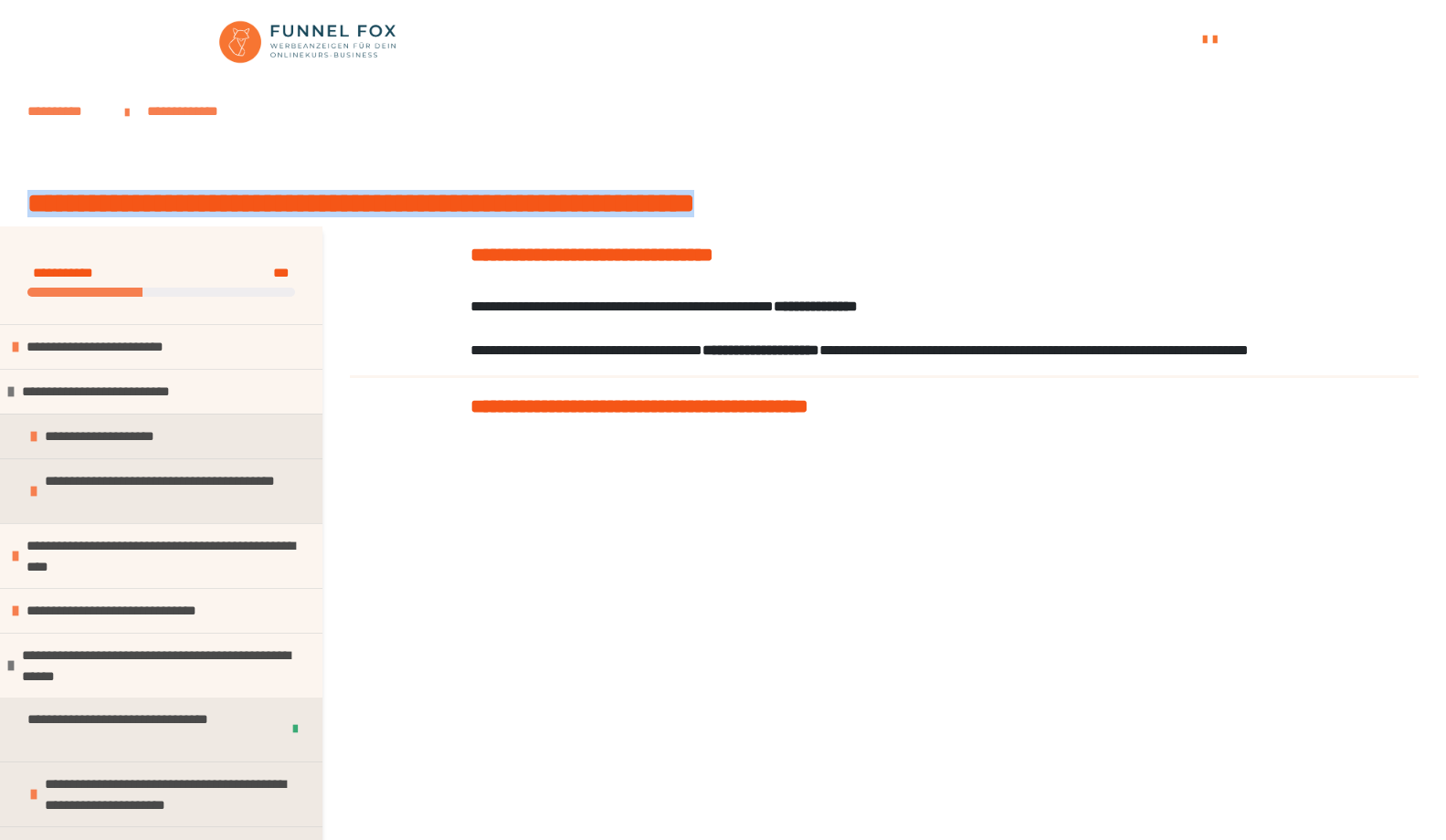 drag, startPoint x: 111, startPoint y: 204, endPoint x: 1013, endPoint y: 197, distance: 902.0272 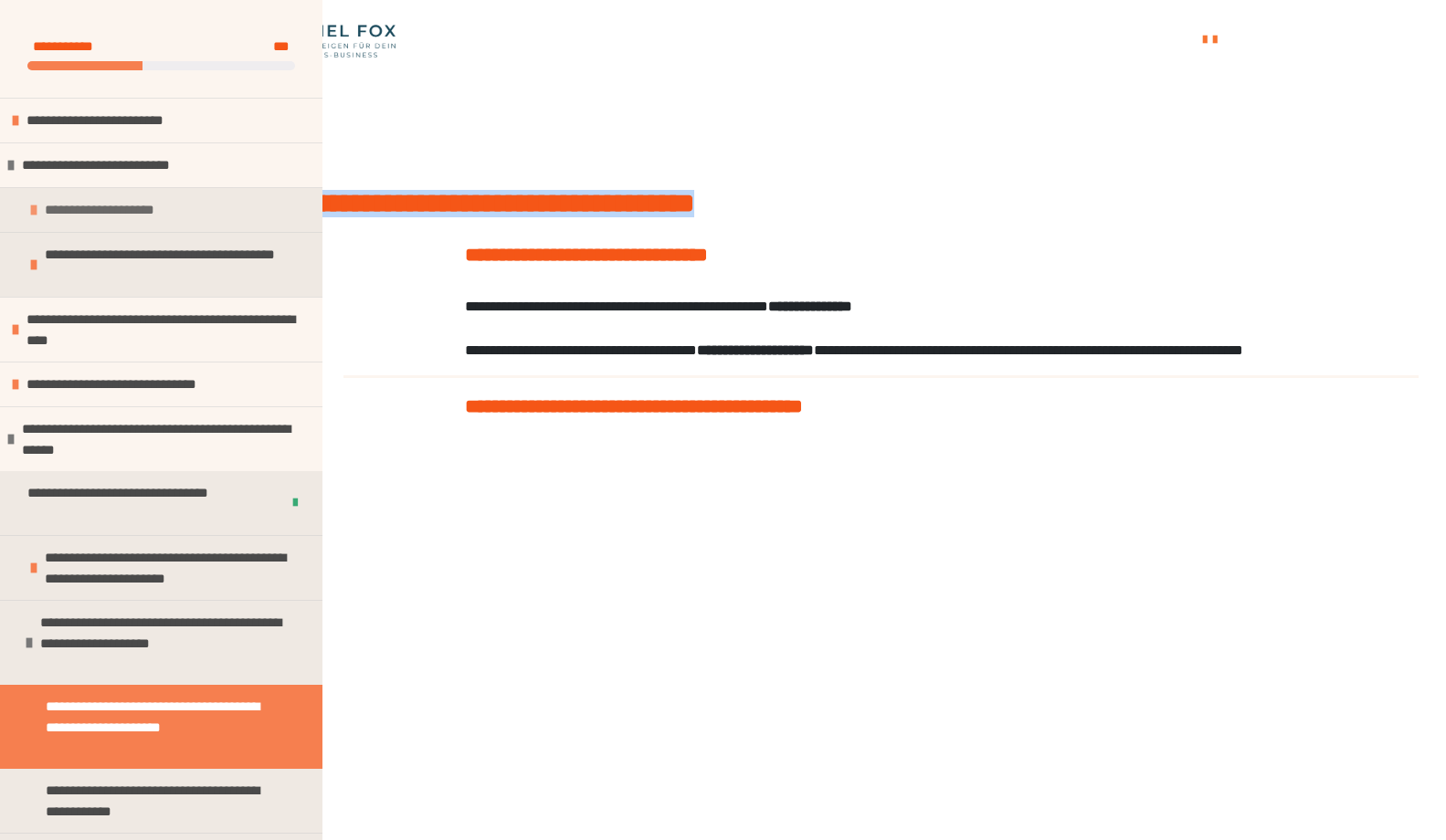 scroll, scrollTop: 352, scrollLeft: 0, axis: vertical 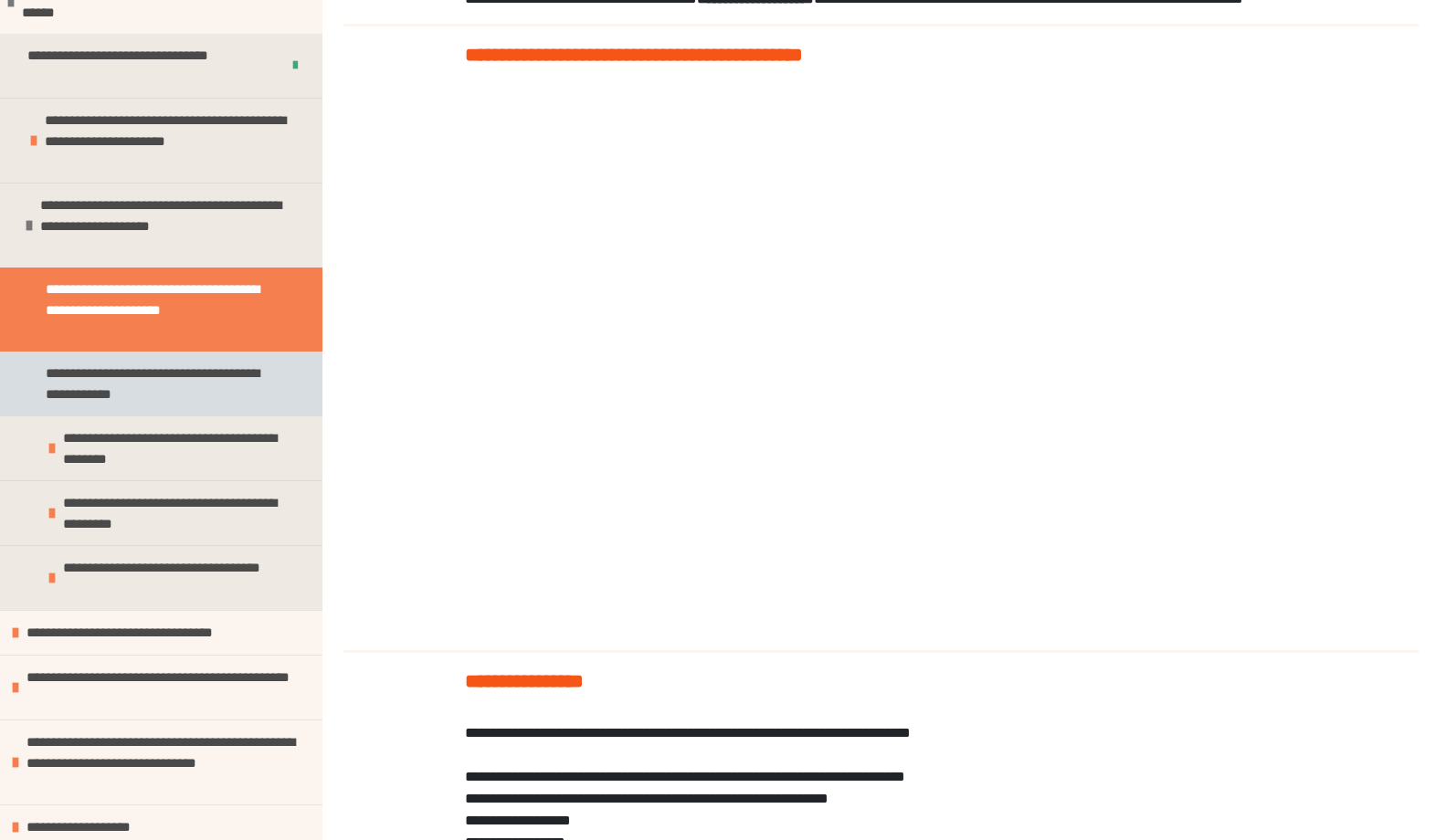 click on "**********" at bounding box center (156, 383) 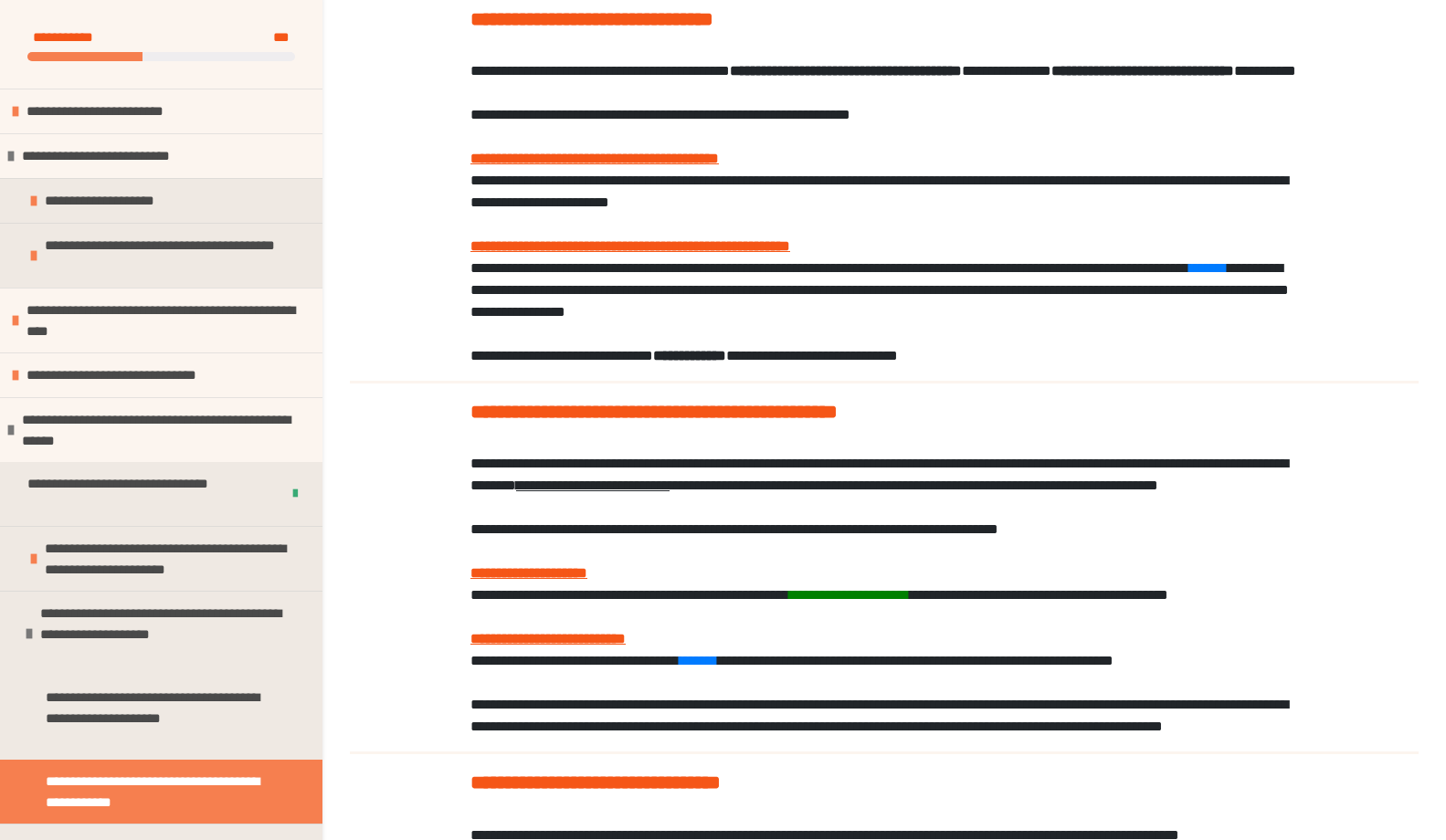 scroll, scrollTop: 0, scrollLeft: 0, axis: both 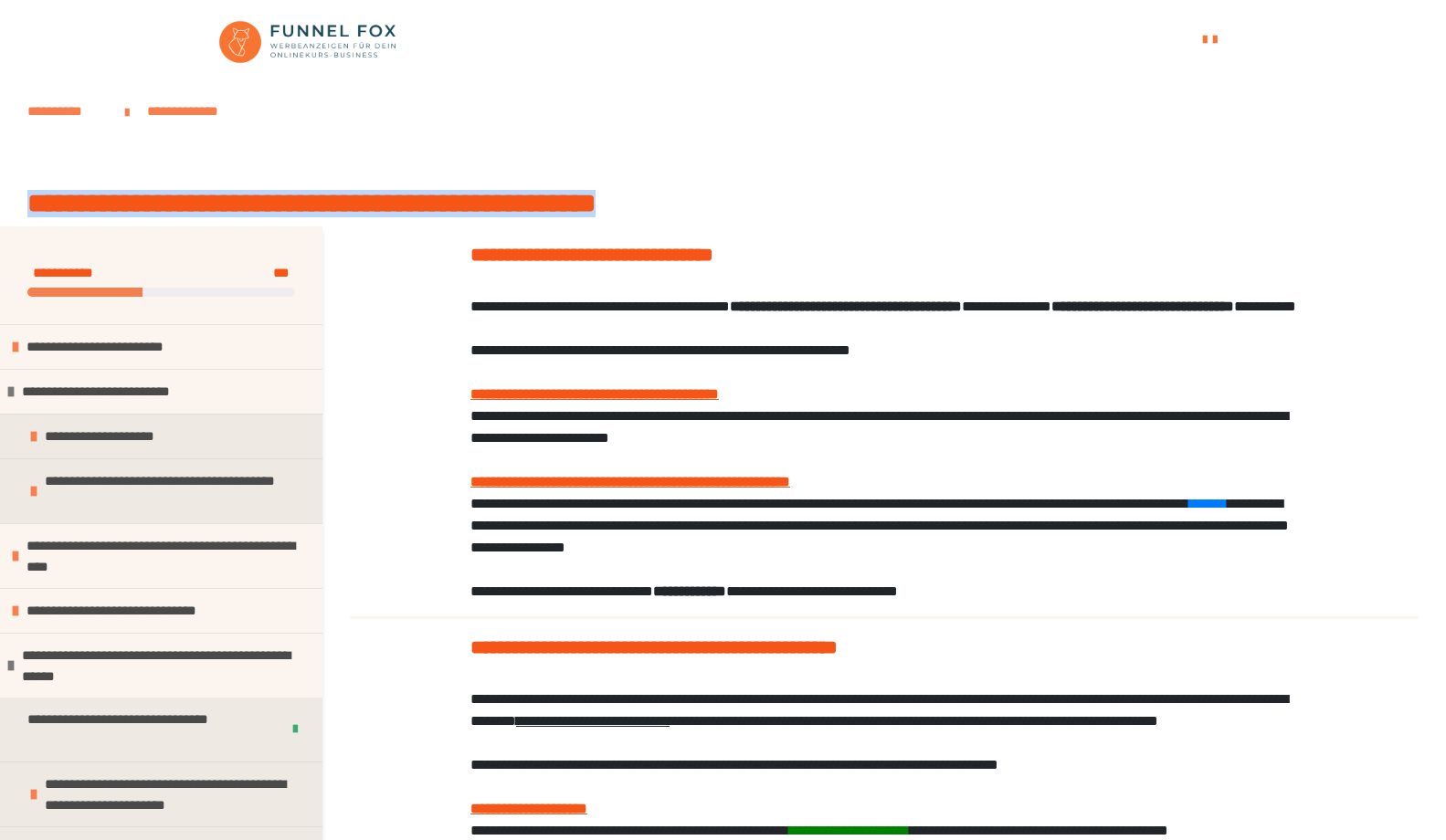 drag, startPoint x: 31, startPoint y: 198, endPoint x: 838, endPoint y: 194, distance: 807.00991 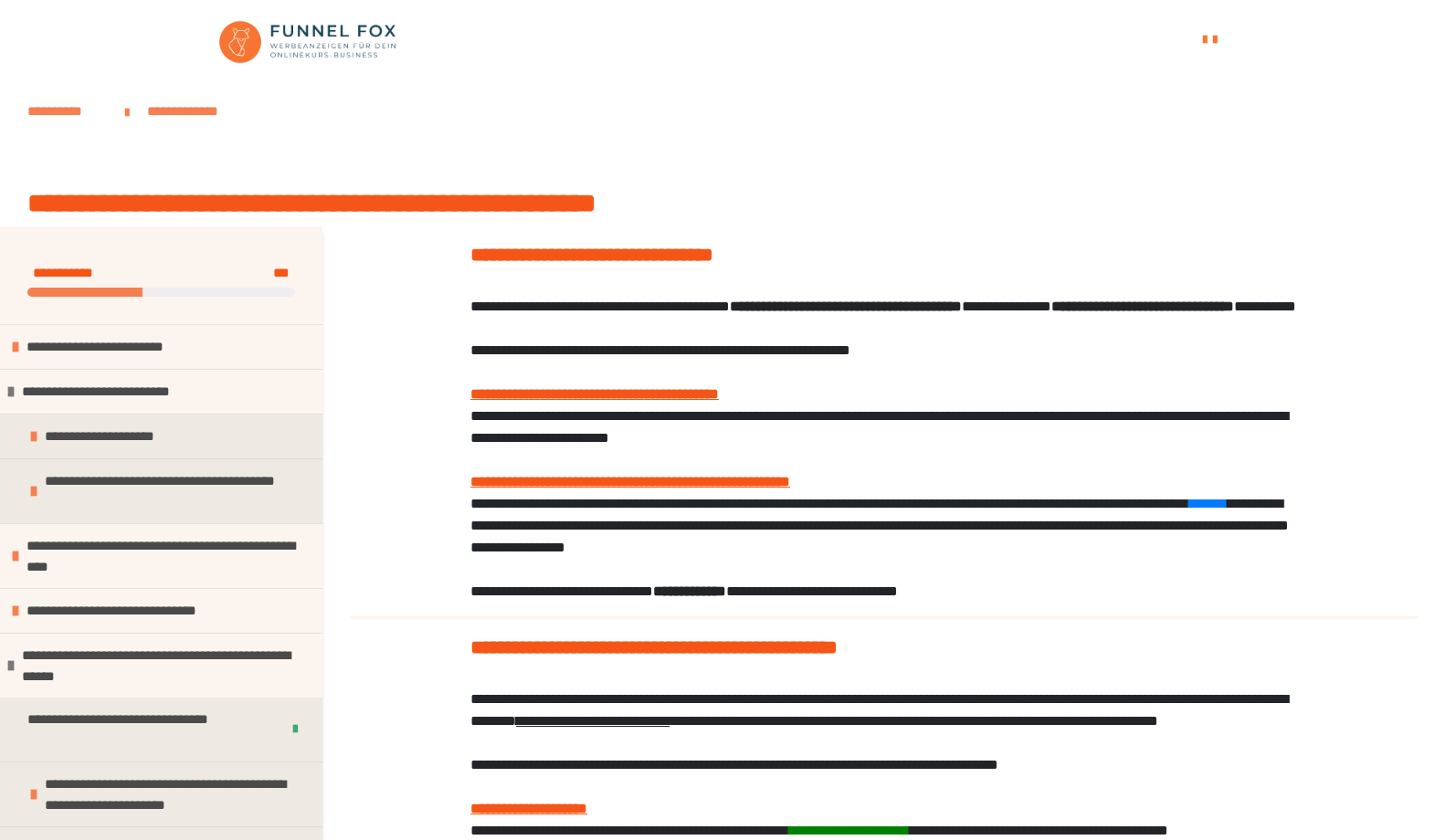 click on "**********" at bounding box center [723, 130] 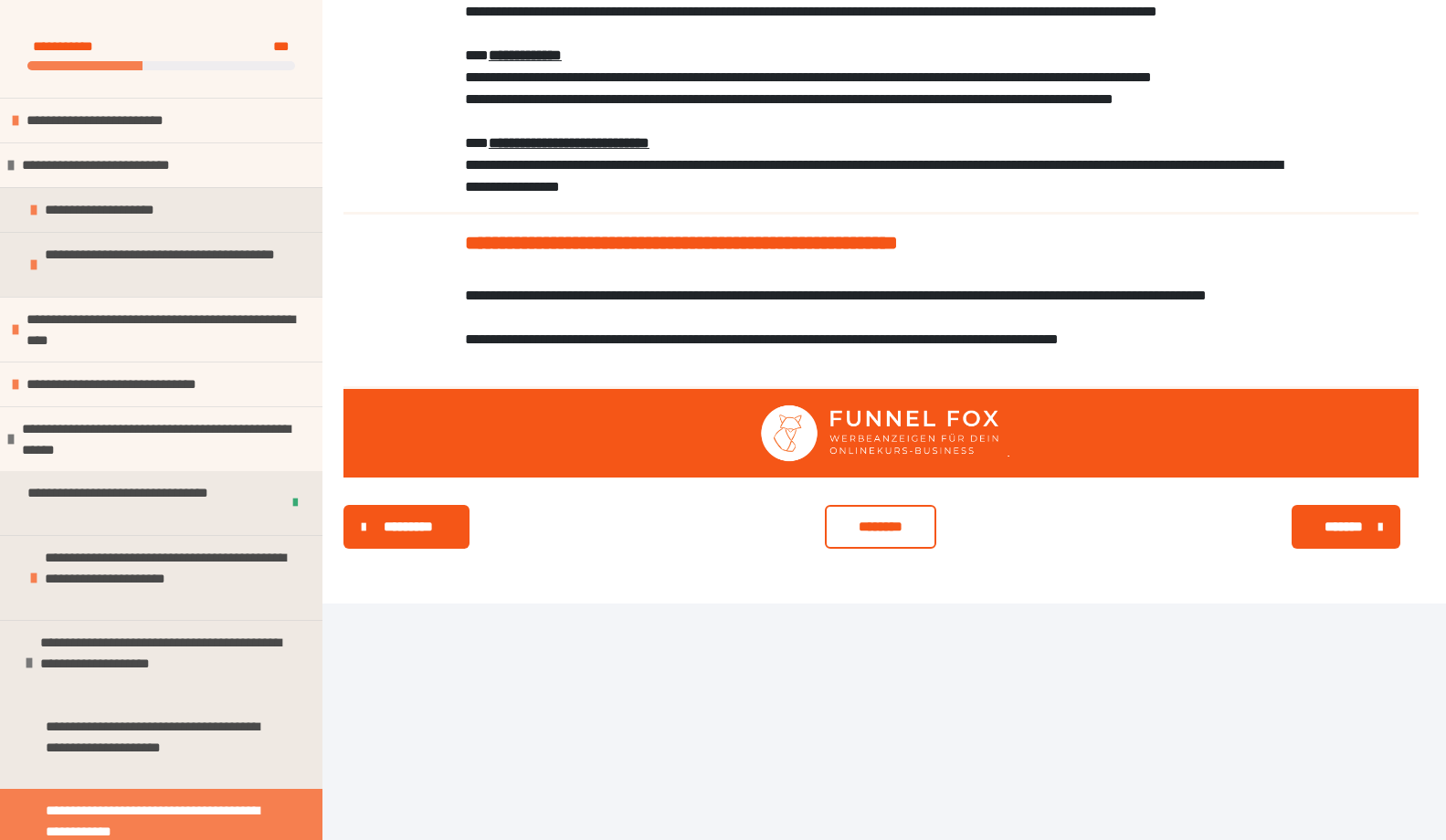 scroll, scrollTop: 2668, scrollLeft: 0, axis: vertical 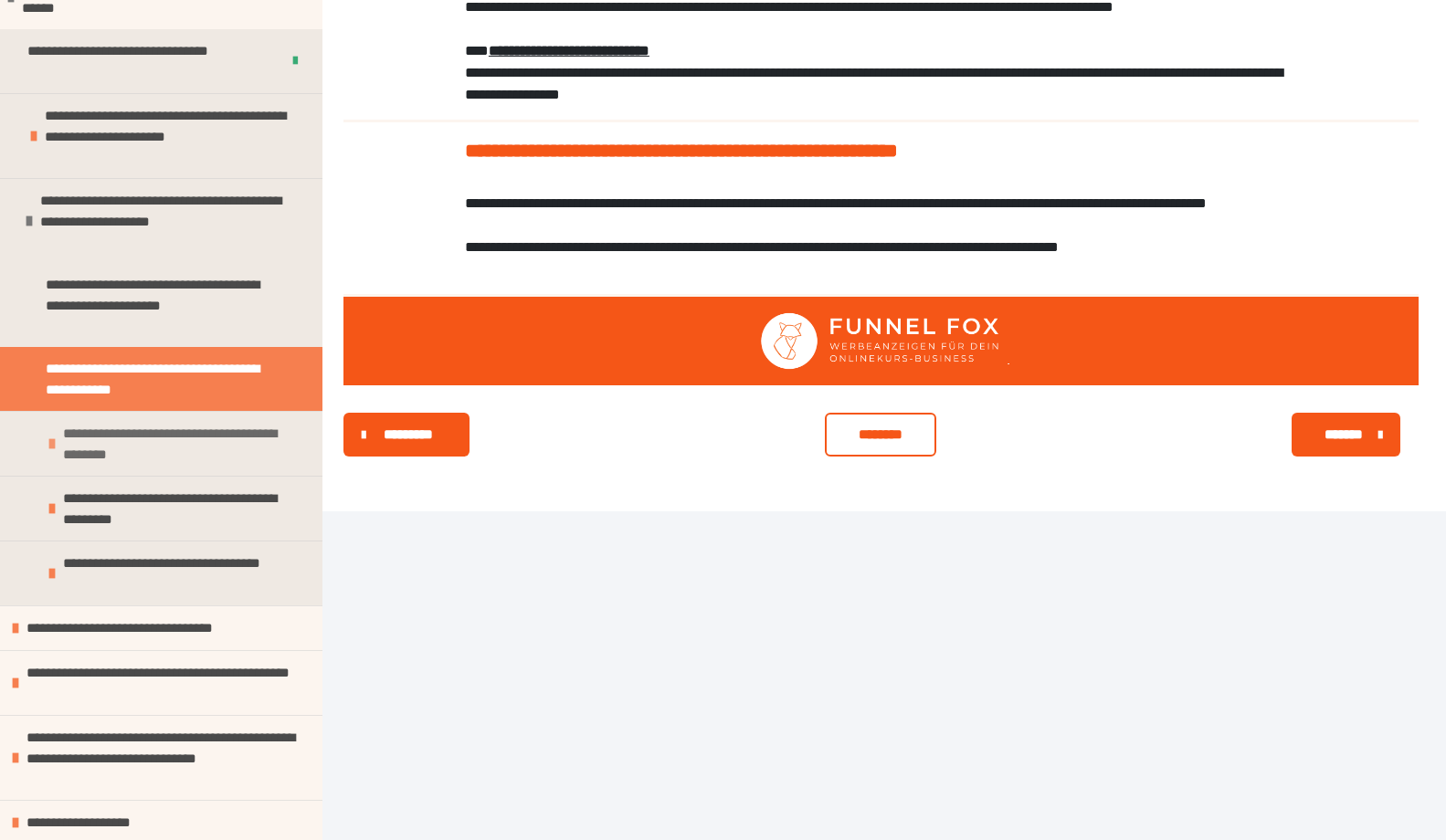 click on "**********" at bounding box center [181, 444] 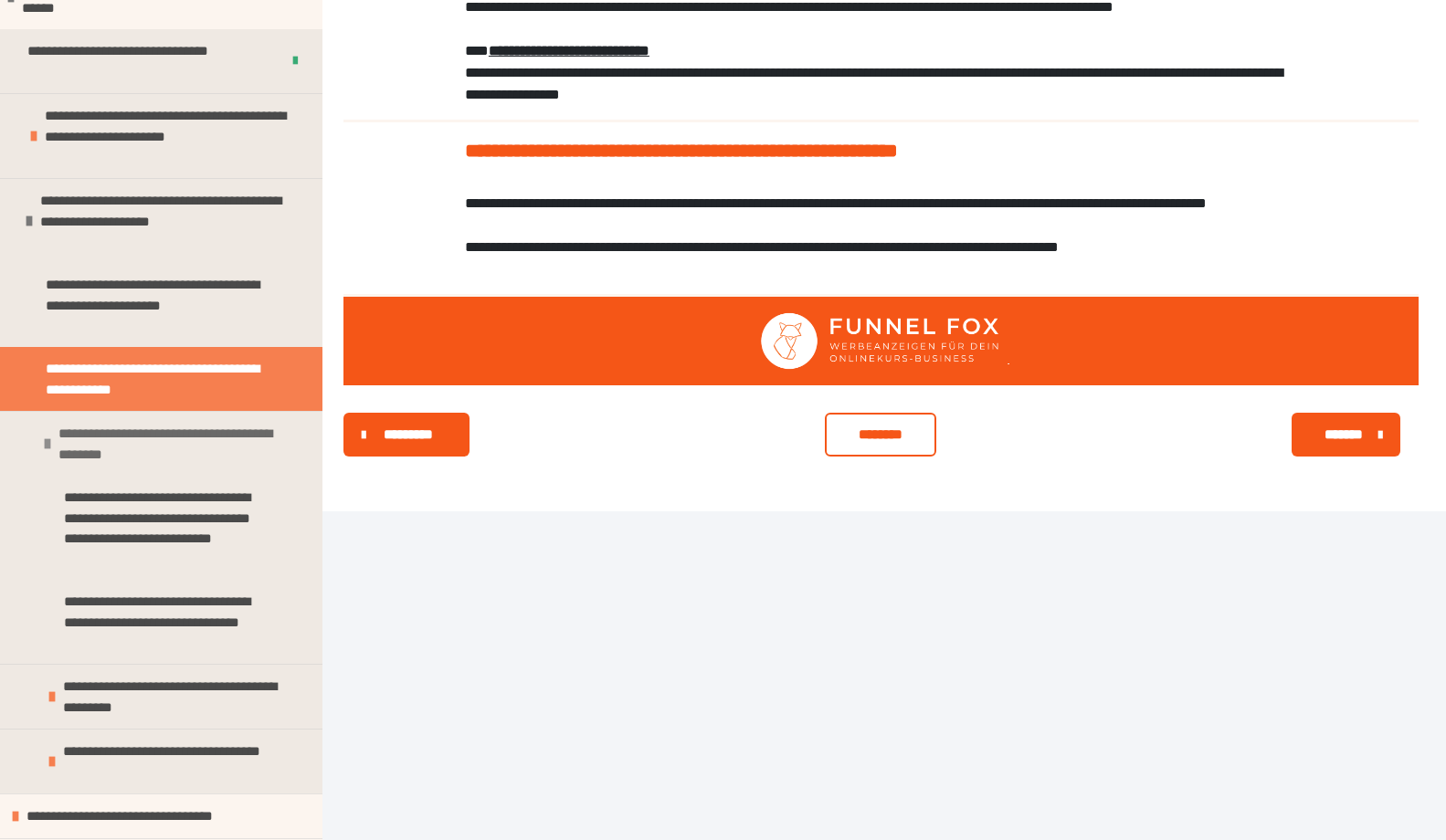 click on "**********" at bounding box center (176, 444) 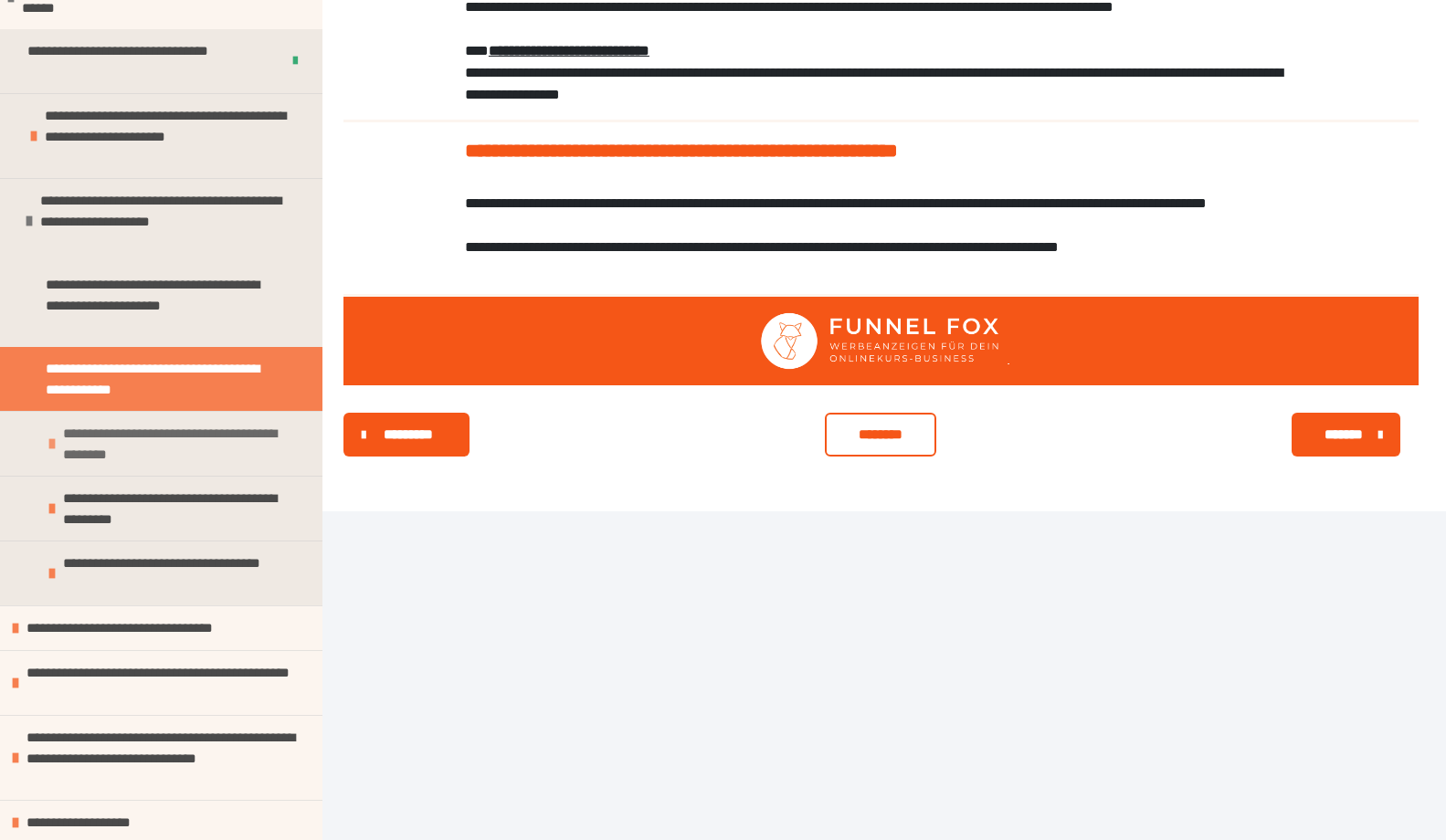 click on "**********" at bounding box center (181, 444) 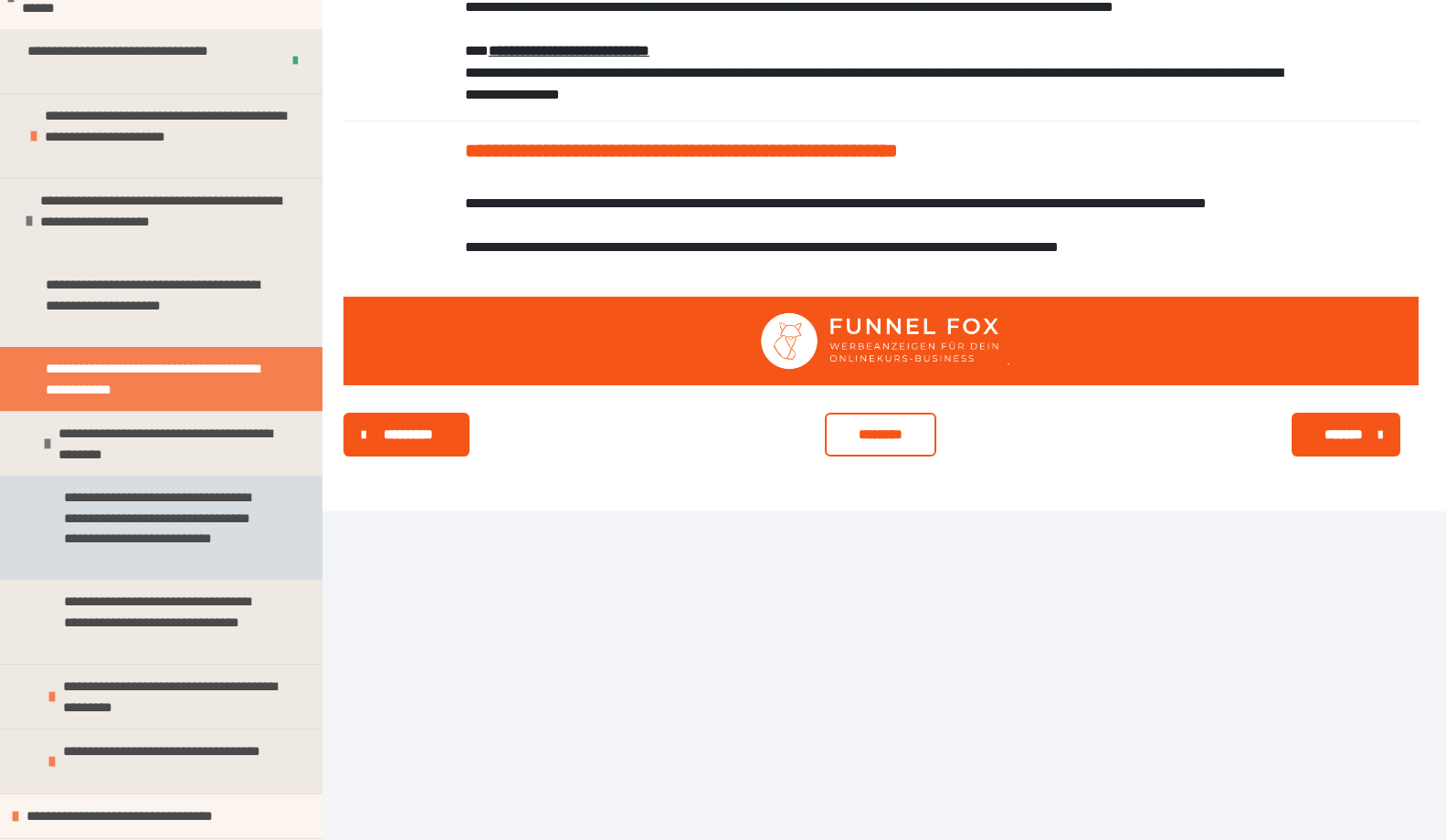 click on "**********" at bounding box center [165, 528] 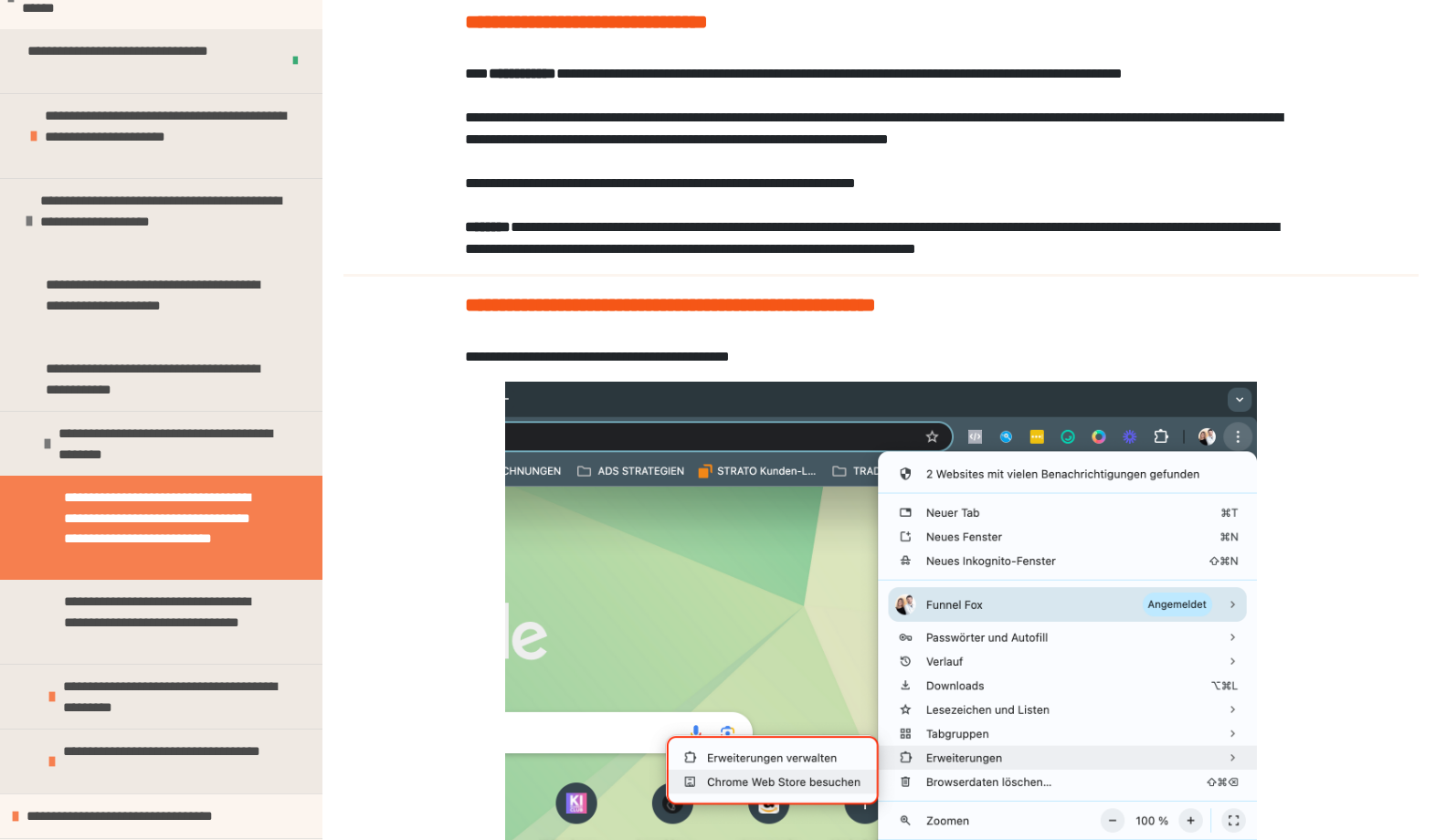 scroll, scrollTop: 0, scrollLeft: 0, axis: both 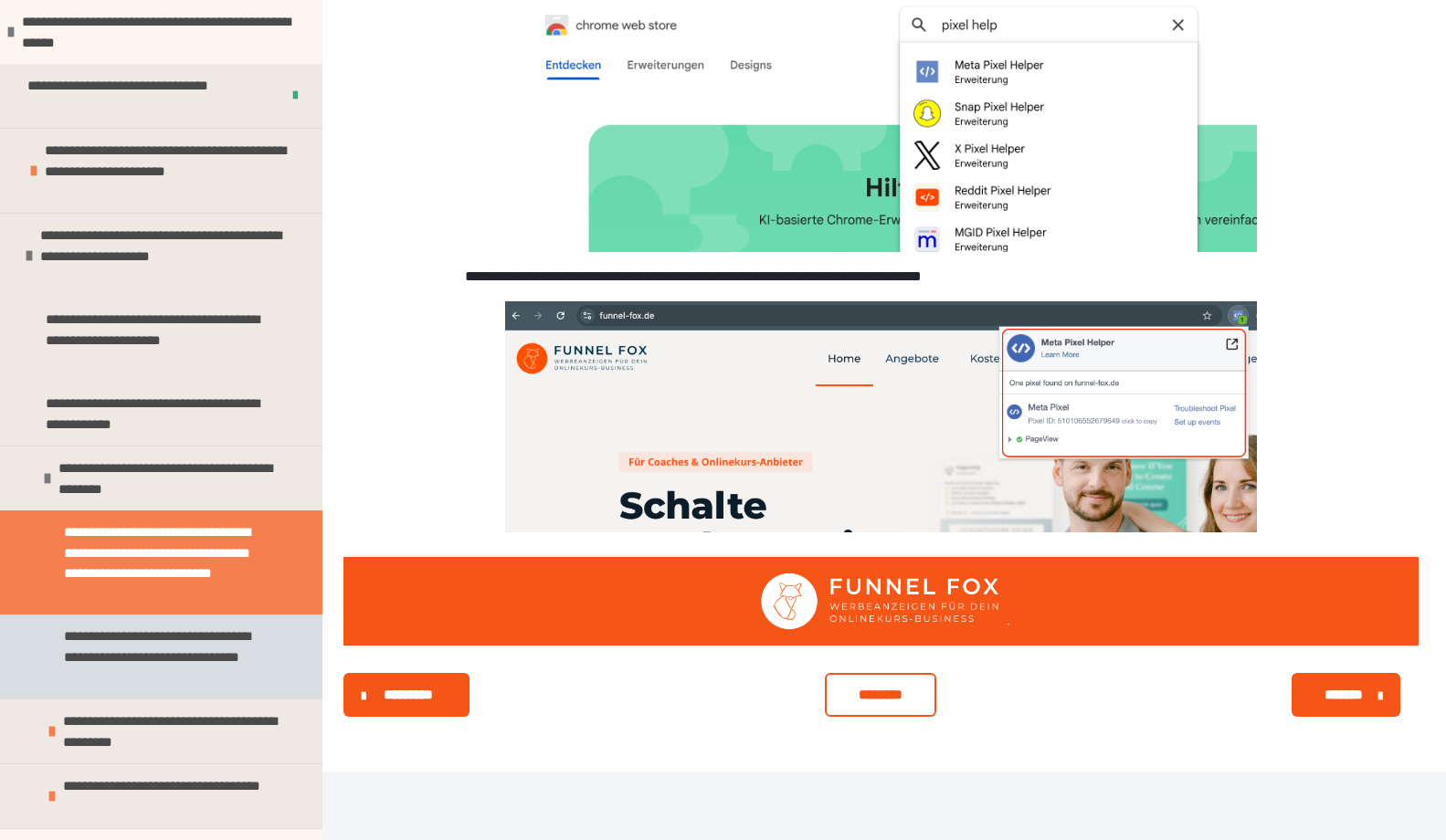 click on "**********" at bounding box center [165, 656] 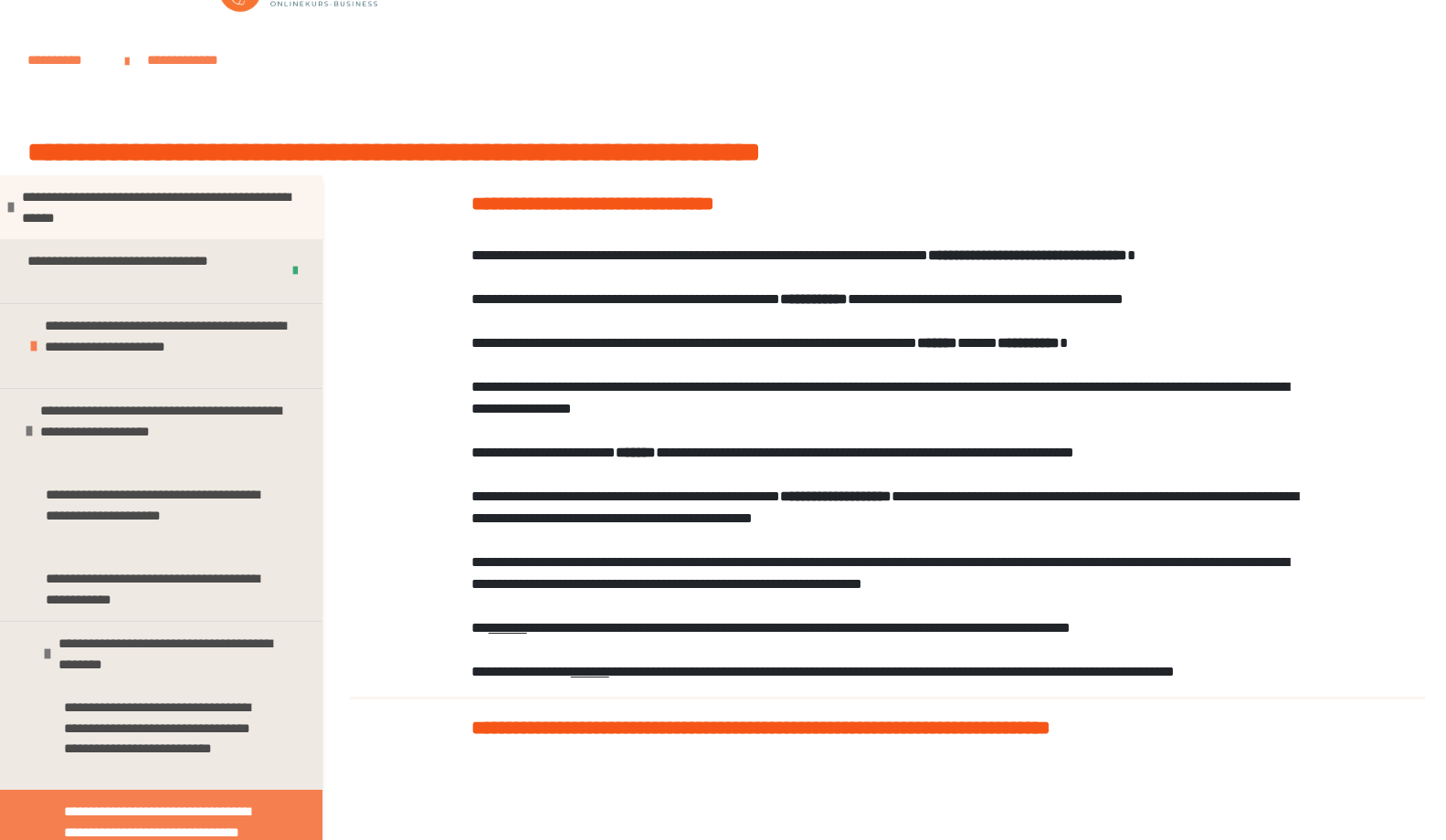 scroll, scrollTop: 0, scrollLeft: 0, axis: both 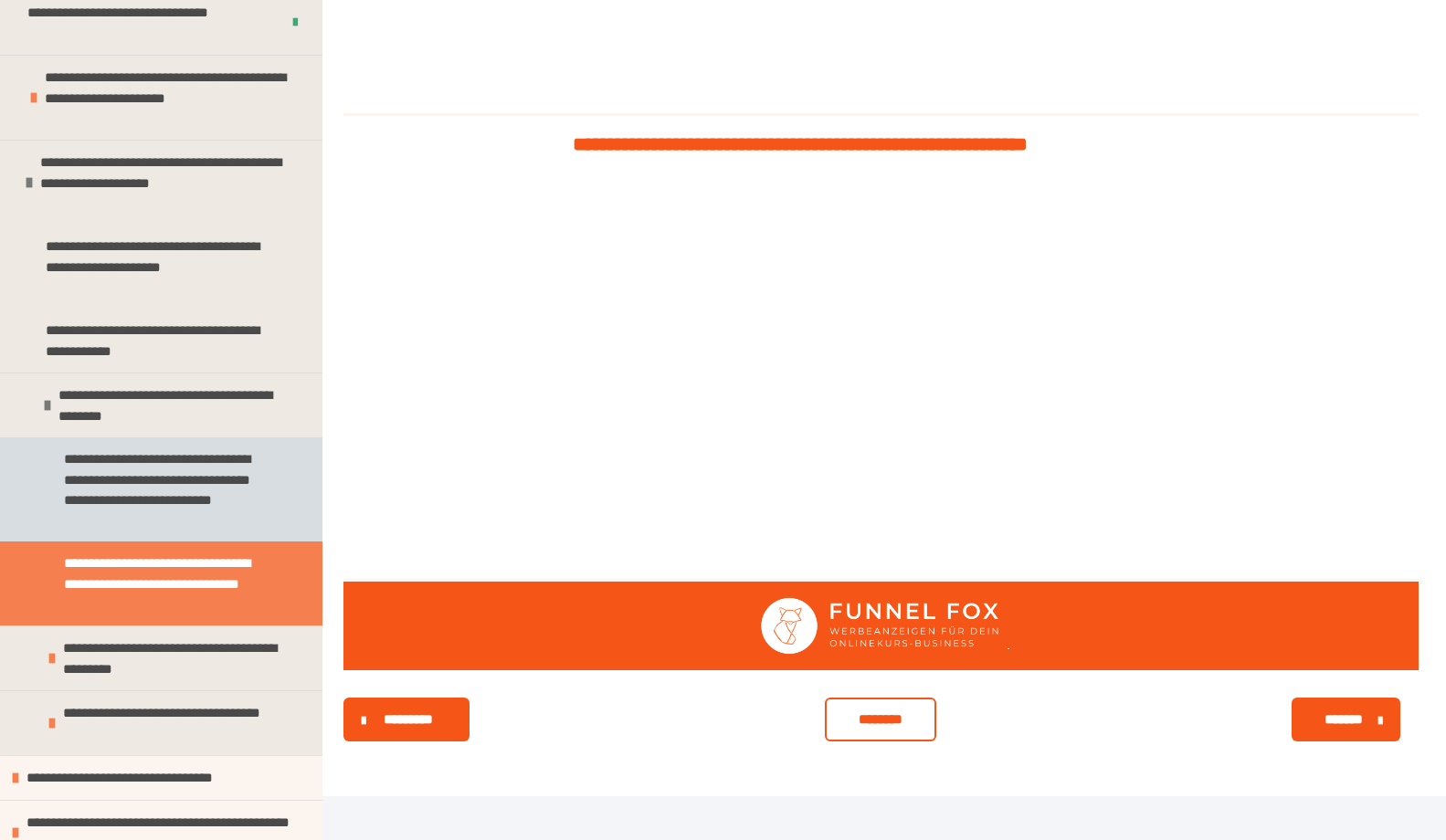 click on "**********" at bounding box center (165, 489) 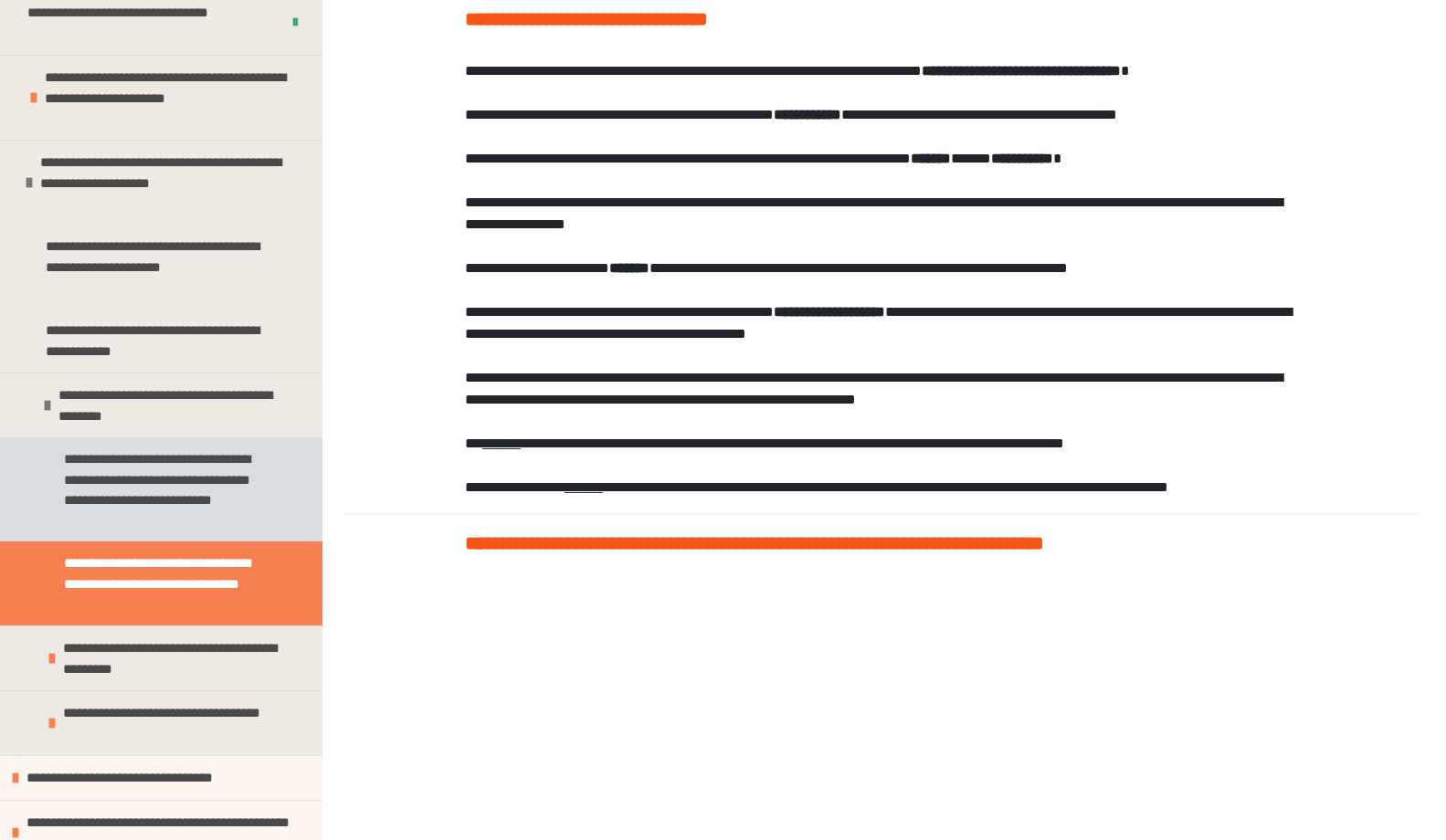 click on "**********" at bounding box center [165, 489] 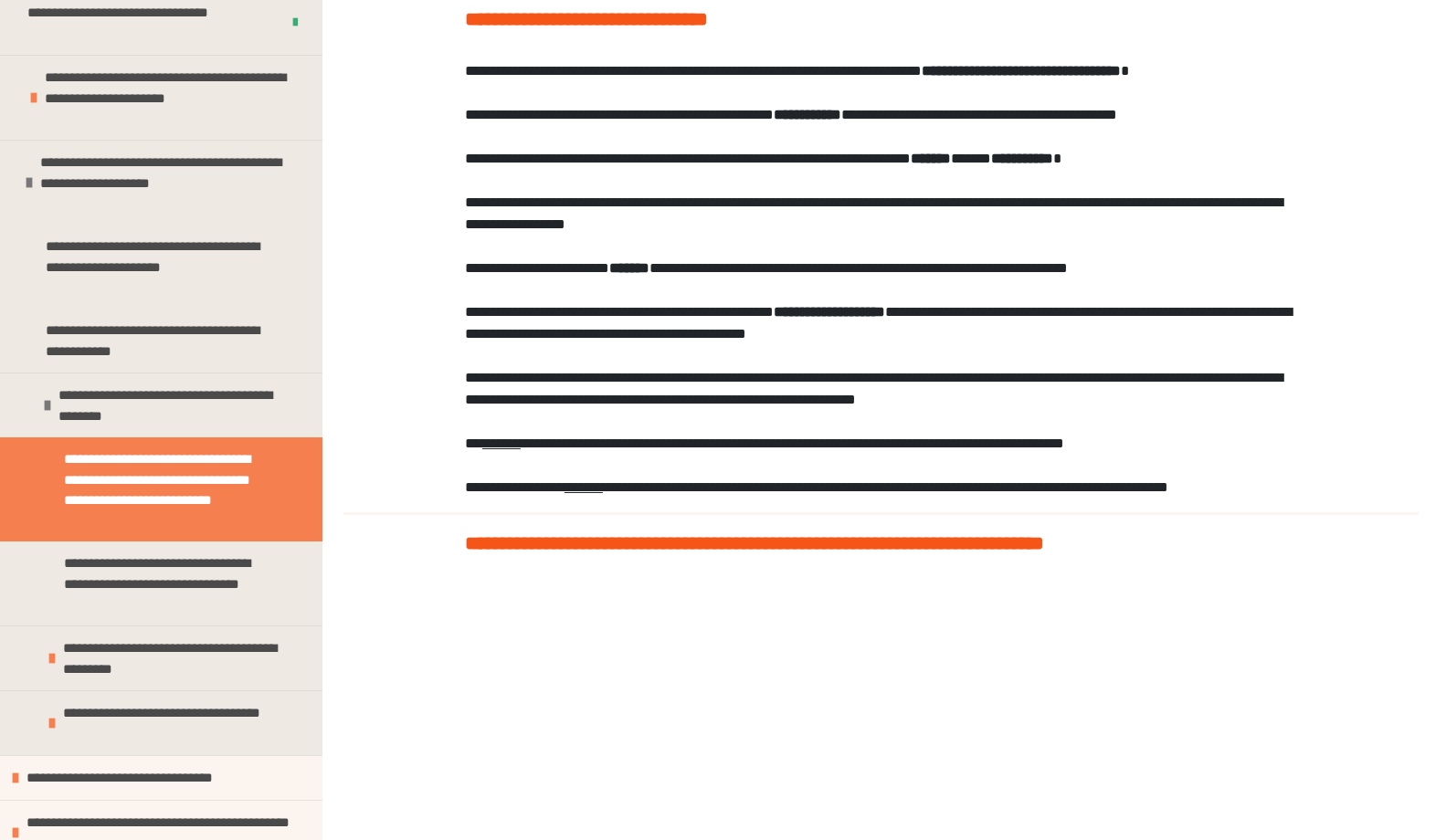scroll, scrollTop: 0, scrollLeft: 0, axis: both 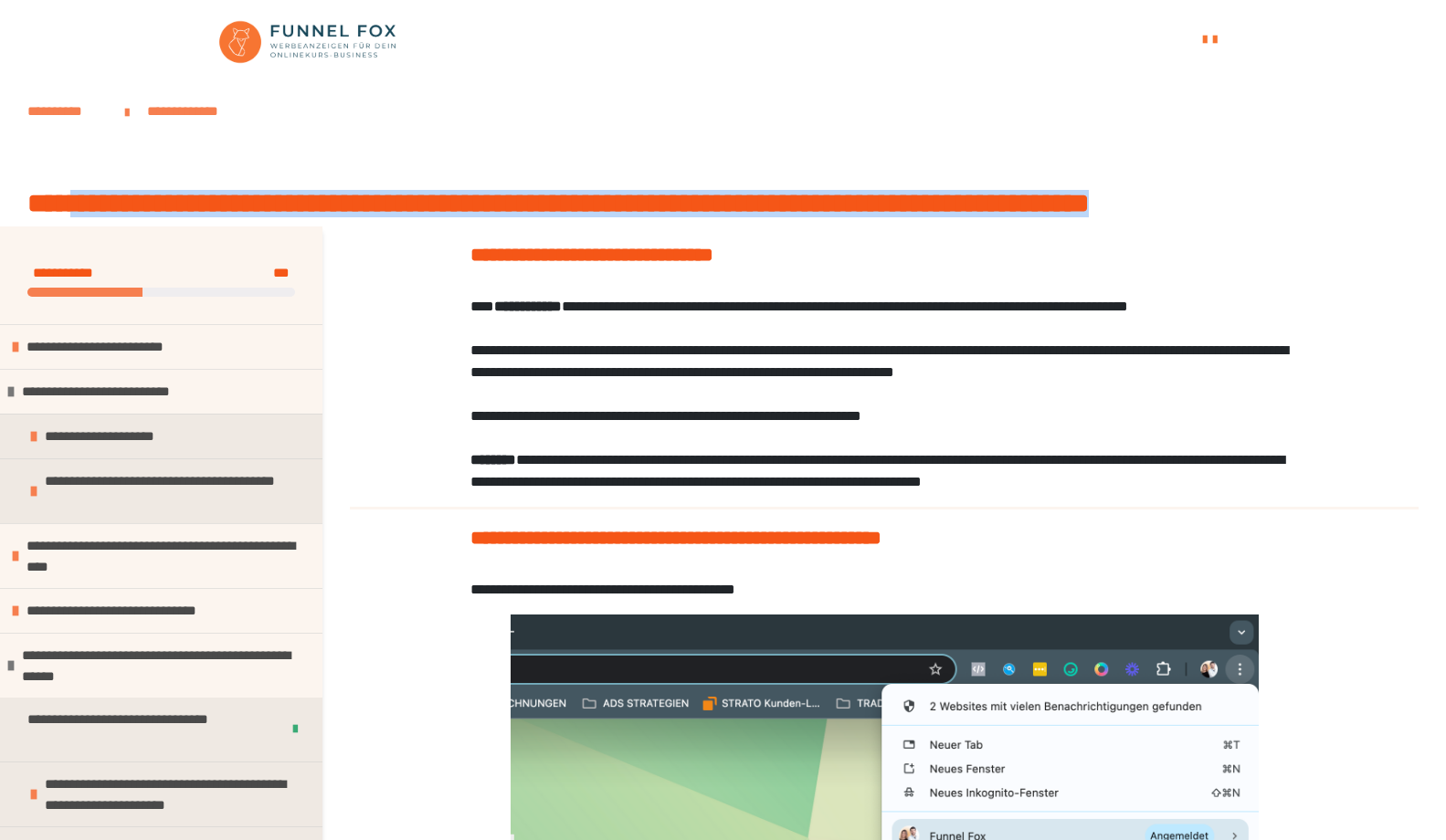 drag, startPoint x: 64, startPoint y: 202, endPoint x: 1406, endPoint y: 204, distance: 1342.0015 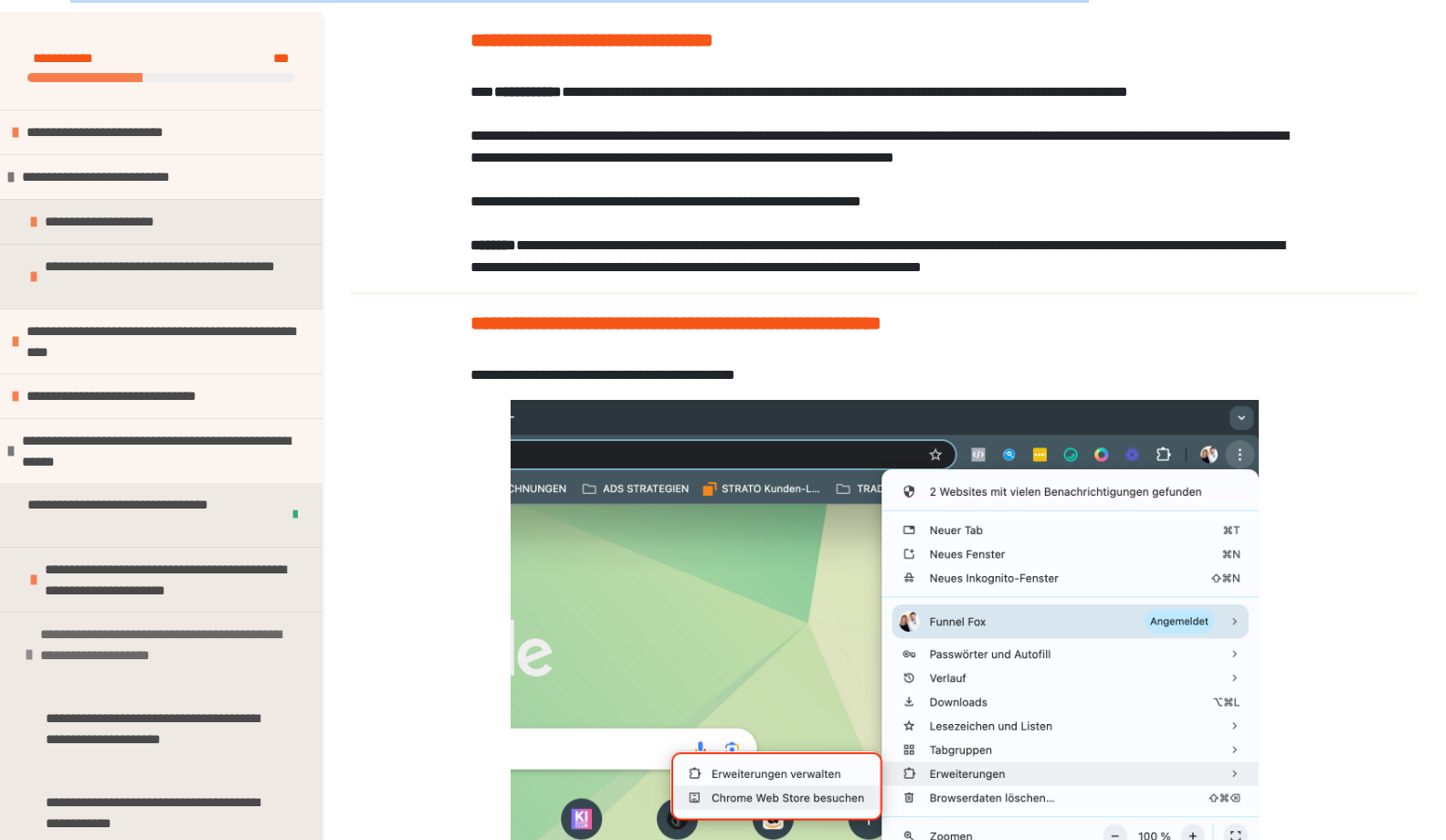 scroll, scrollTop: 249, scrollLeft: 0, axis: vertical 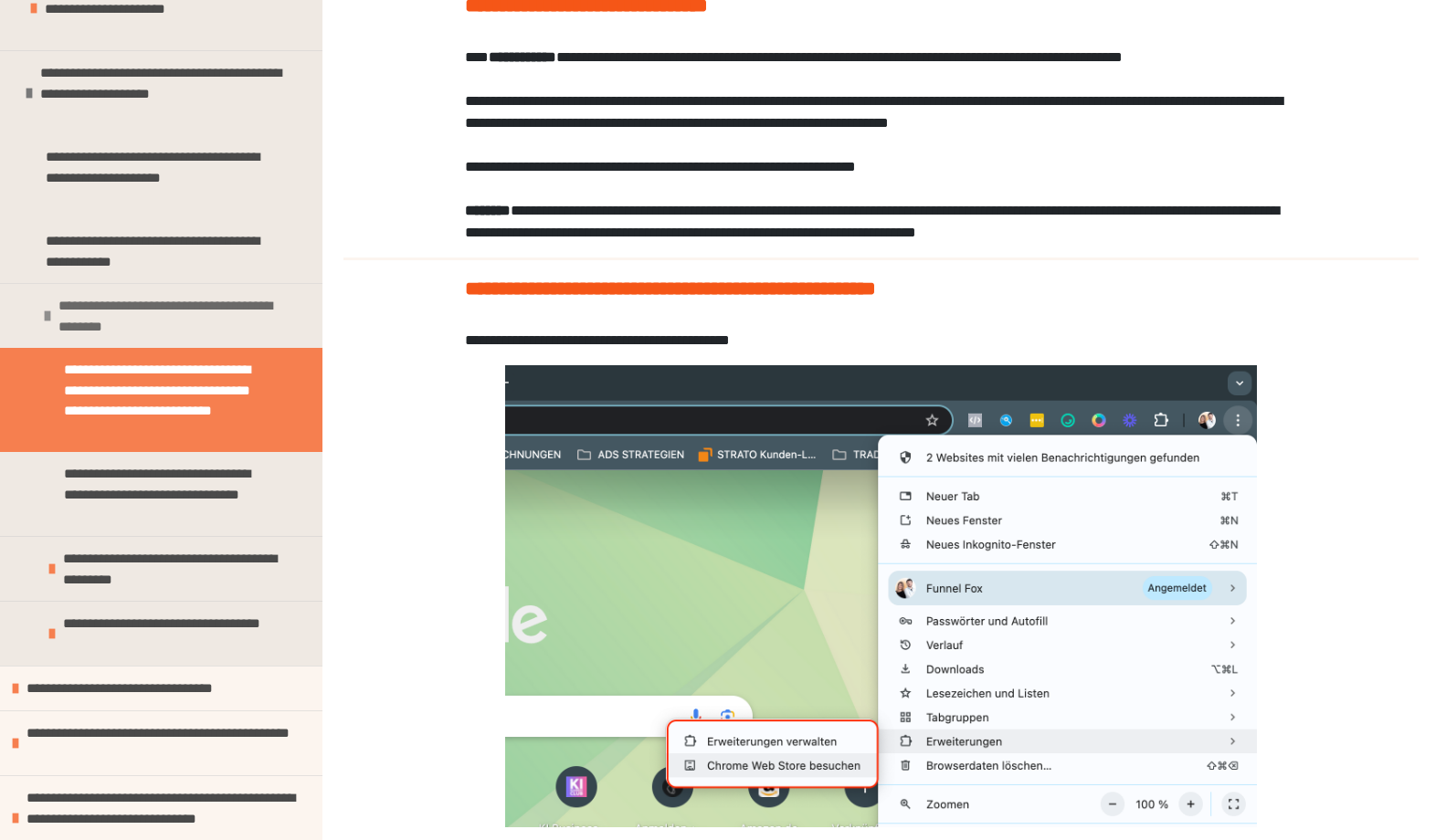 click on "**********" at bounding box center (176, 316) 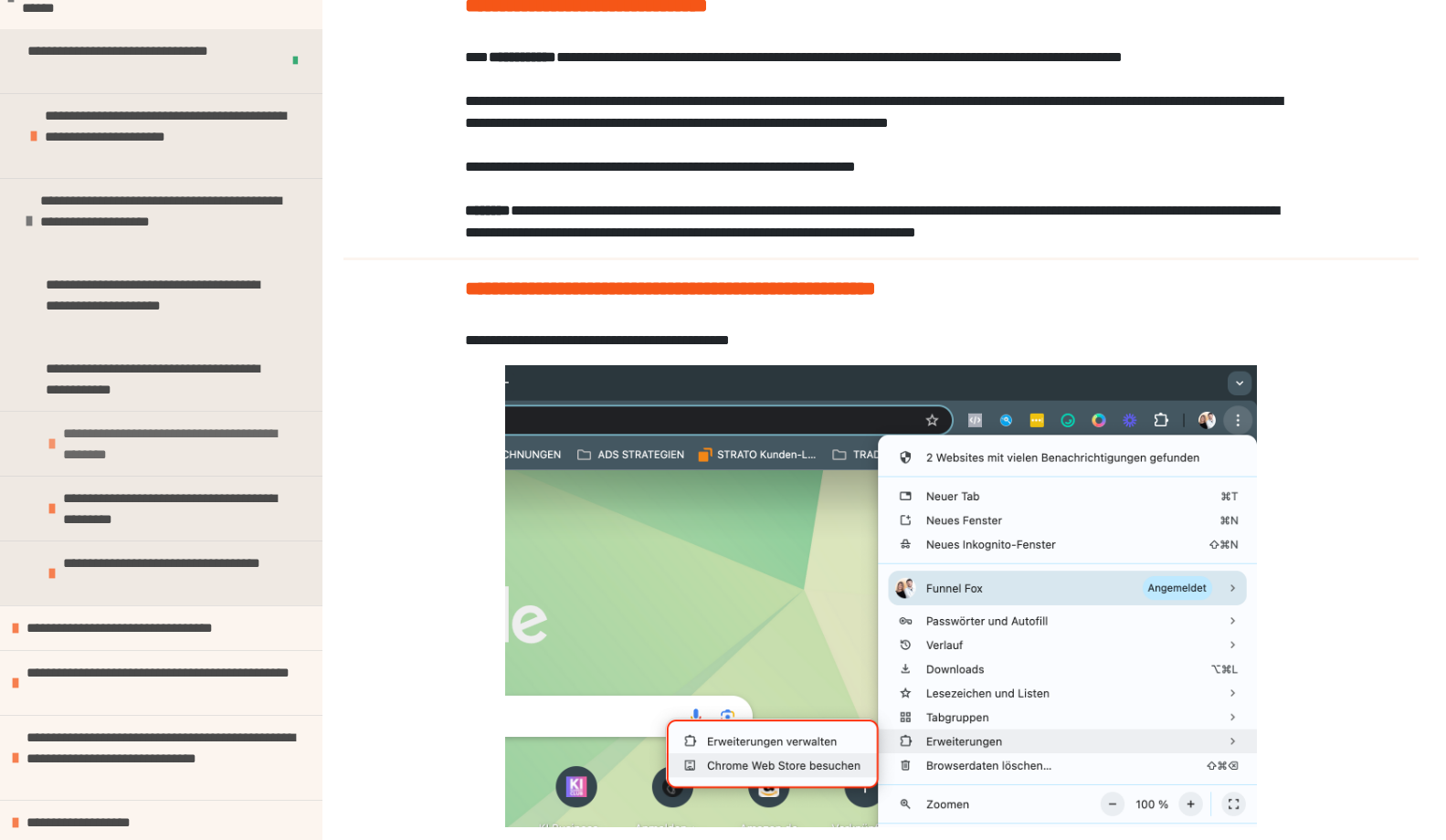 click on "**********" at bounding box center (181, 444) 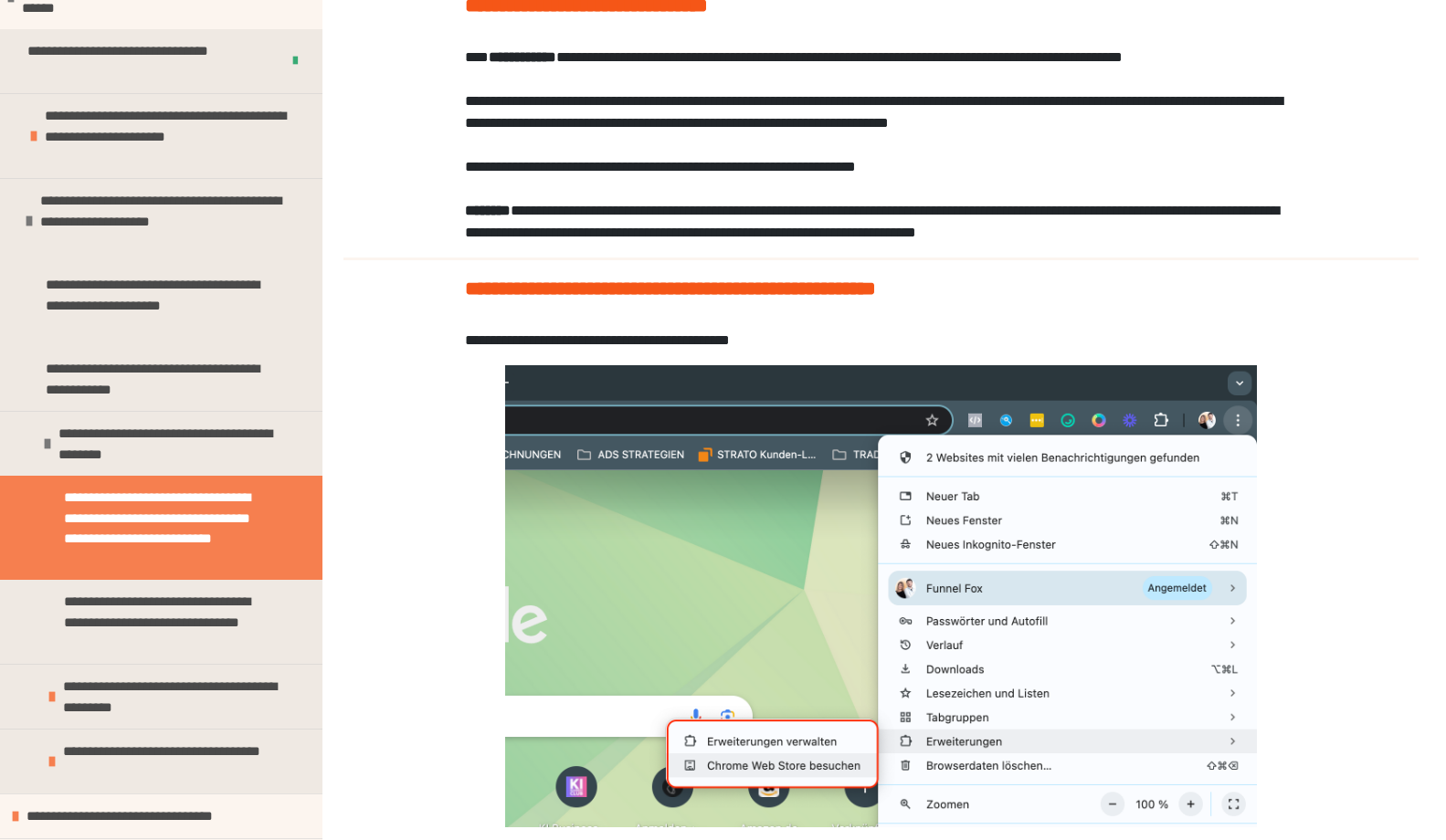 click on "**********" at bounding box center [165, 528] 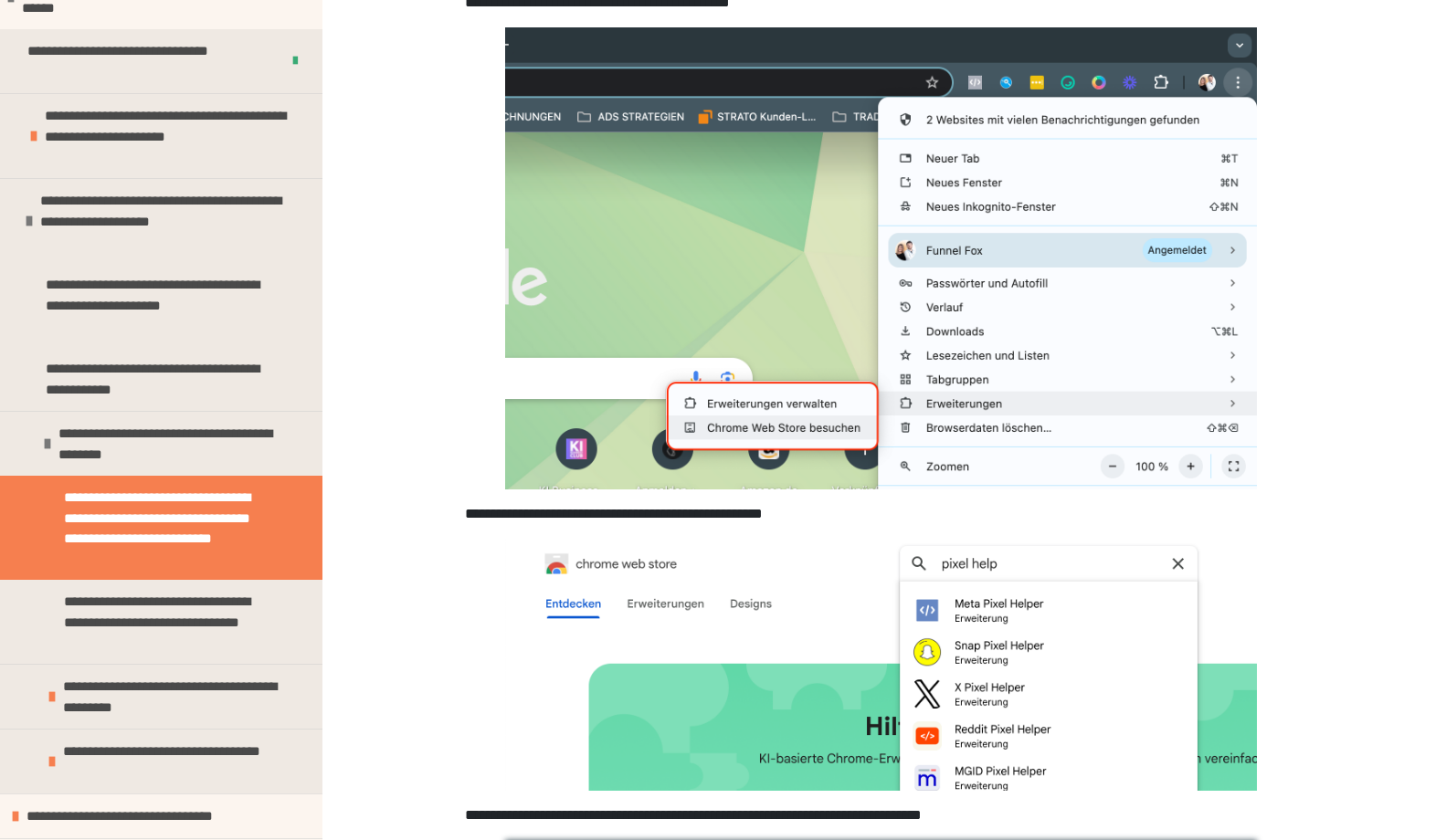 scroll, scrollTop: 950, scrollLeft: 0, axis: vertical 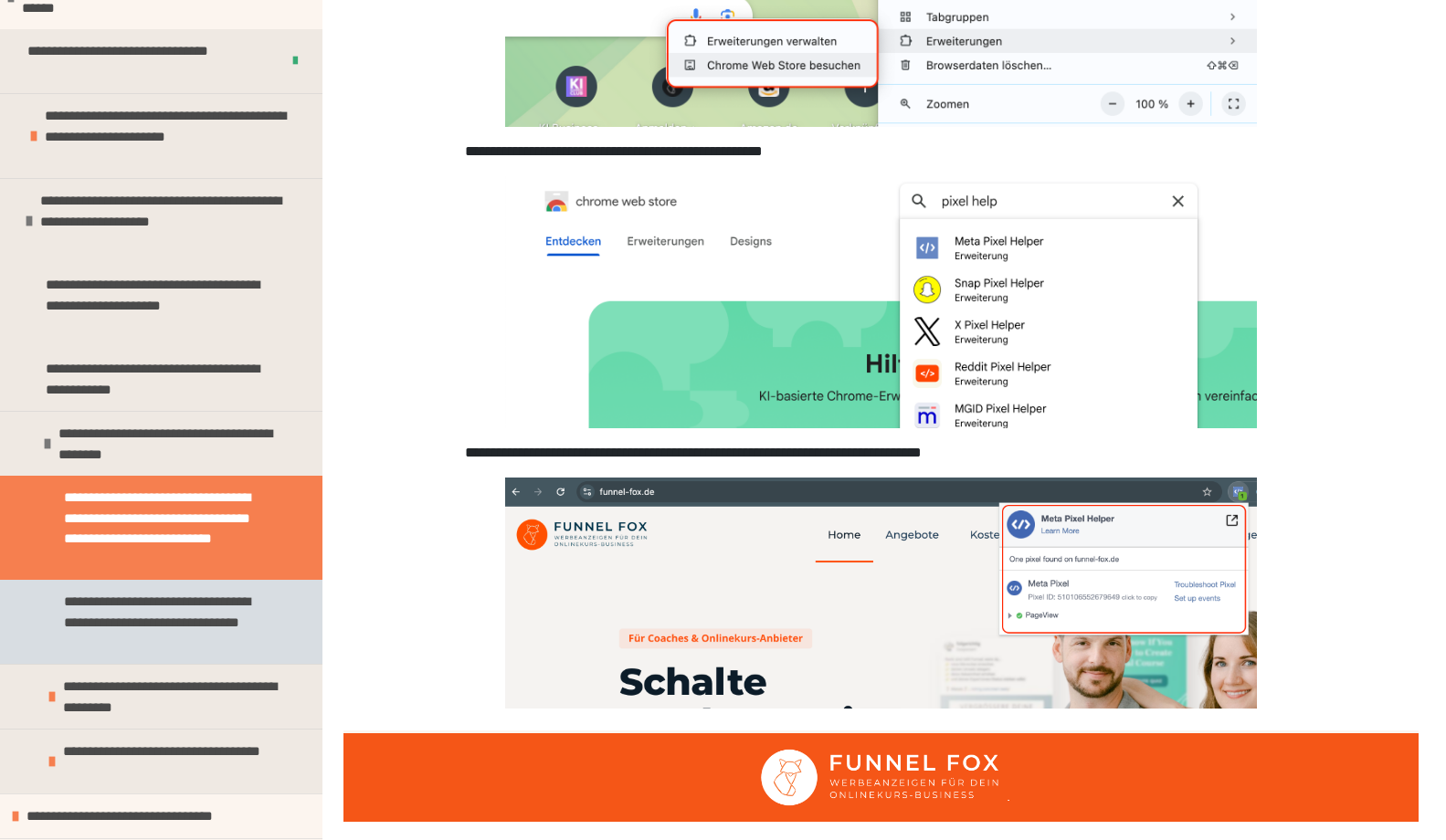 click on "**********" at bounding box center (165, 622) 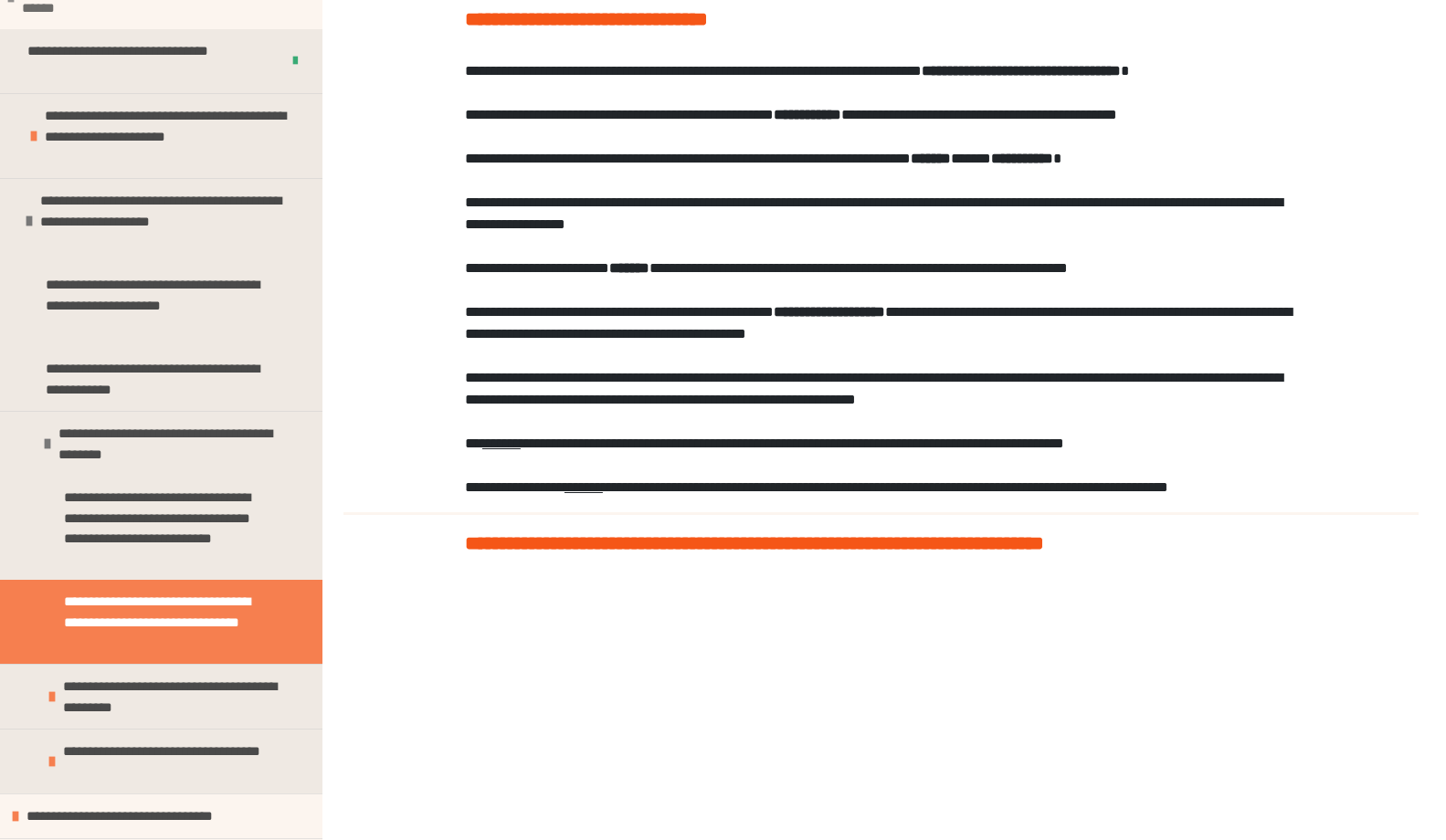 scroll, scrollTop: 0, scrollLeft: 0, axis: both 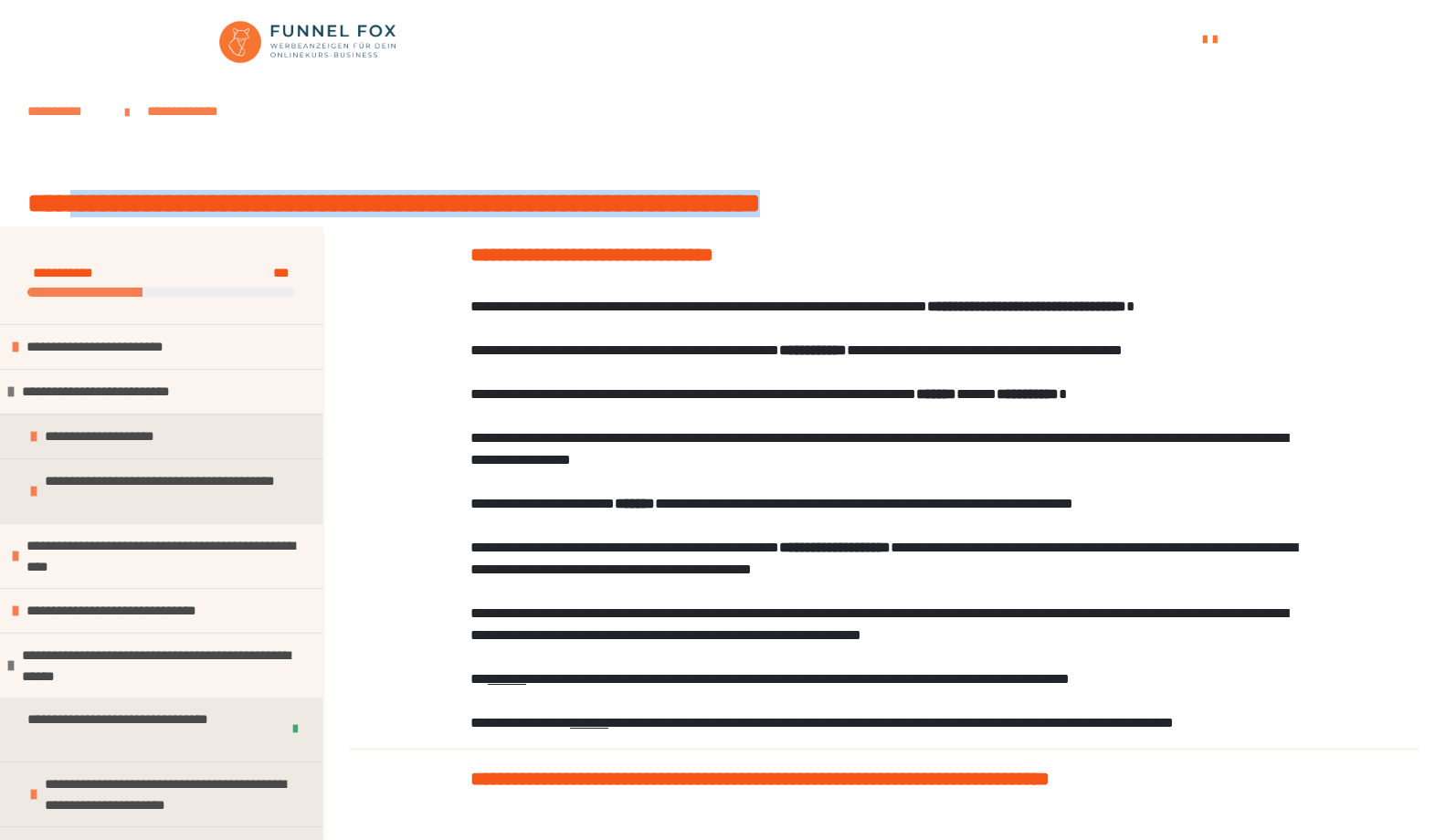 drag, startPoint x: 63, startPoint y: 198, endPoint x: 1004, endPoint y: 209, distance: 941.06 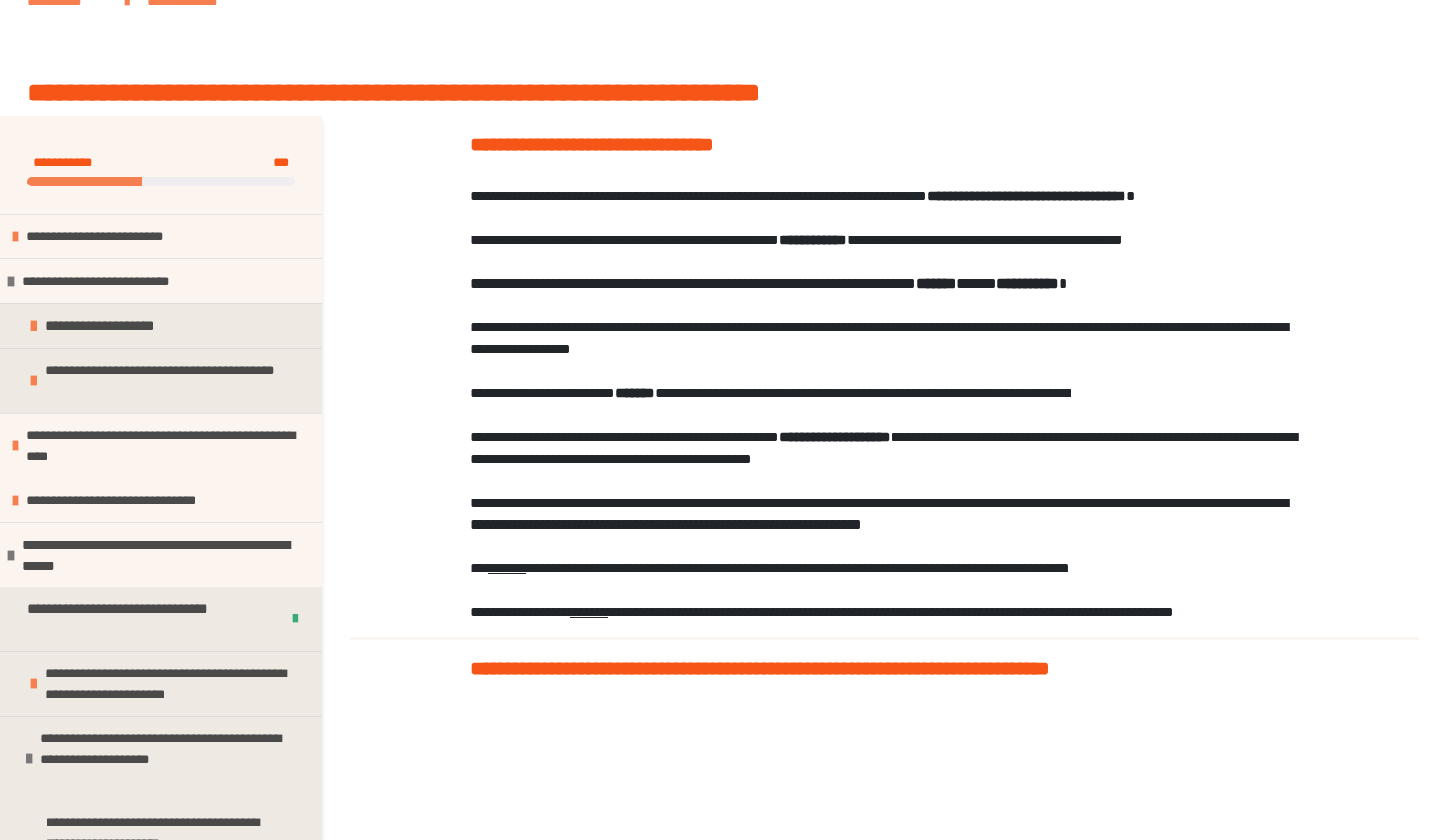 click at bounding box center [884, 404] 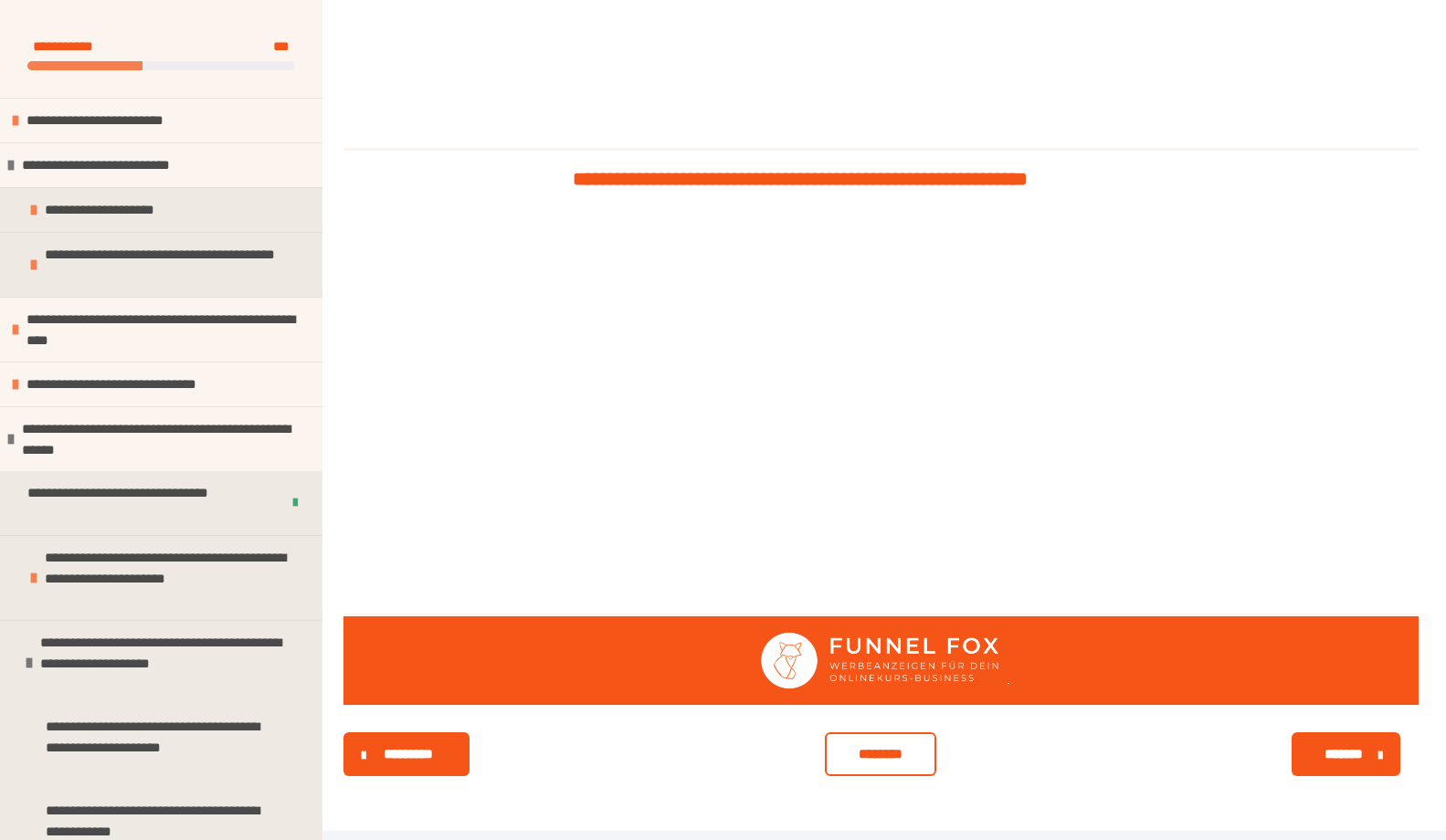 scroll, scrollTop: 1195, scrollLeft: 0, axis: vertical 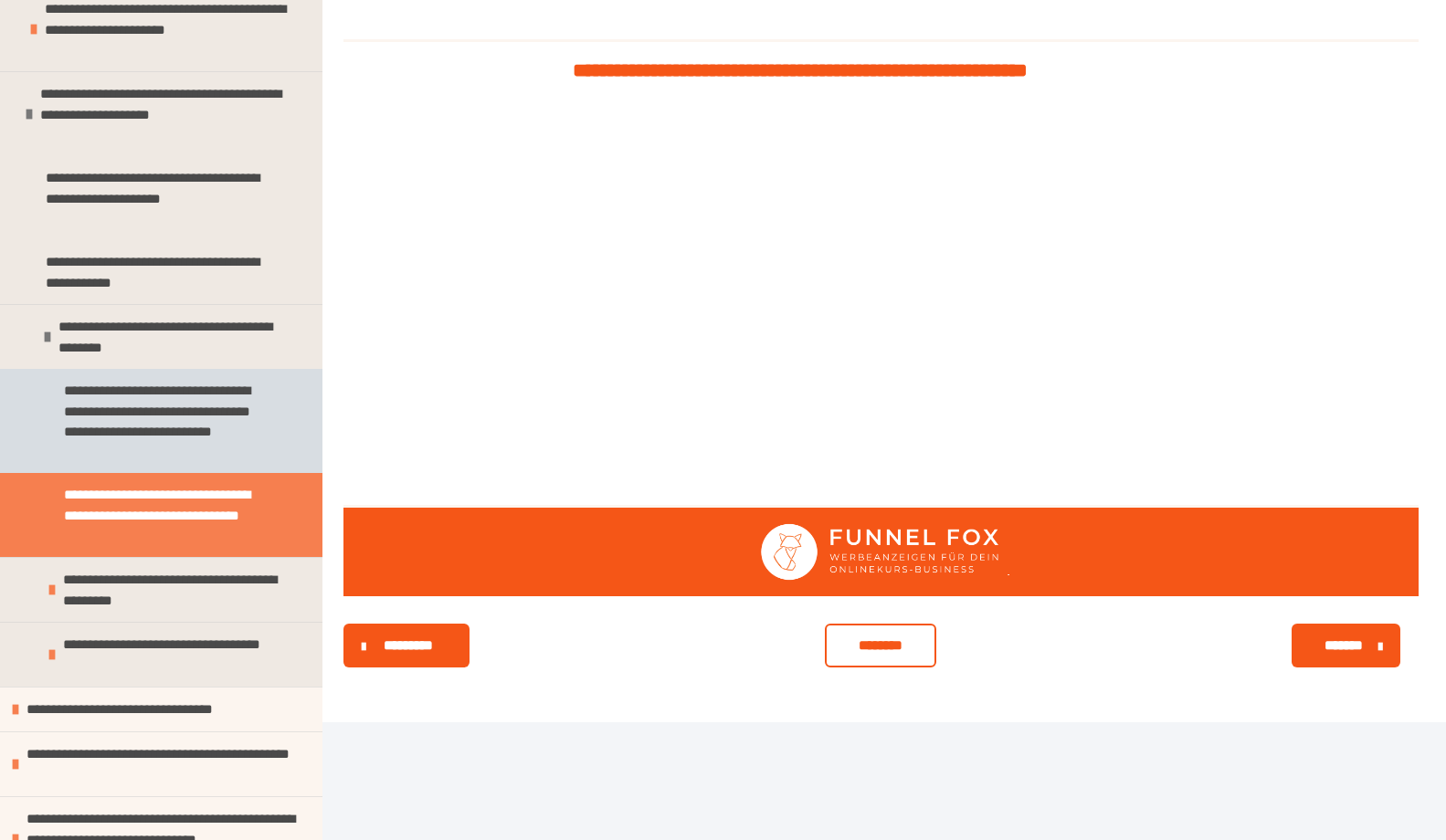 click on "**********" at bounding box center (165, 421) 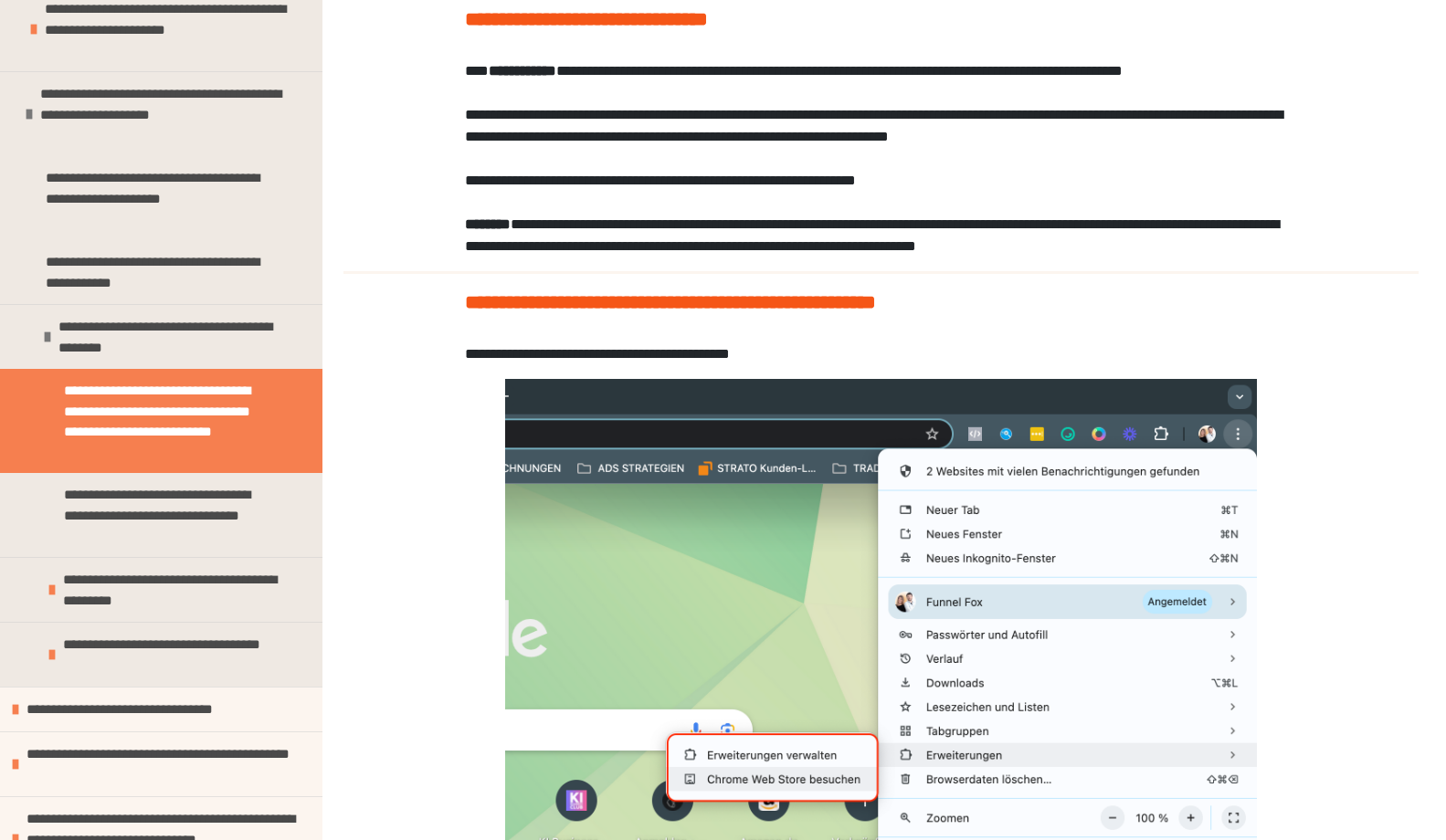 scroll, scrollTop: 0, scrollLeft: 0, axis: both 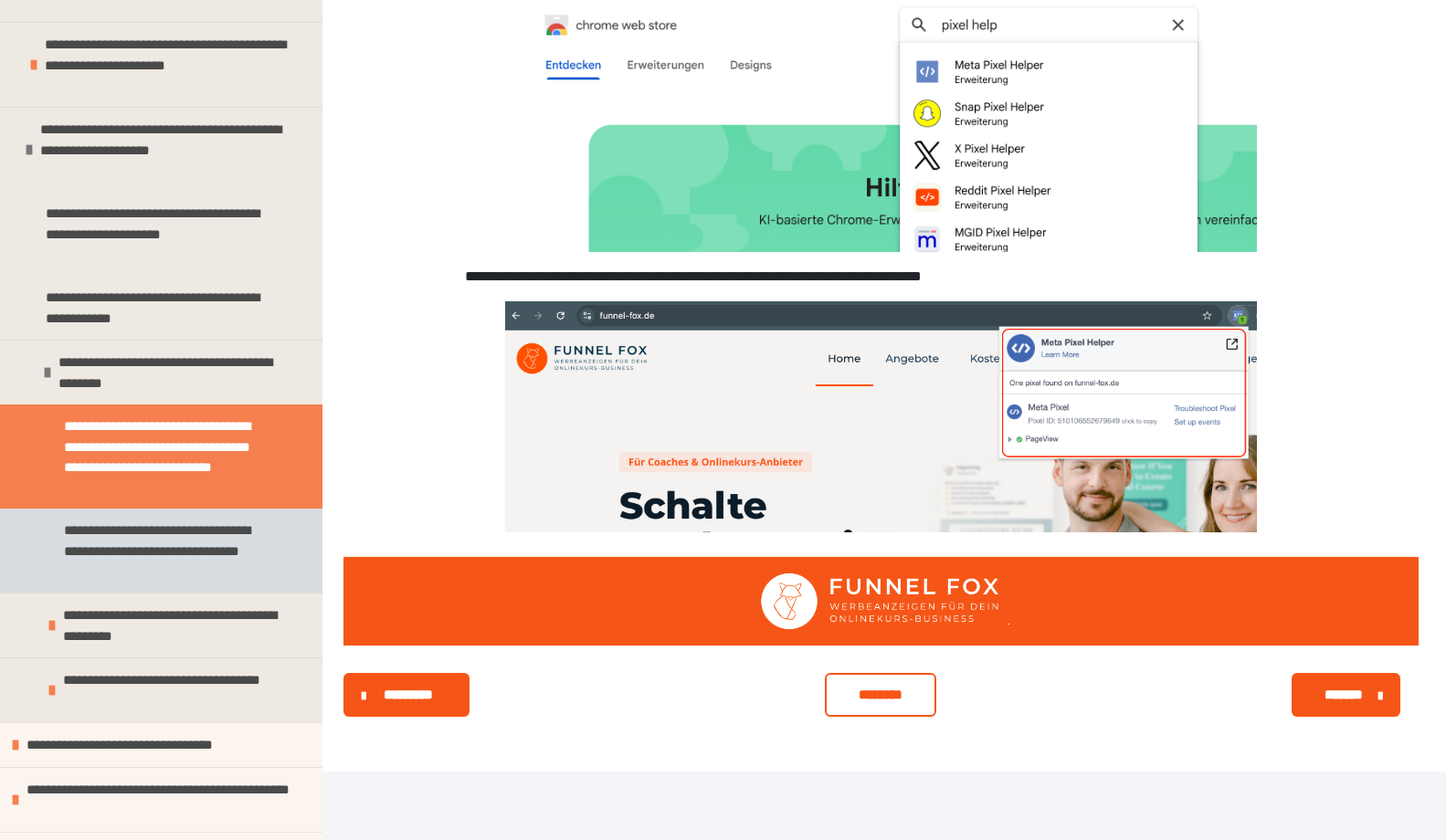 click on "**********" at bounding box center [165, 551] 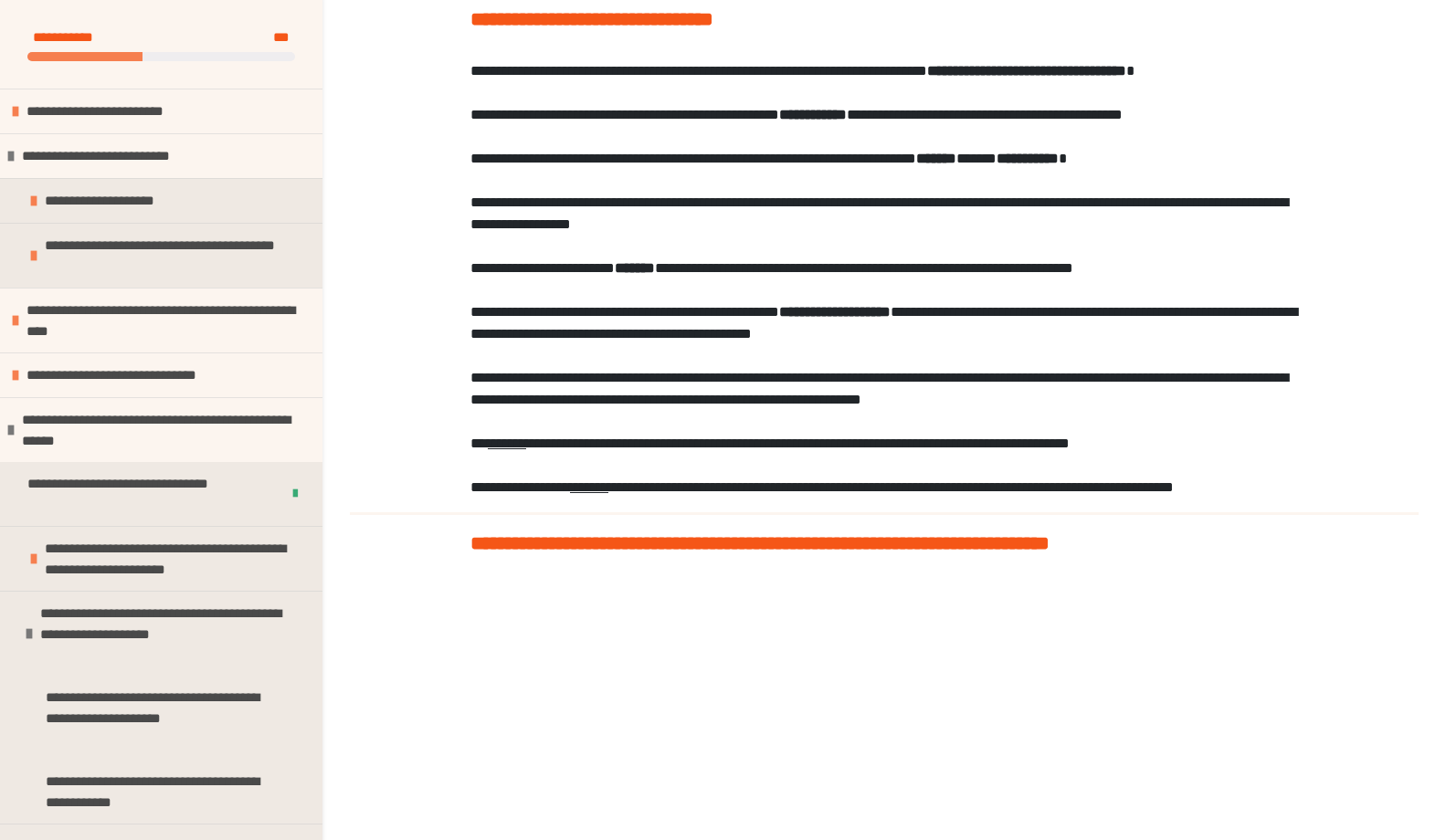 scroll, scrollTop: 0, scrollLeft: 0, axis: both 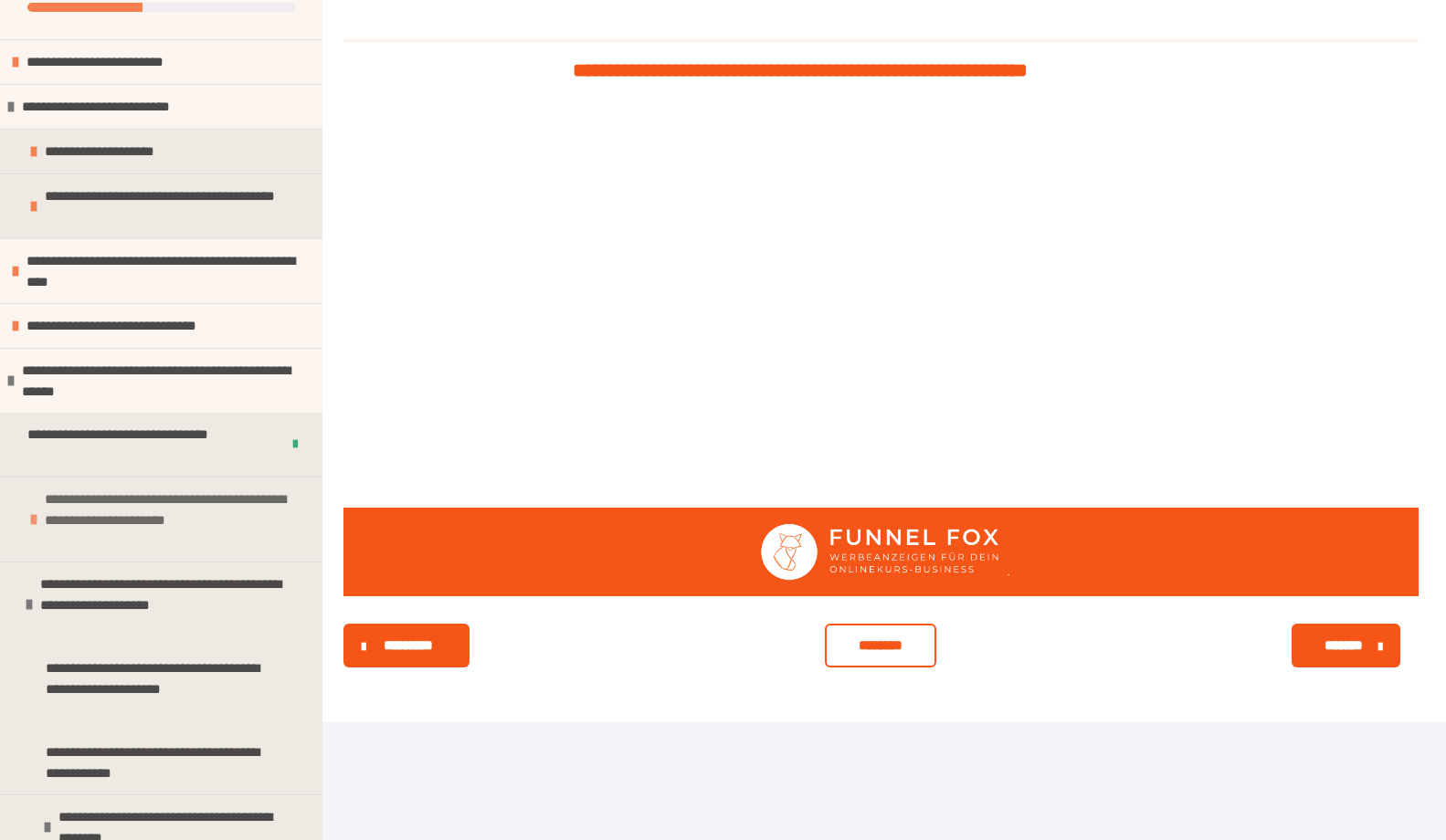 click on "**********" at bounding box center [172, 520] 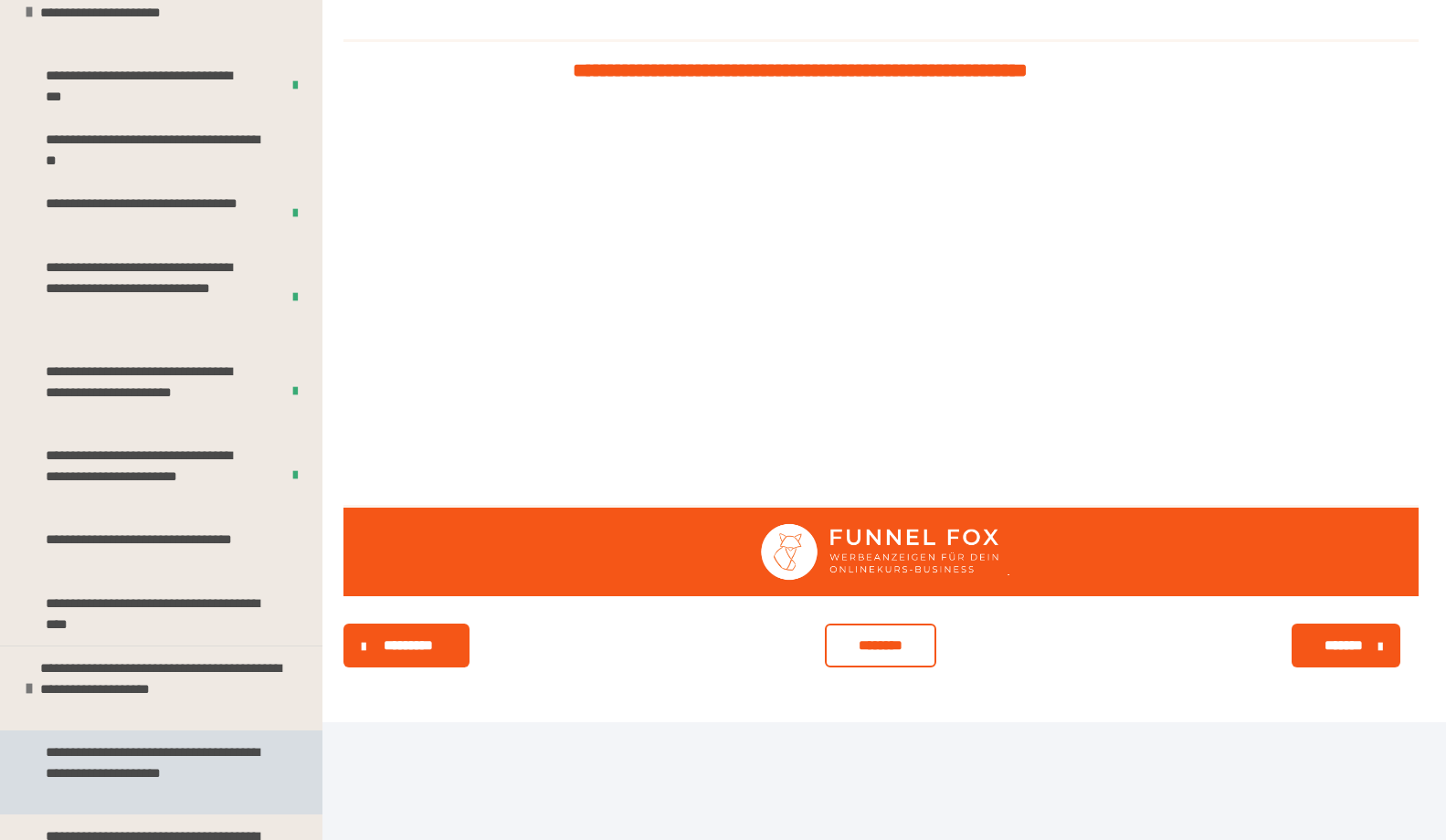 scroll, scrollTop: 739, scrollLeft: 0, axis: vertical 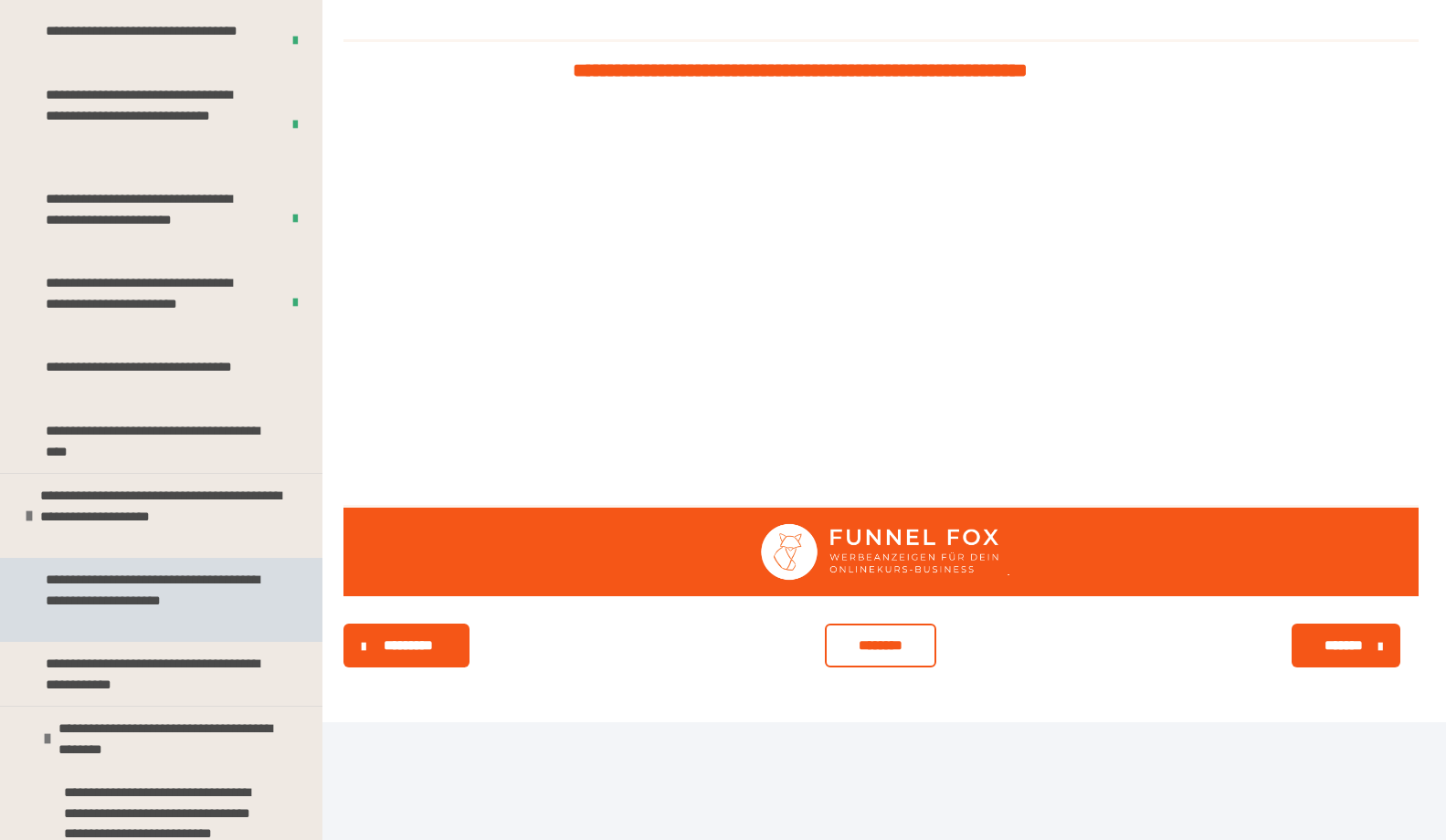 click on "**********" at bounding box center [156, 600] 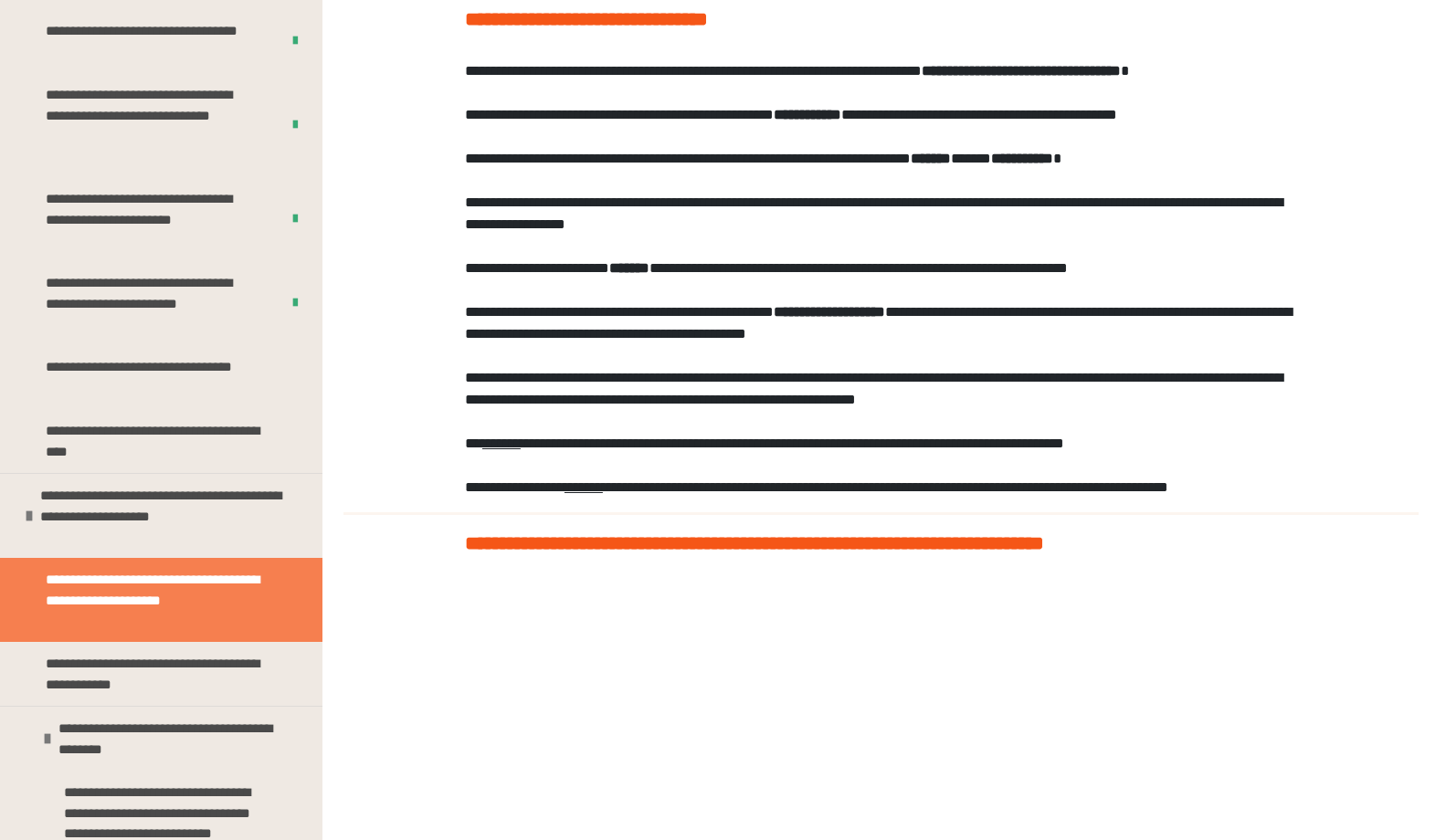 scroll, scrollTop: 0, scrollLeft: 0, axis: both 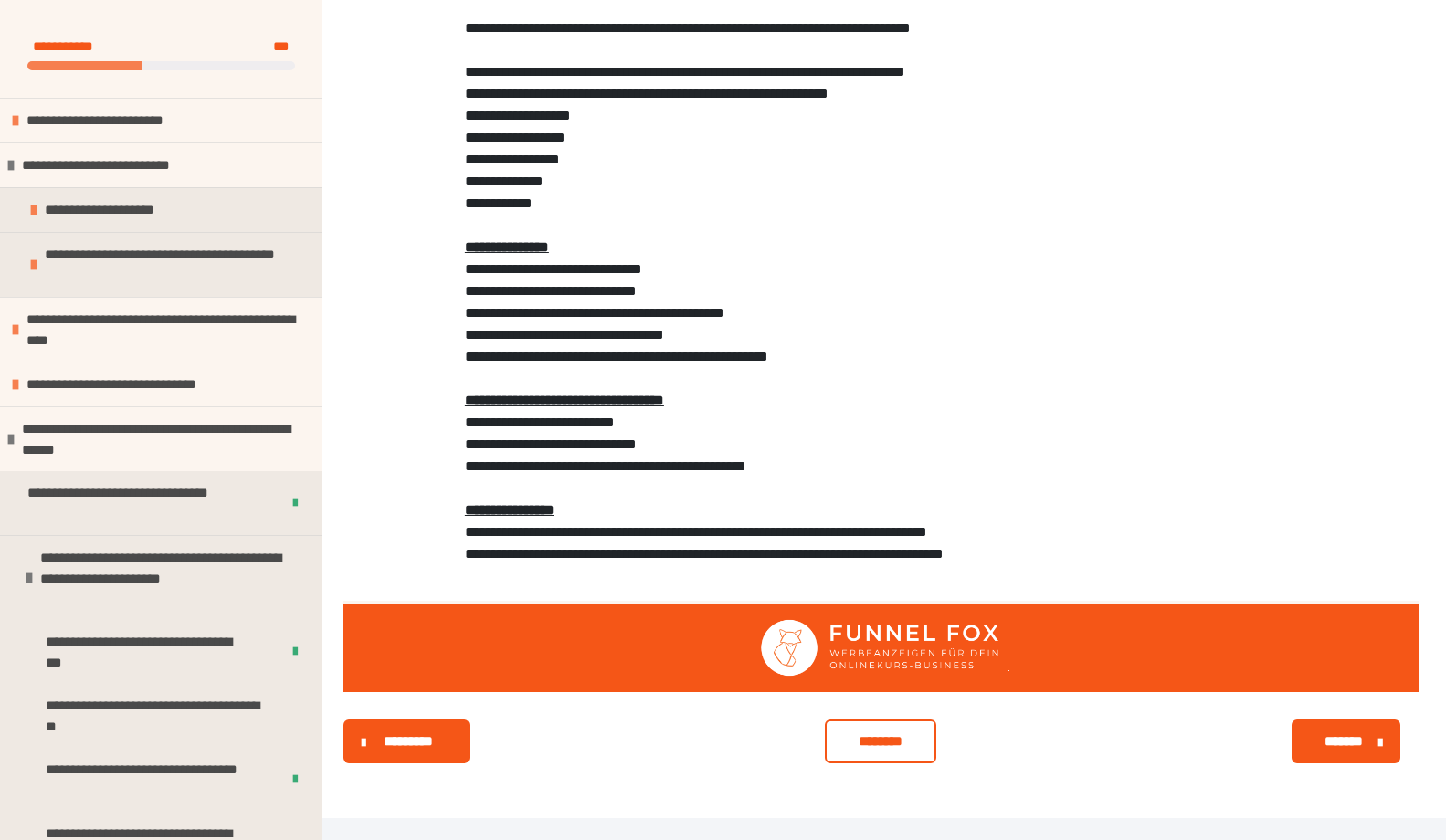 click on "********" at bounding box center [881, 741] 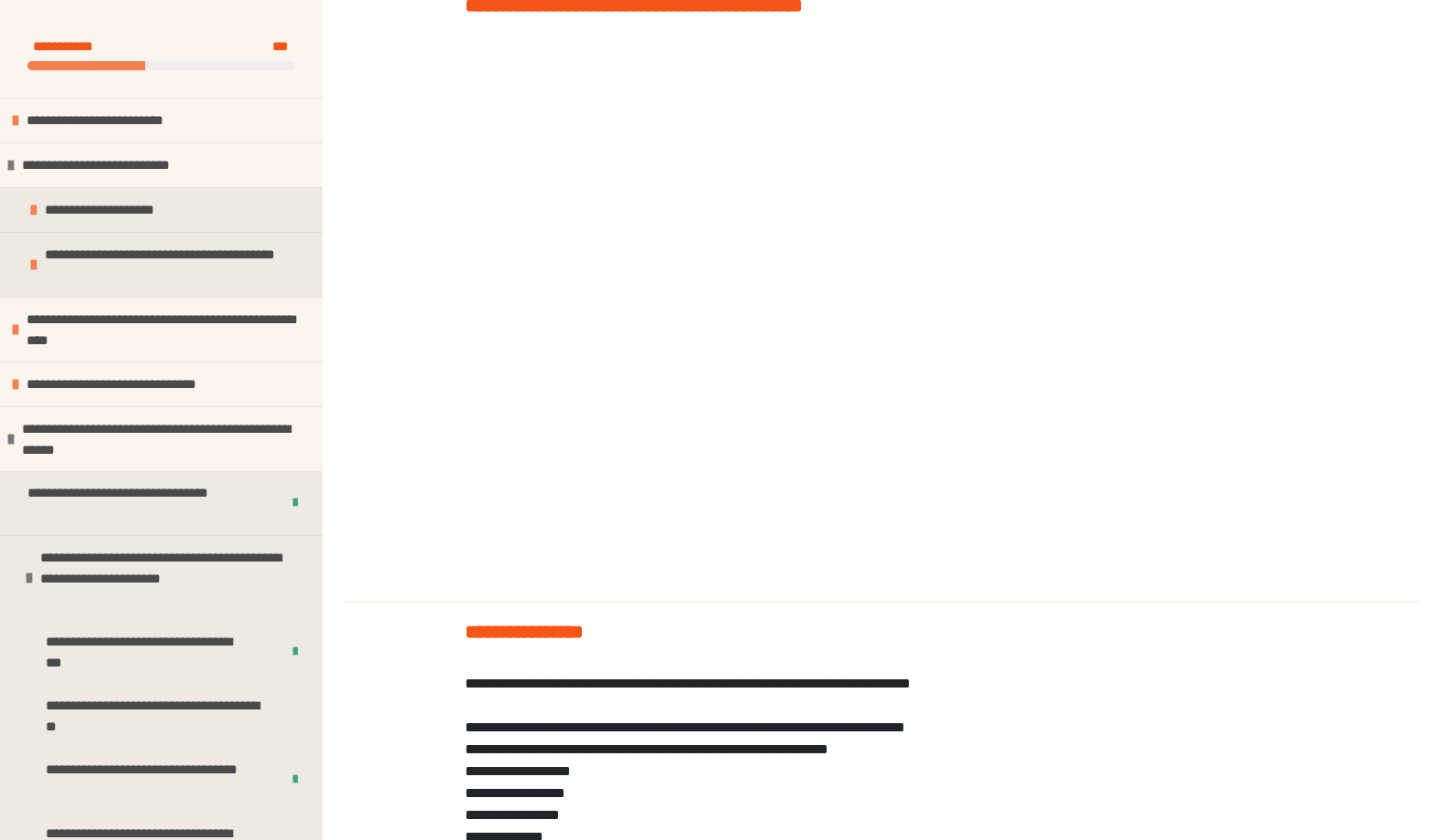 scroll, scrollTop: 0, scrollLeft: 0, axis: both 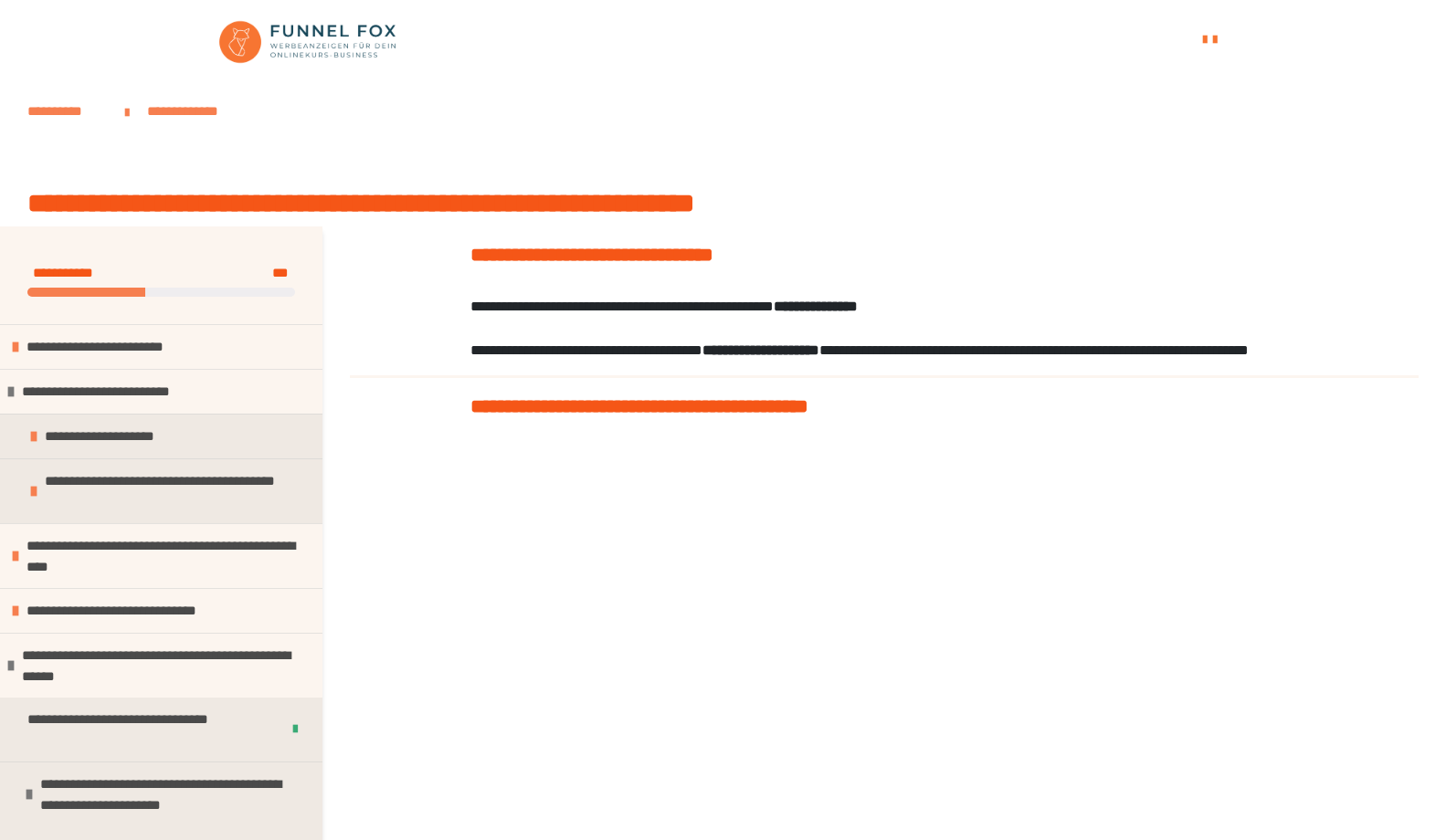 click on "**********" at bounding box center [723, 201] 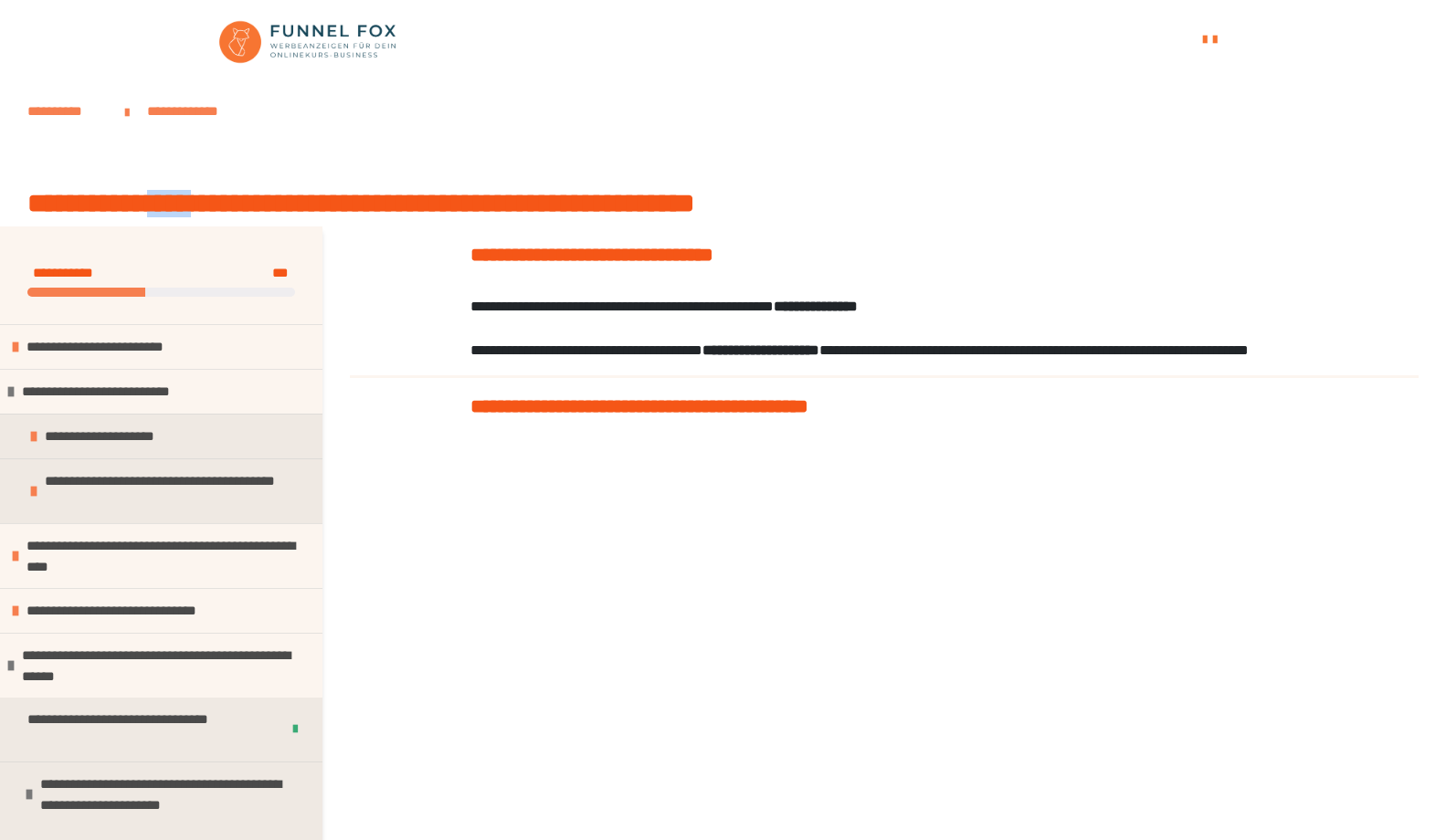 click on "**********" at bounding box center (723, 201) 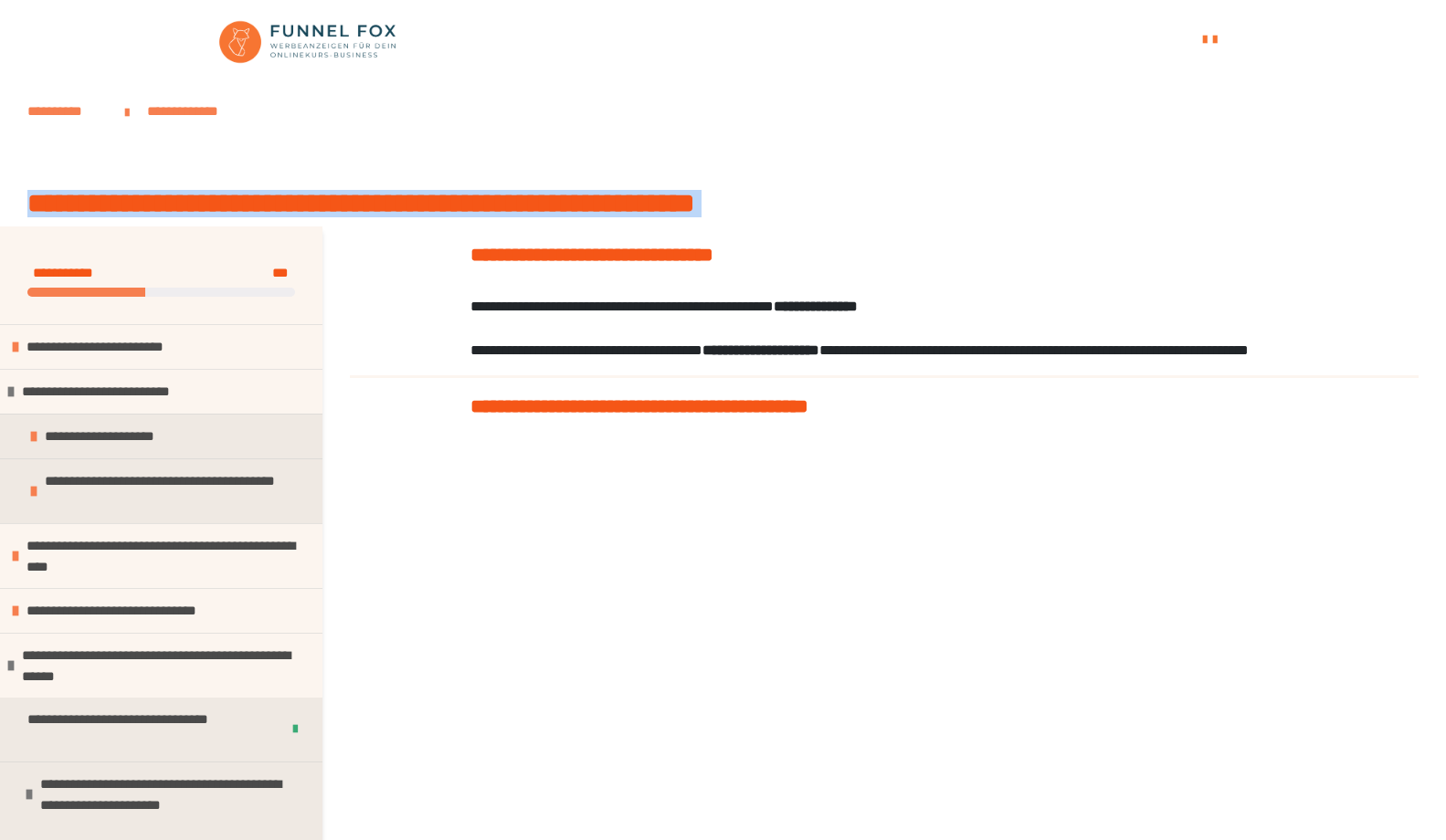 click on "**********" at bounding box center [723, 201] 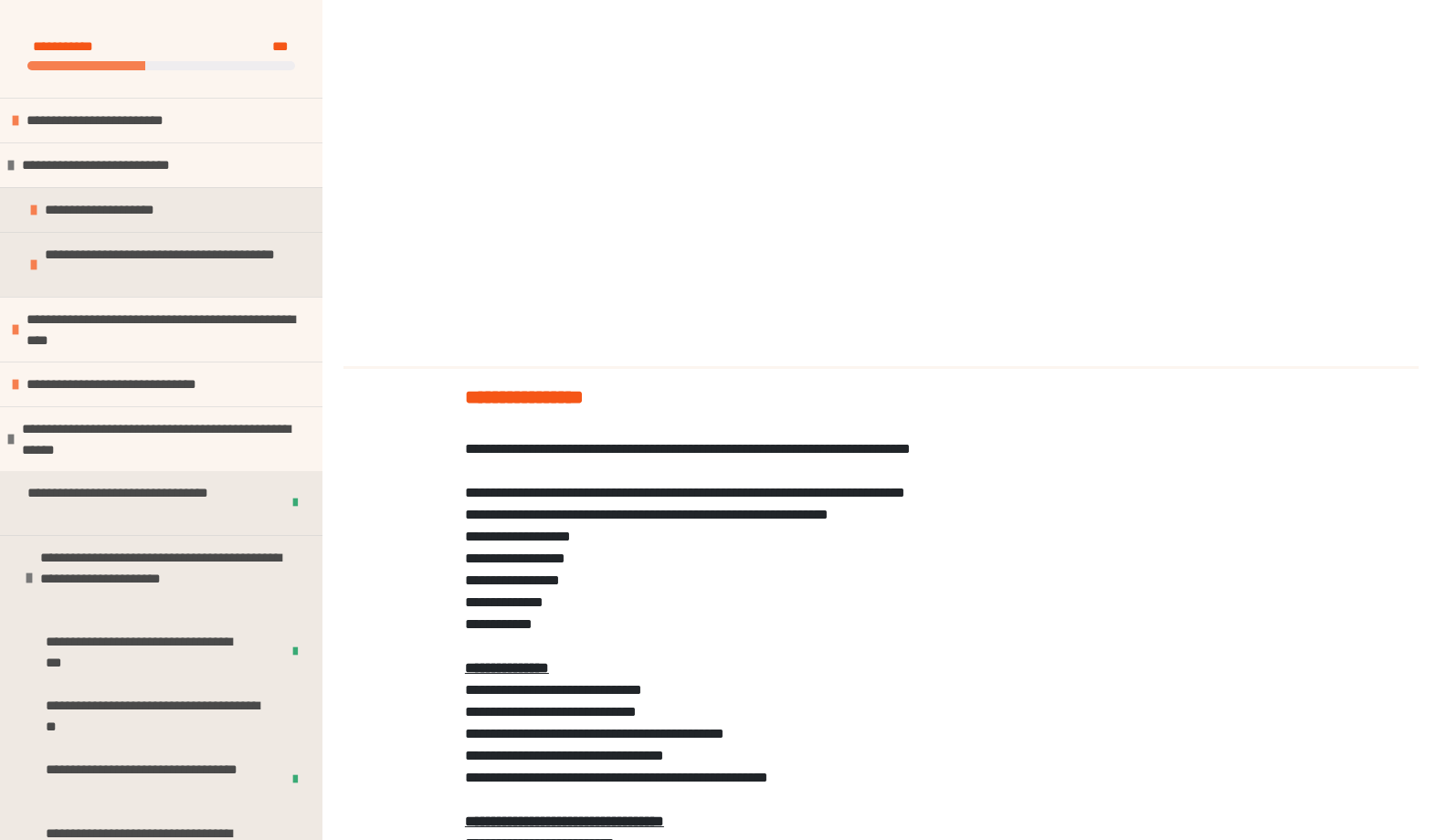 scroll, scrollTop: 1056, scrollLeft: 0, axis: vertical 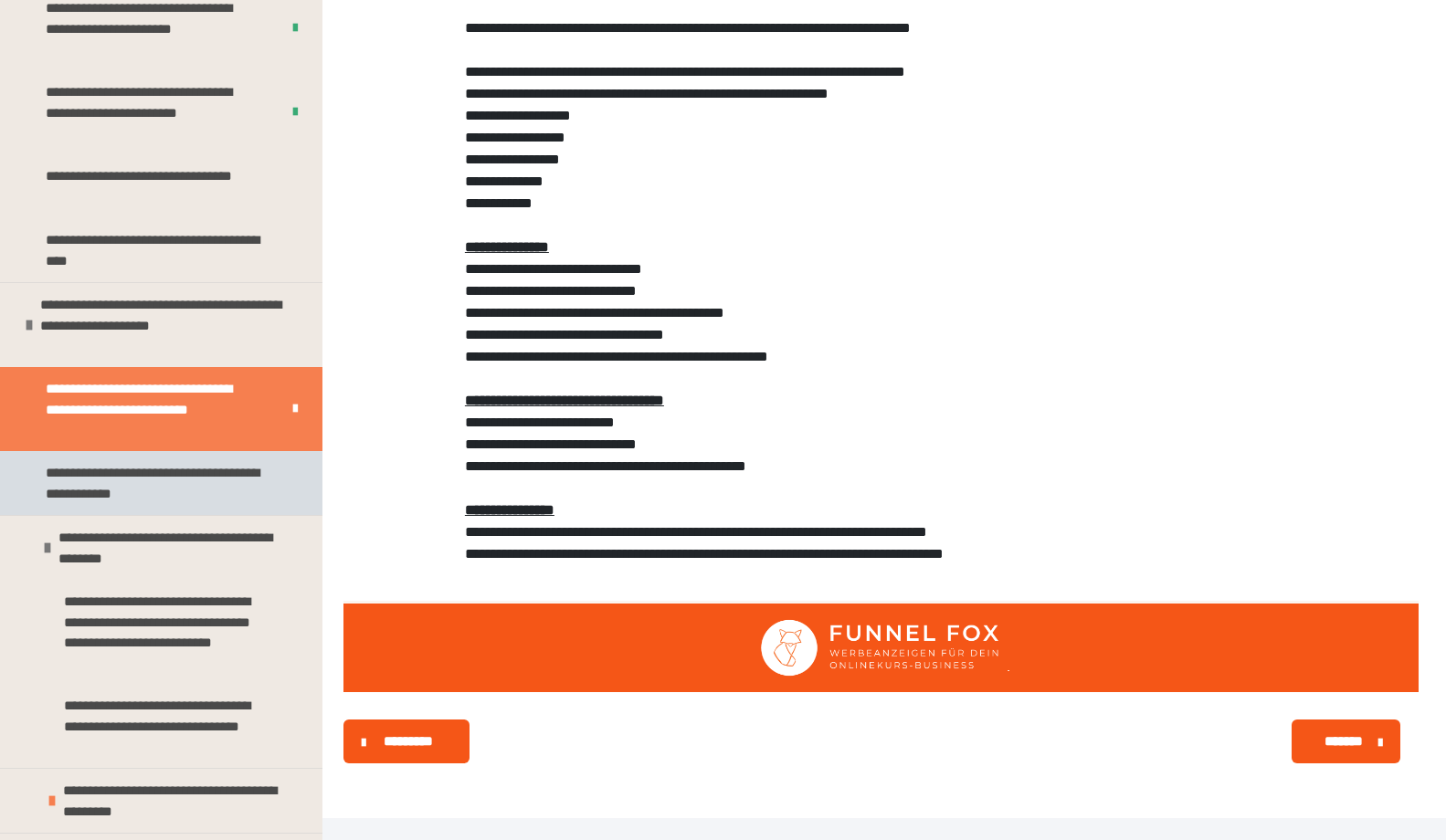 click on "**********" at bounding box center [156, 483] 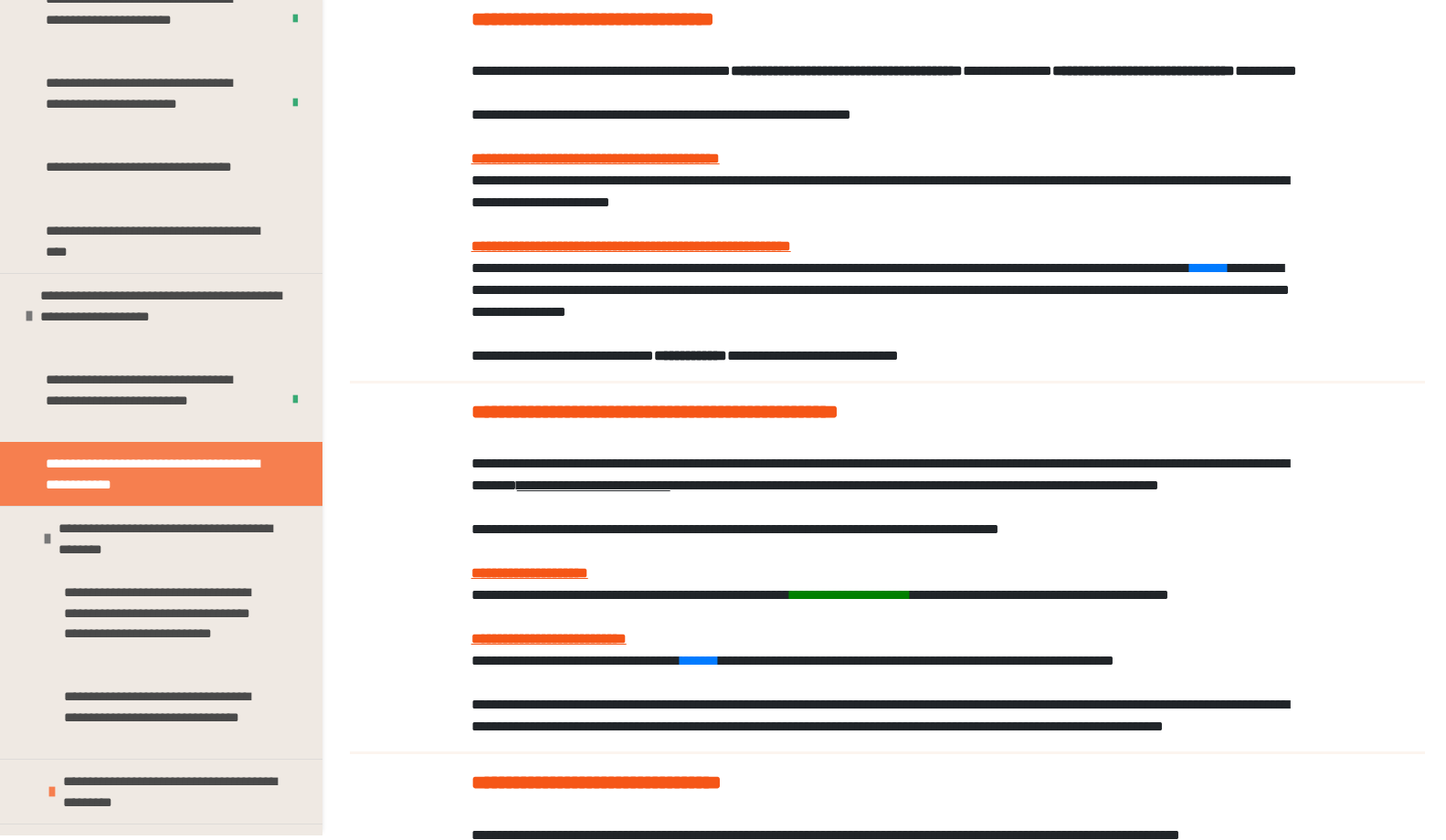 scroll, scrollTop: 0, scrollLeft: 0, axis: both 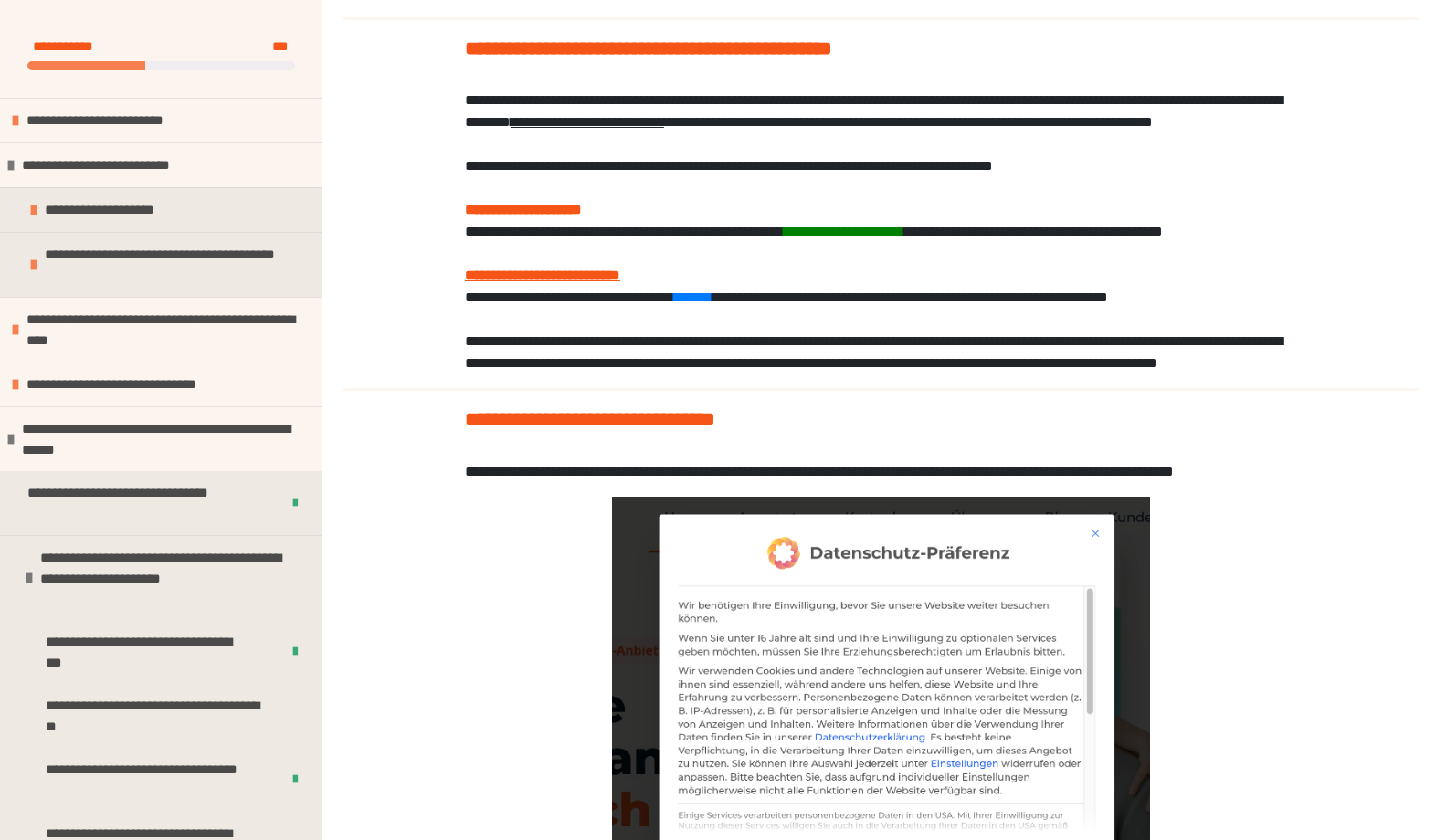 click on "**********" at bounding box center [881, 232] 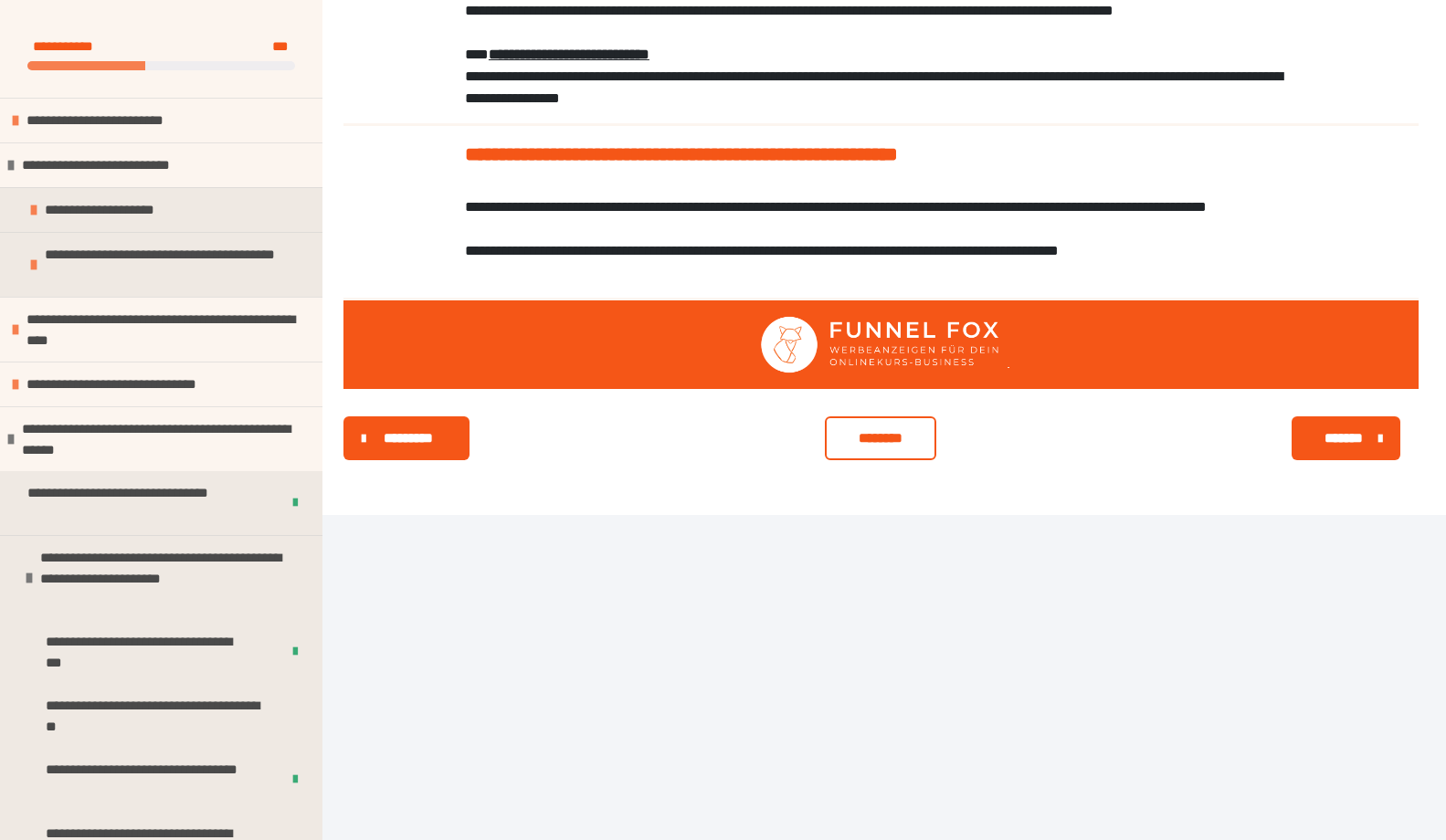 scroll, scrollTop: 2668, scrollLeft: 0, axis: vertical 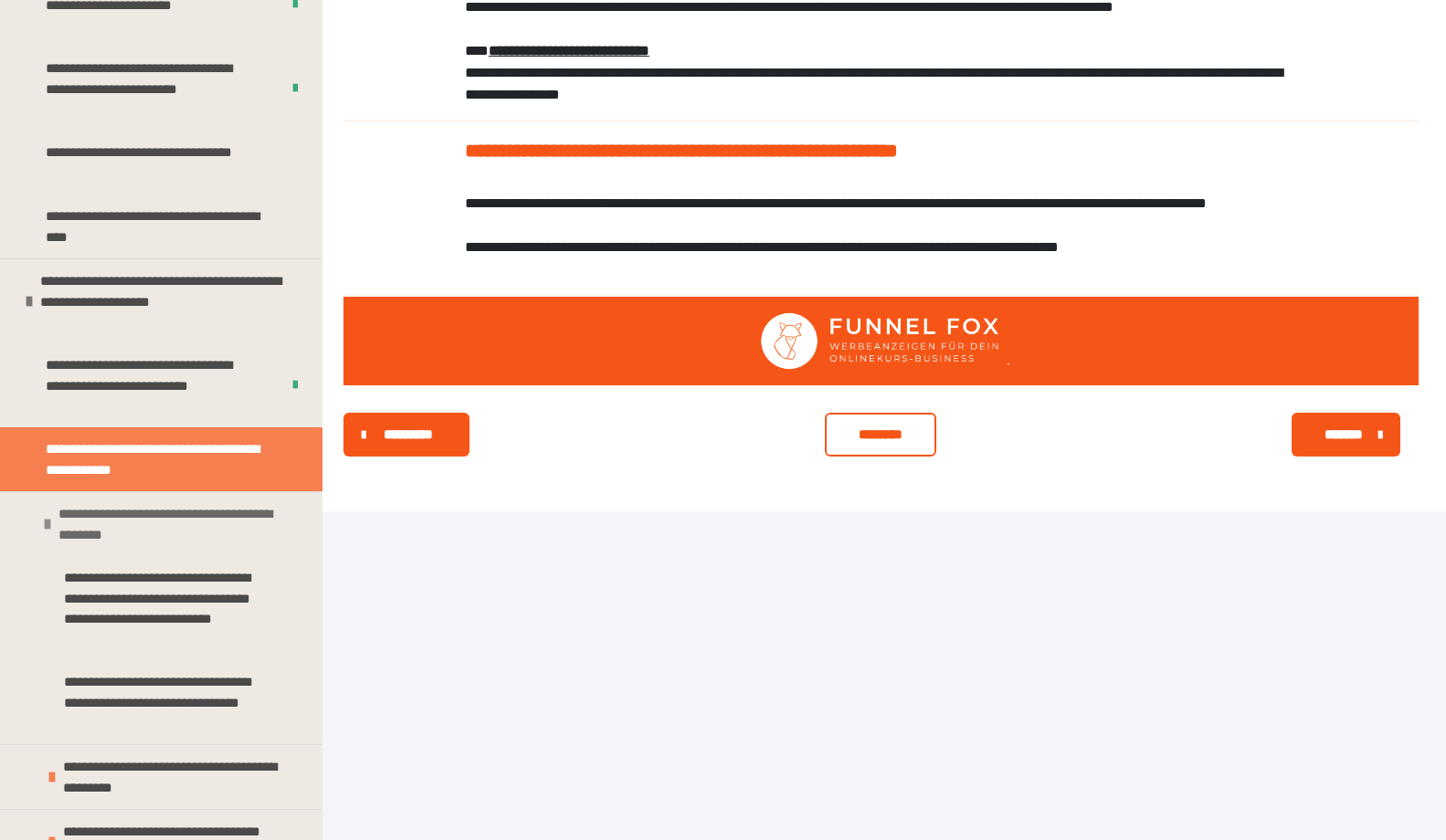 click on "**********" at bounding box center [176, 524] 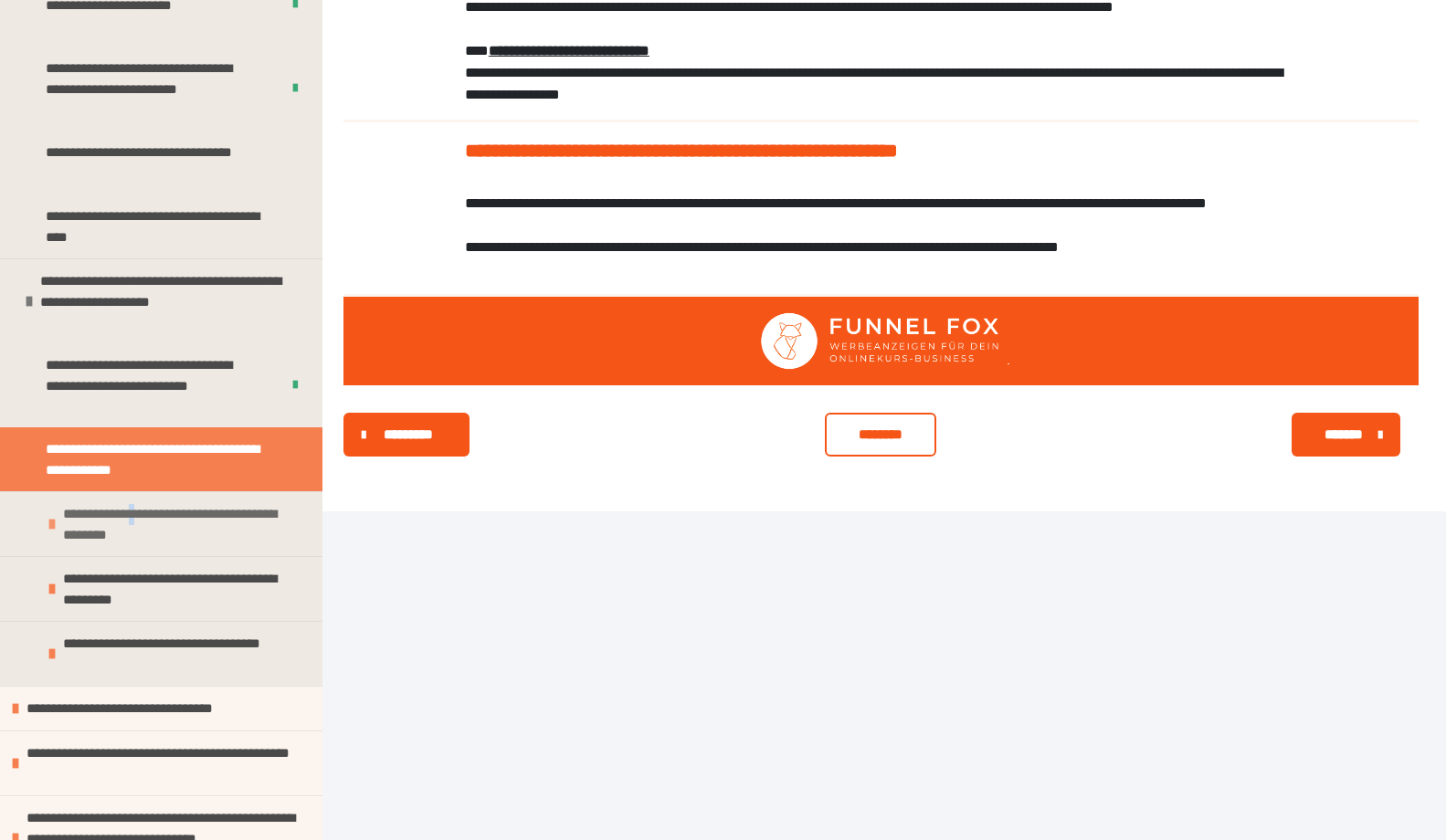 click on "**********" at bounding box center (181, 524) 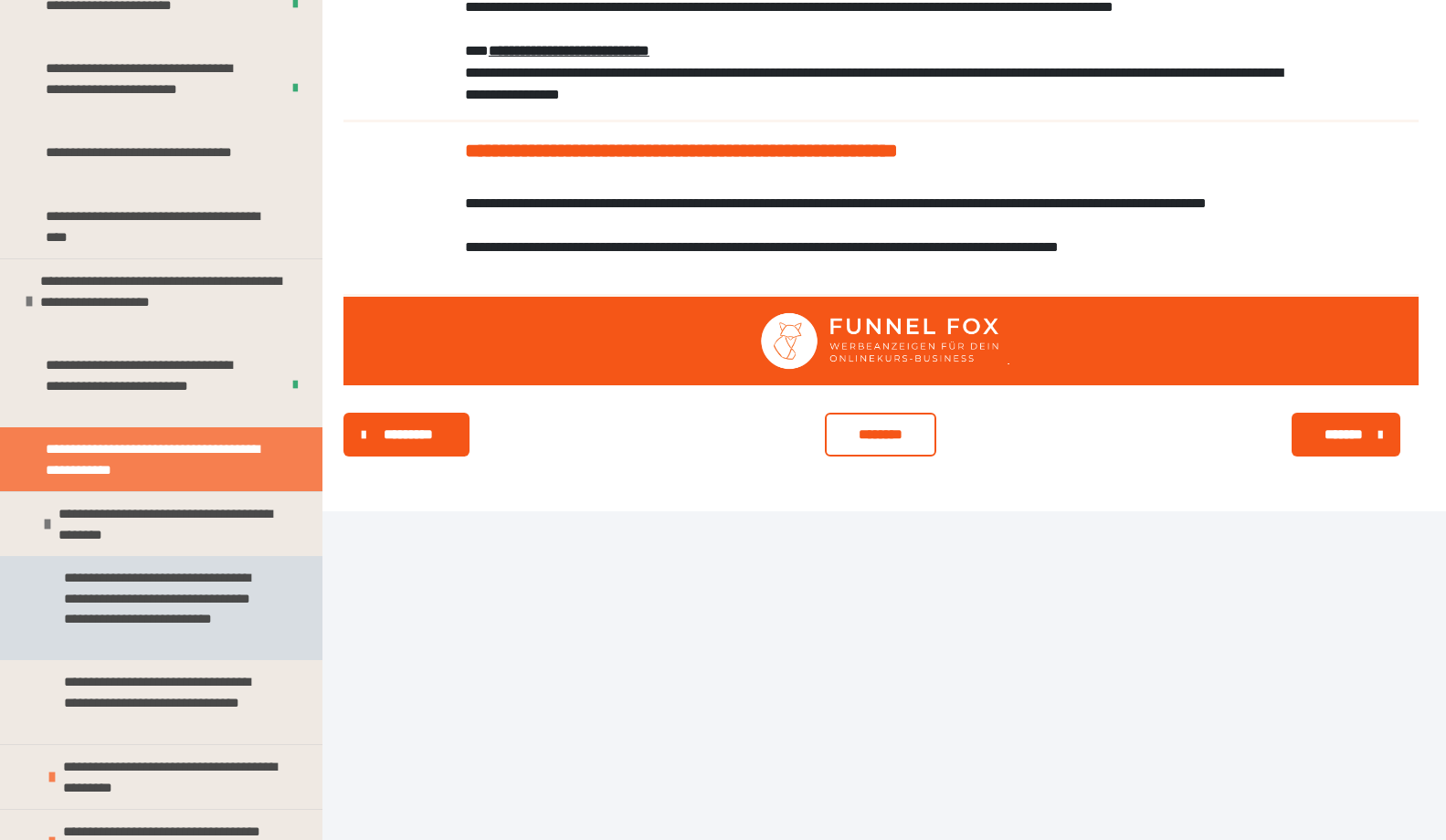 click on "**********" at bounding box center [165, 608] 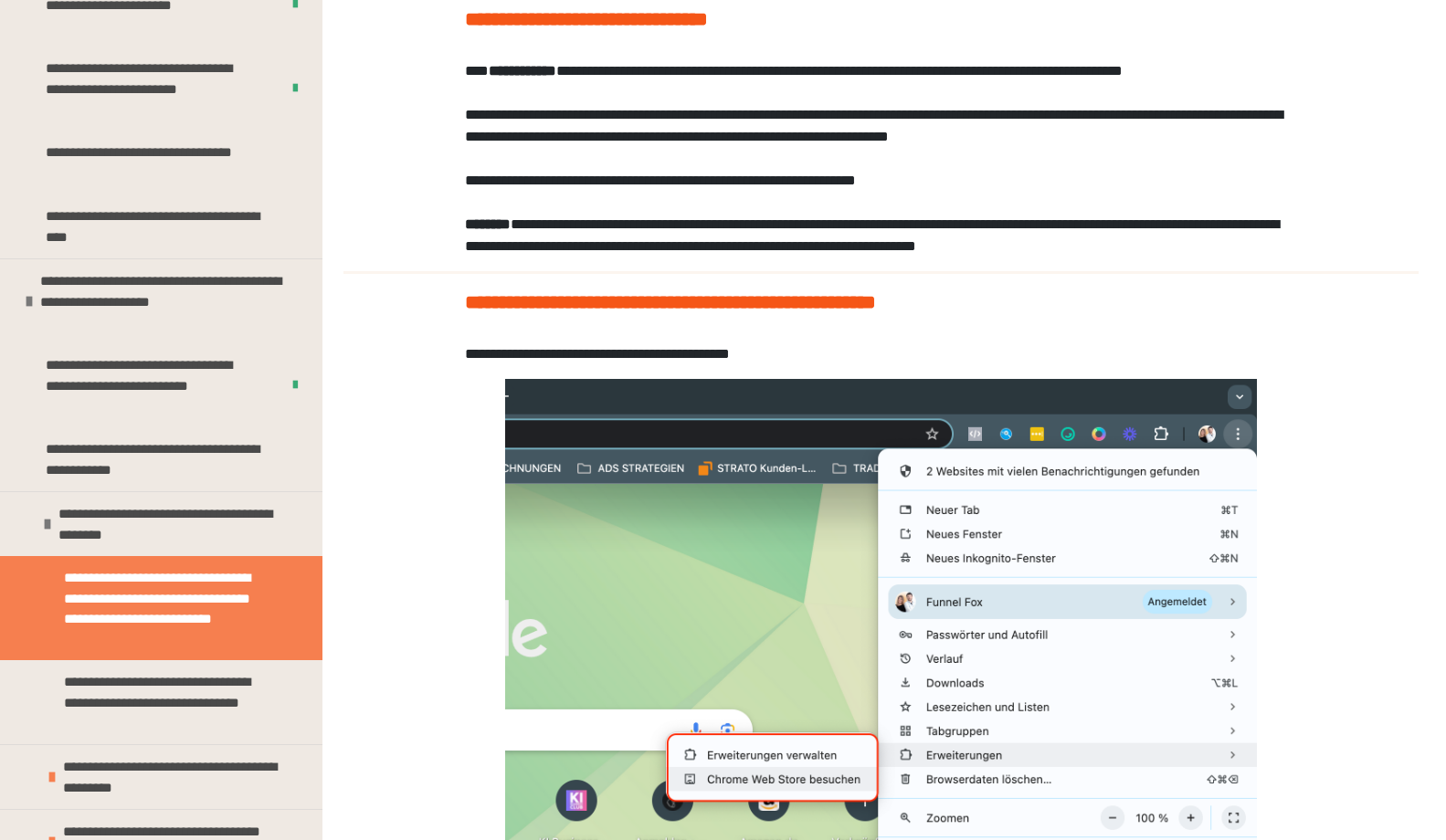 scroll, scrollTop: 0, scrollLeft: 0, axis: both 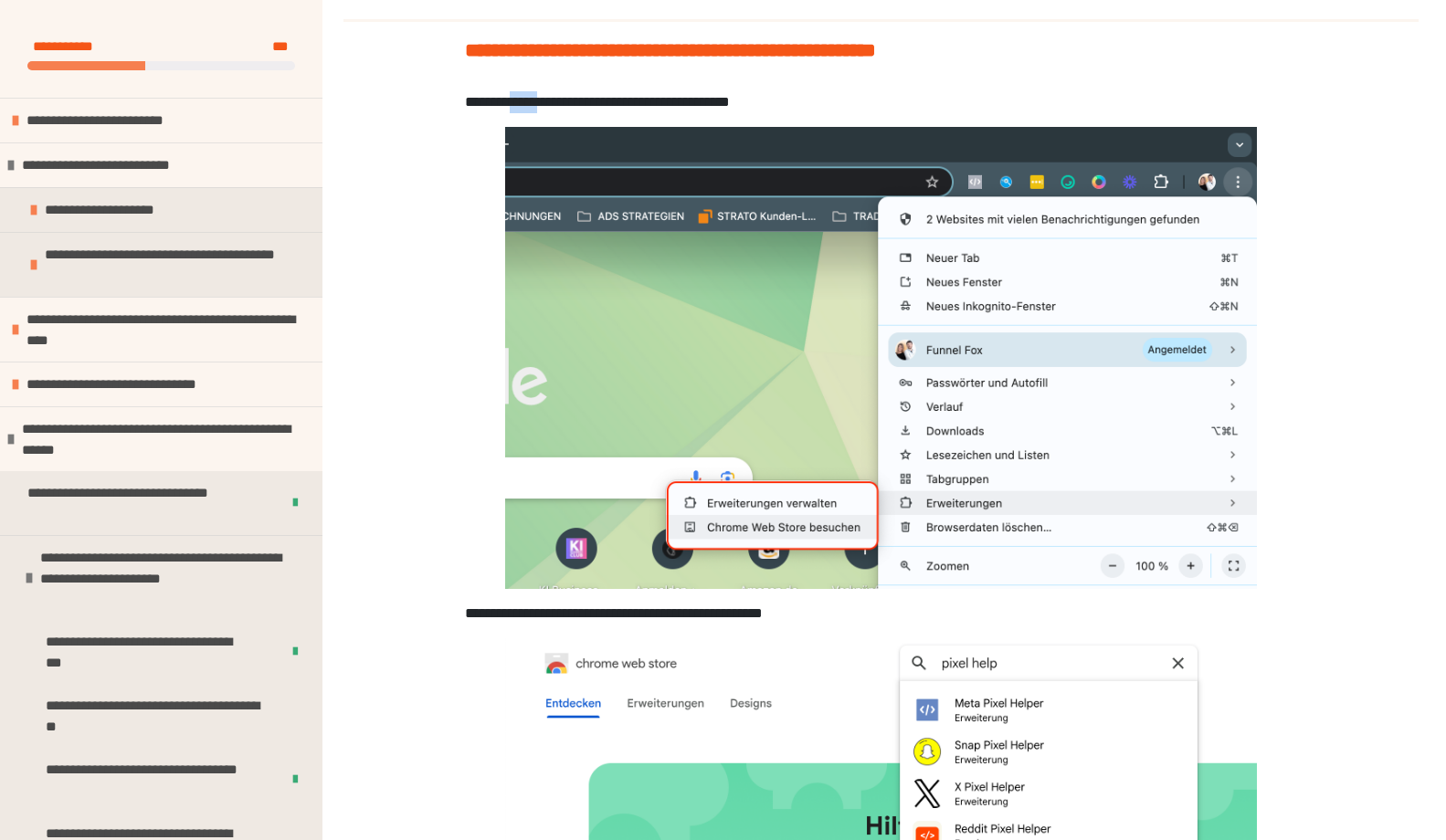 drag, startPoint x: 512, startPoint y: 167, endPoint x: 552, endPoint y: 164, distance: 40.112342 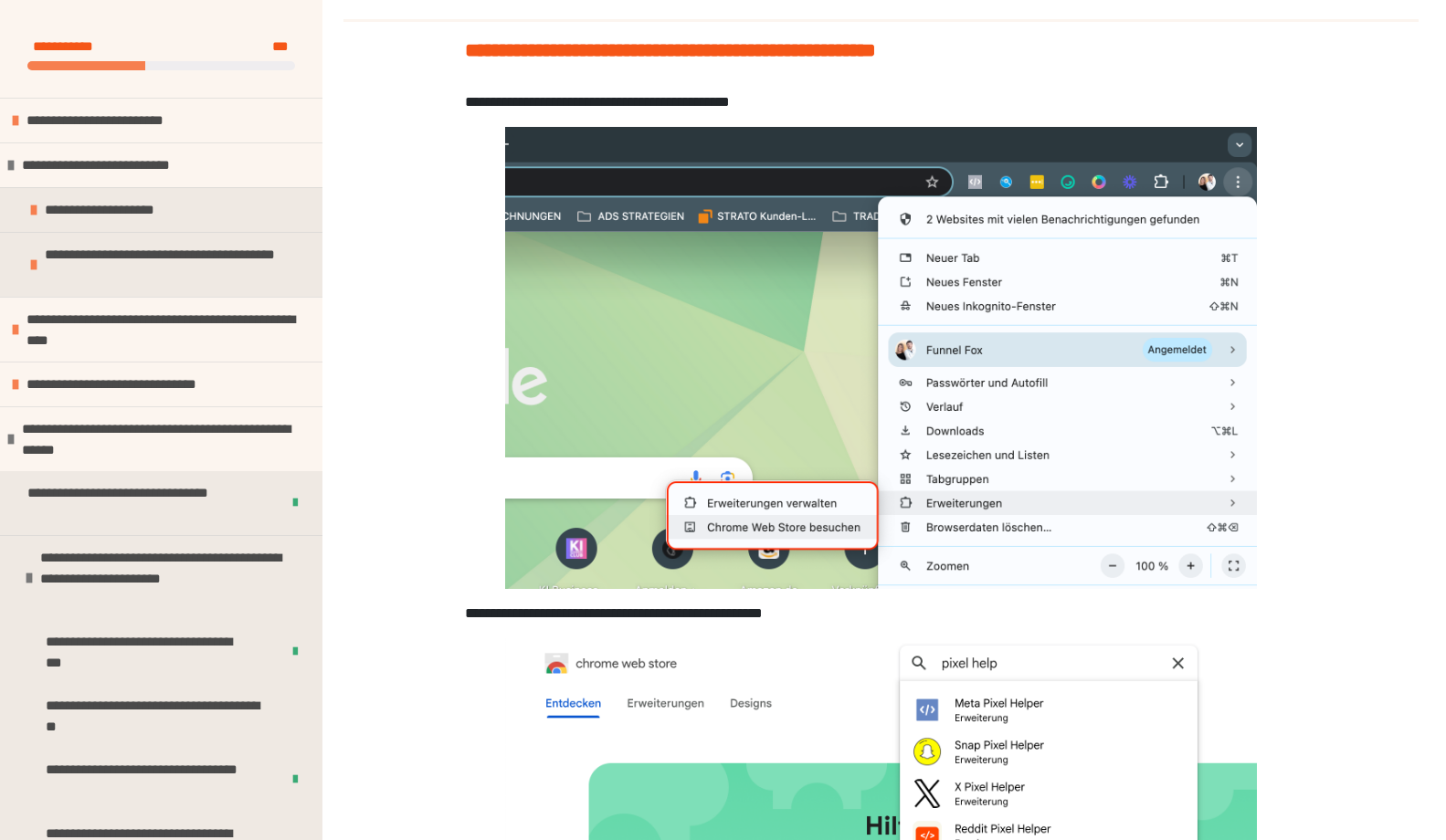 click on "**********" at bounding box center (597, 101) 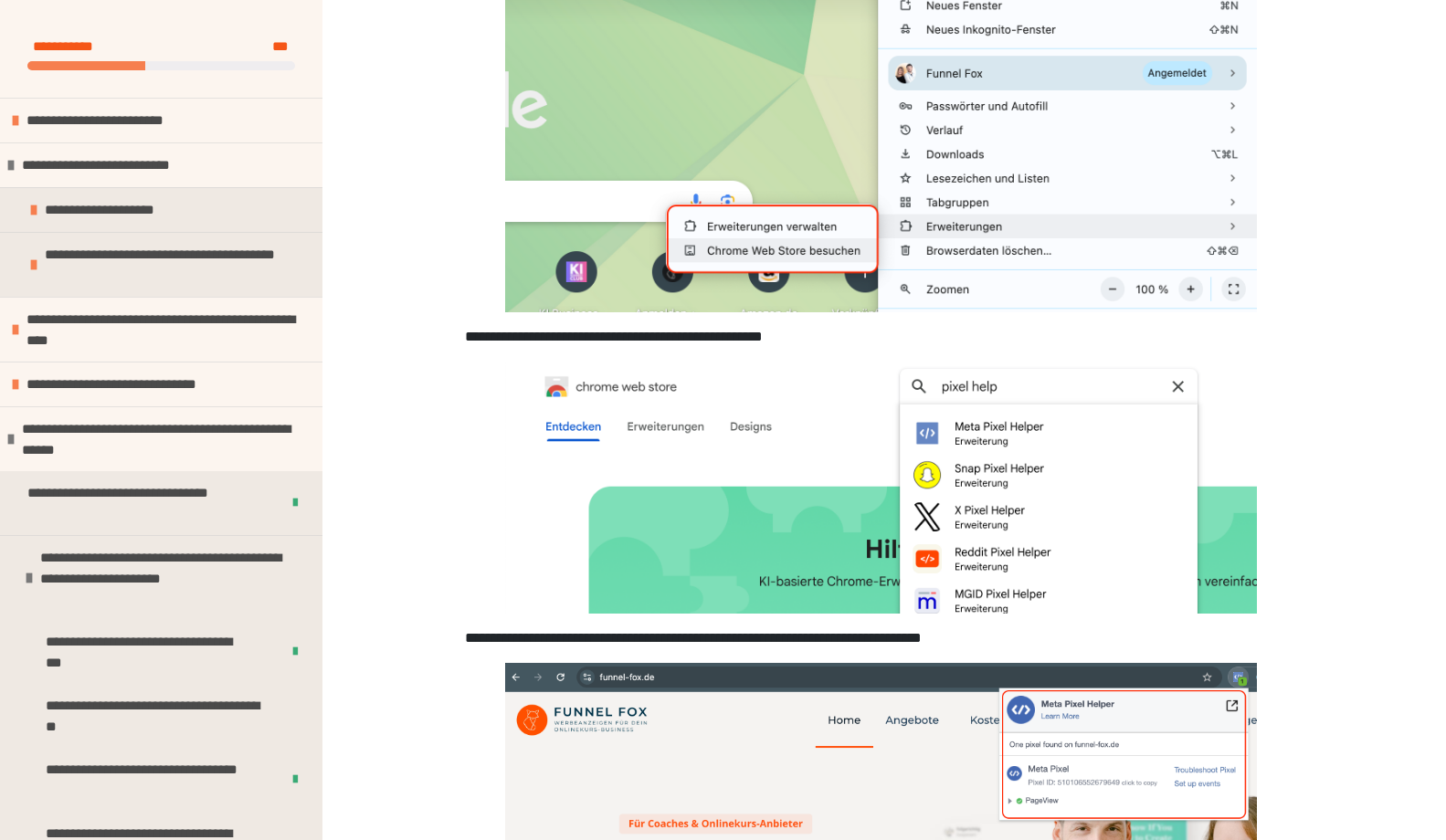 scroll, scrollTop: 909, scrollLeft: 0, axis: vertical 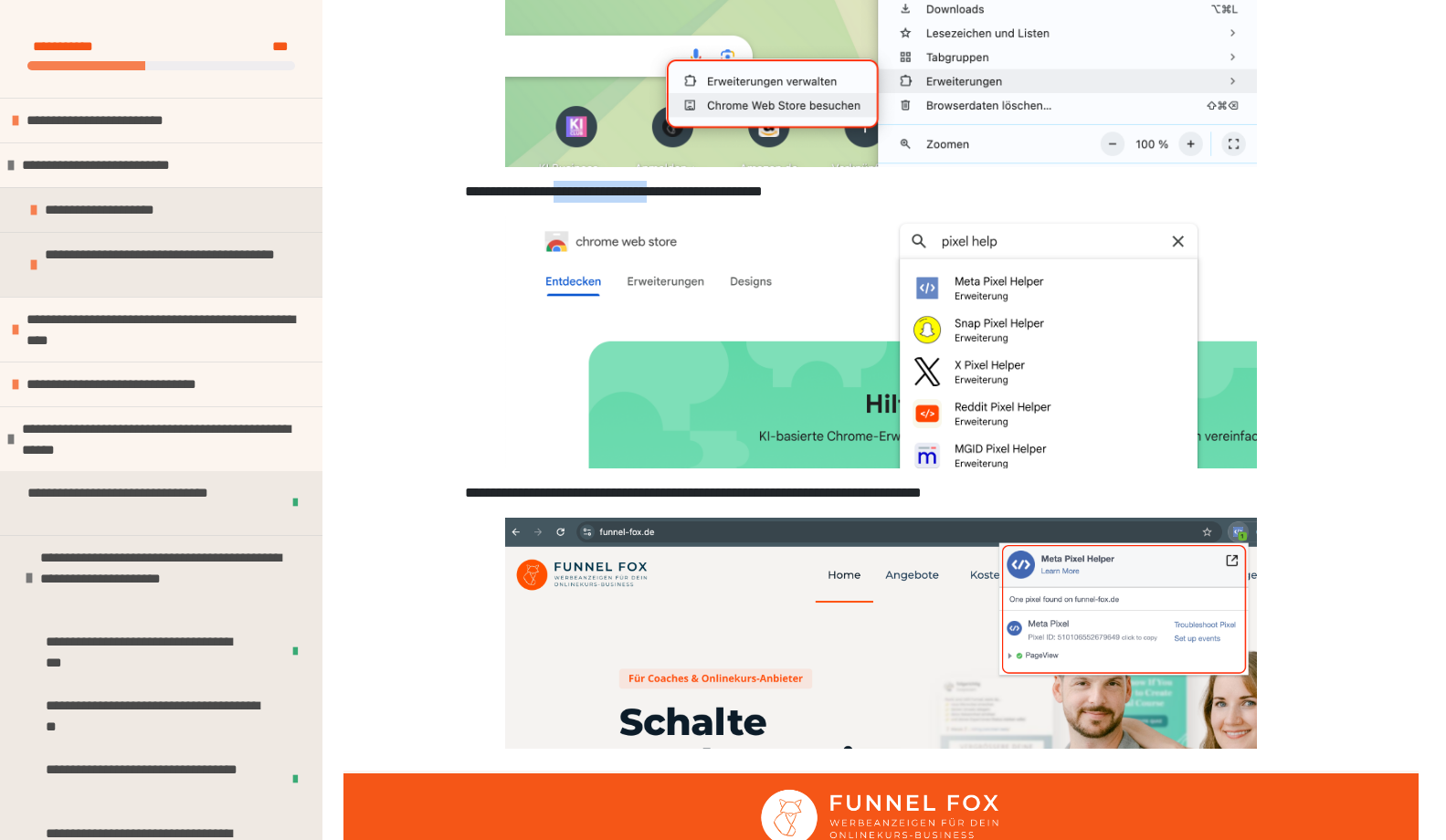 drag, startPoint x: 590, startPoint y: 259, endPoint x: 714, endPoint y: 254, distance: 124.1008 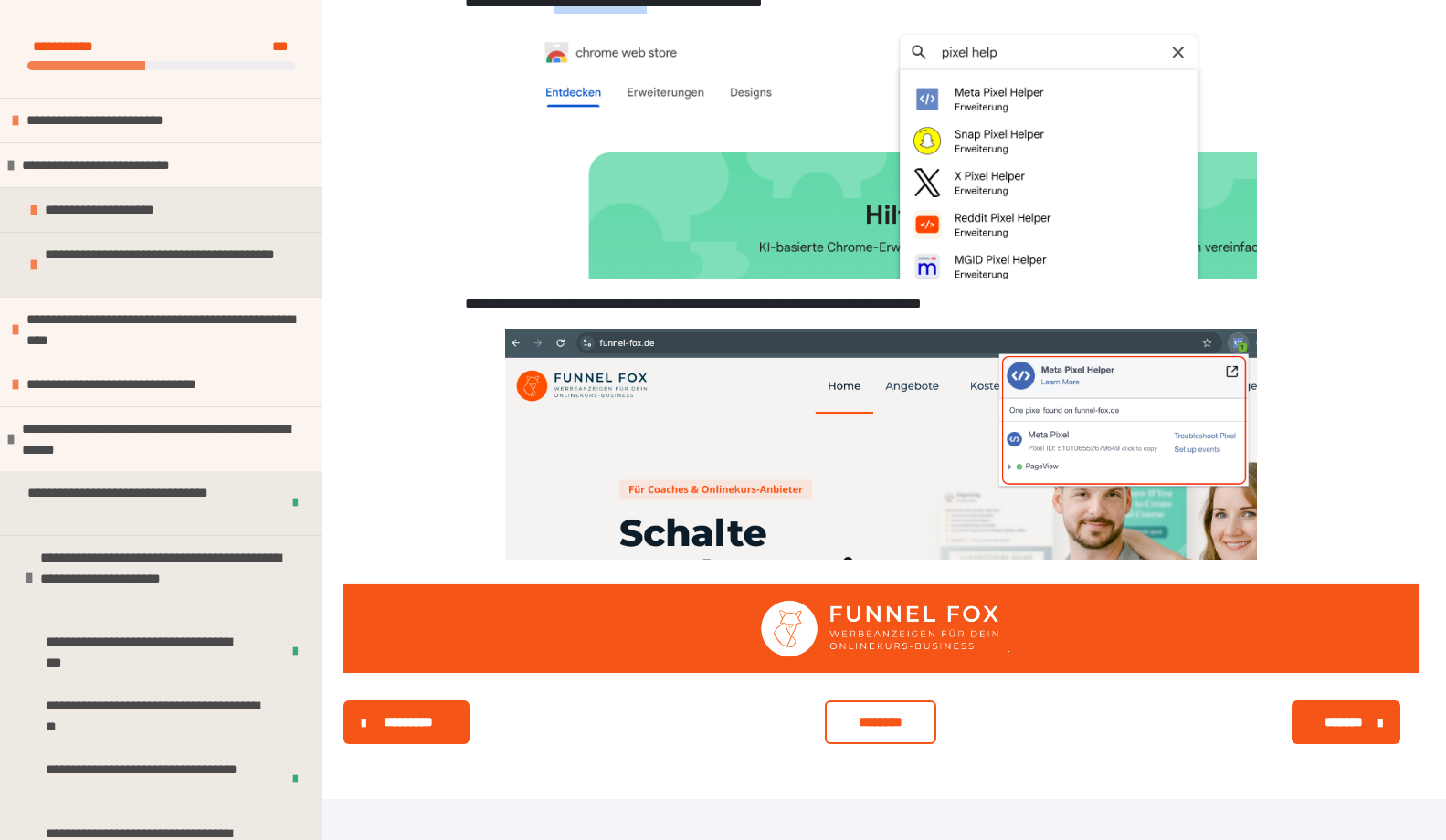 scroll, scrollTop: 1056, scrollLeft: 0, axis: vertical 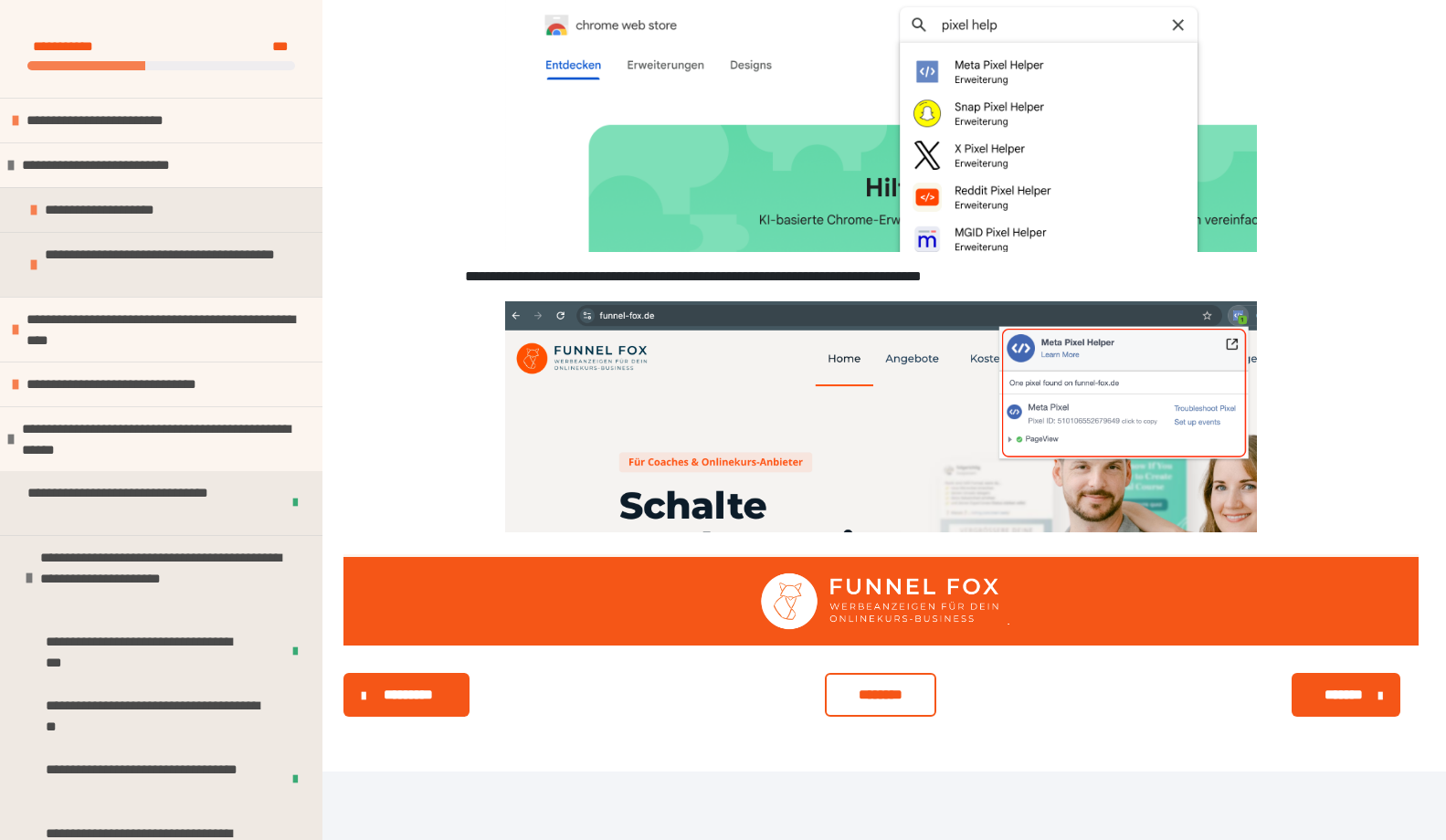 click on "********" at bounding box center [881, 695] 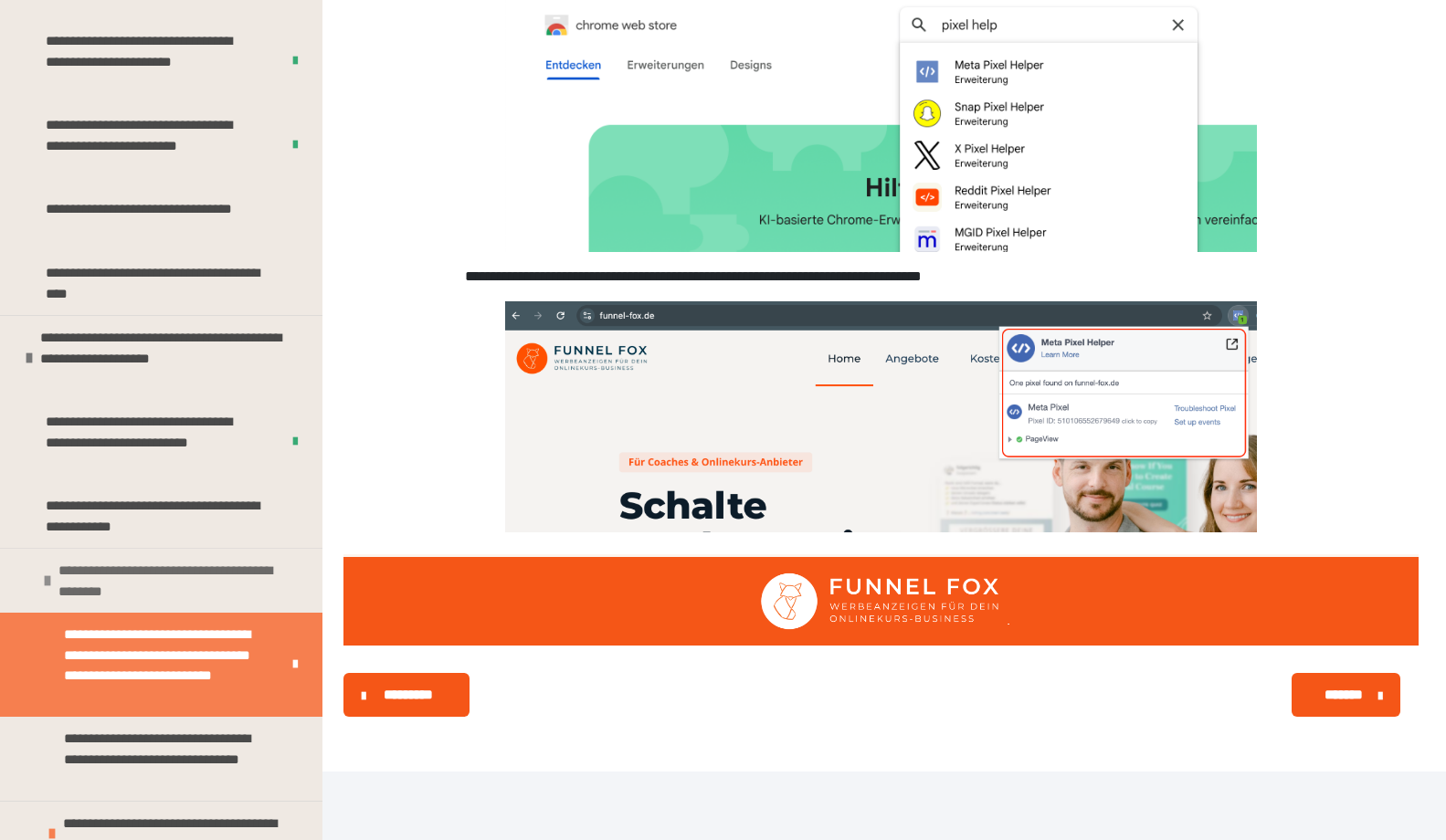 scroll, scrollTop: 1046, scrollLeft: 0, axis: vertical 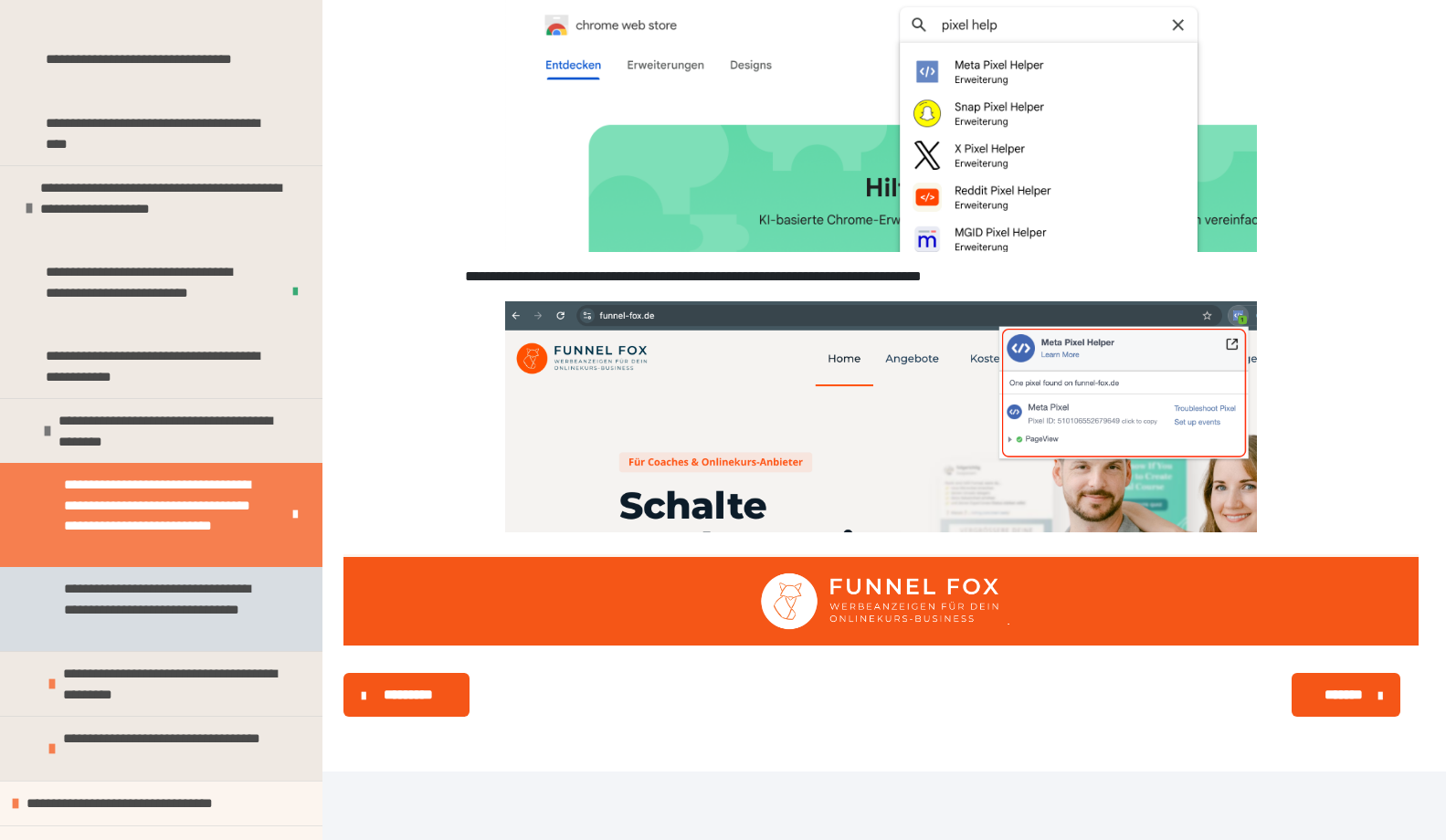 click on "**********" at bounding box center (165, 609) 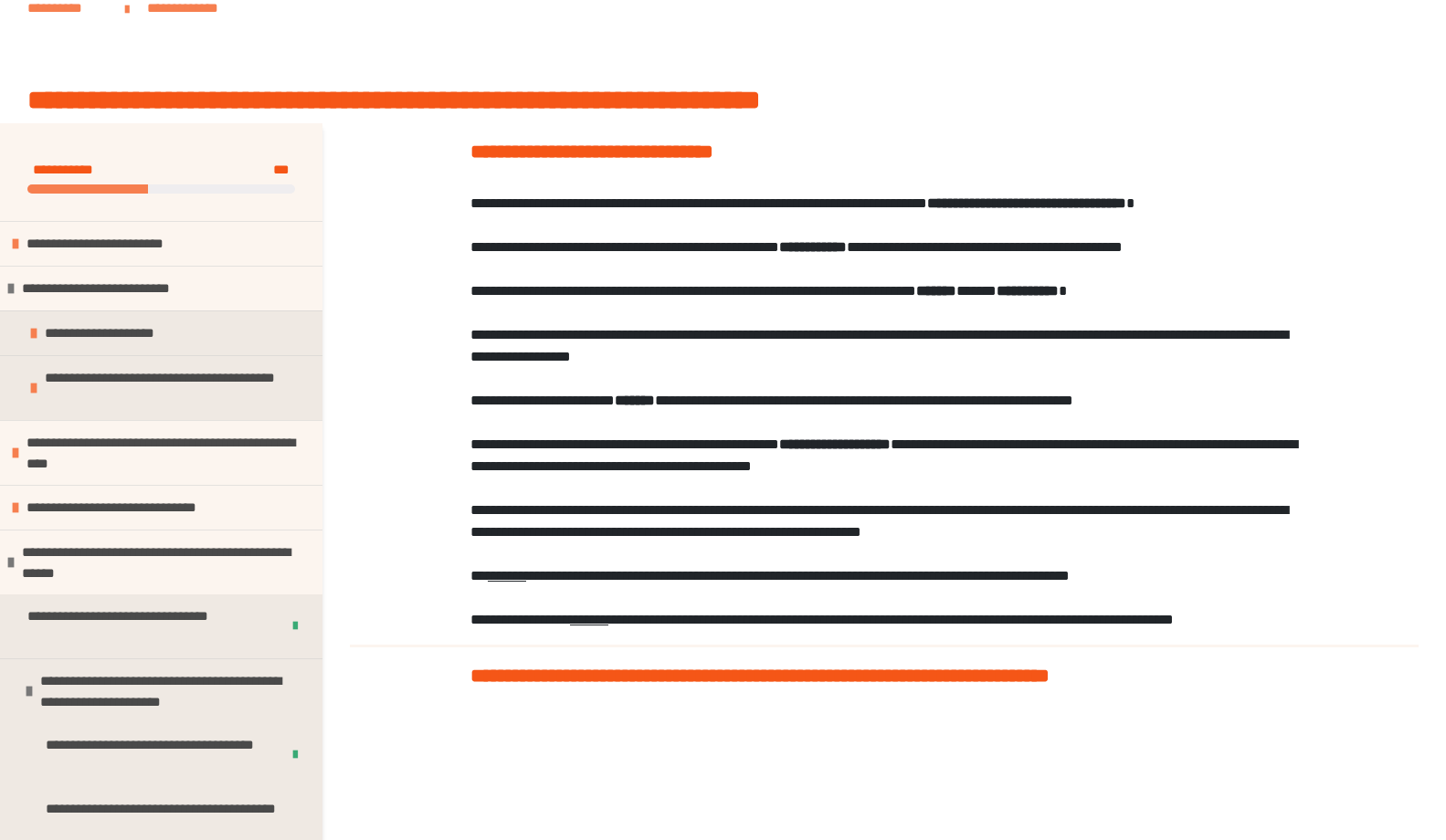scroll, scrollTop: 100, scrollLeft: 0, axis: vertical 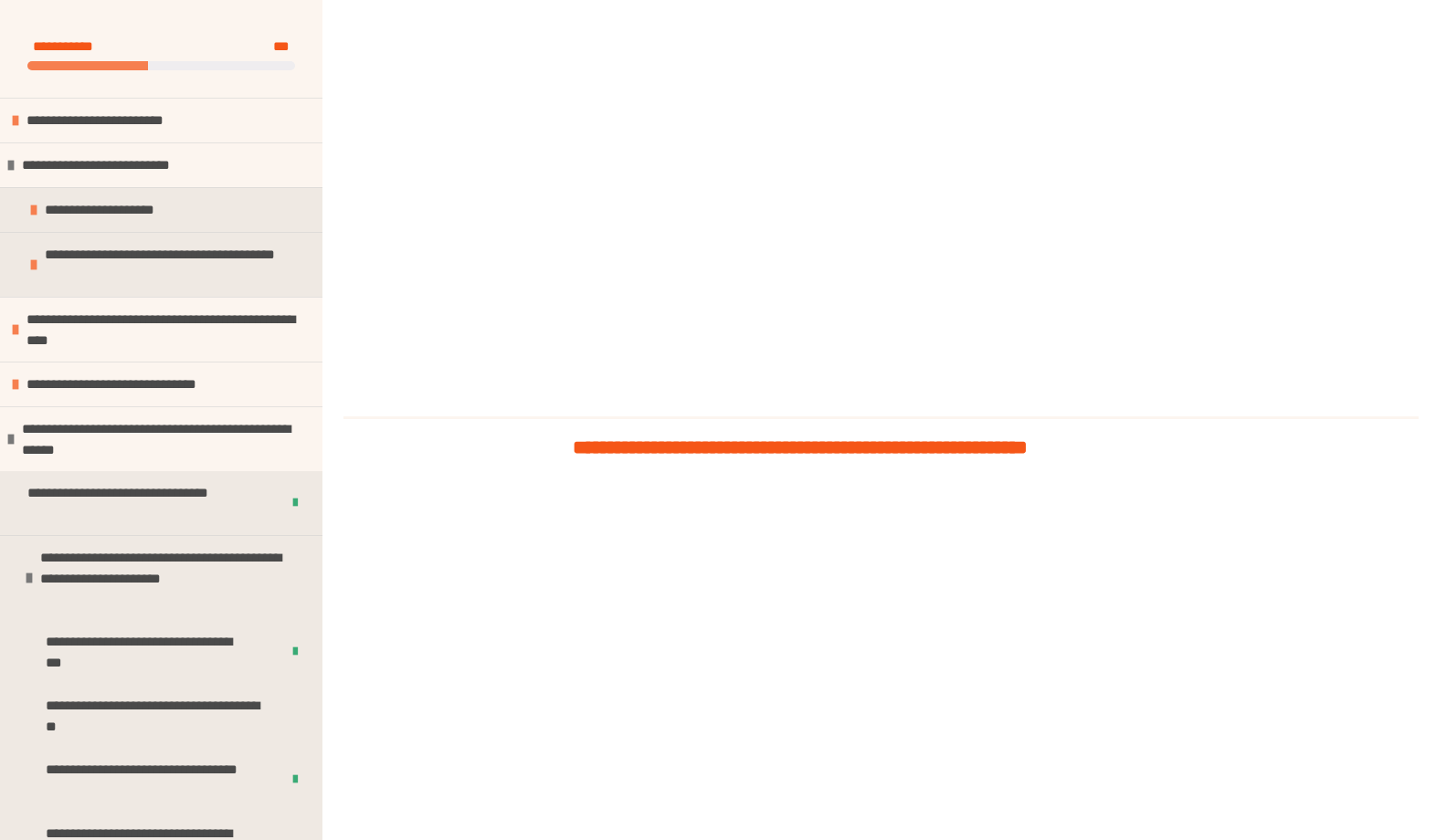drag, startPoint x: 466, startPoint y: 47, endPoint x: 1320, endPoint y: 46, distance: 854.00059 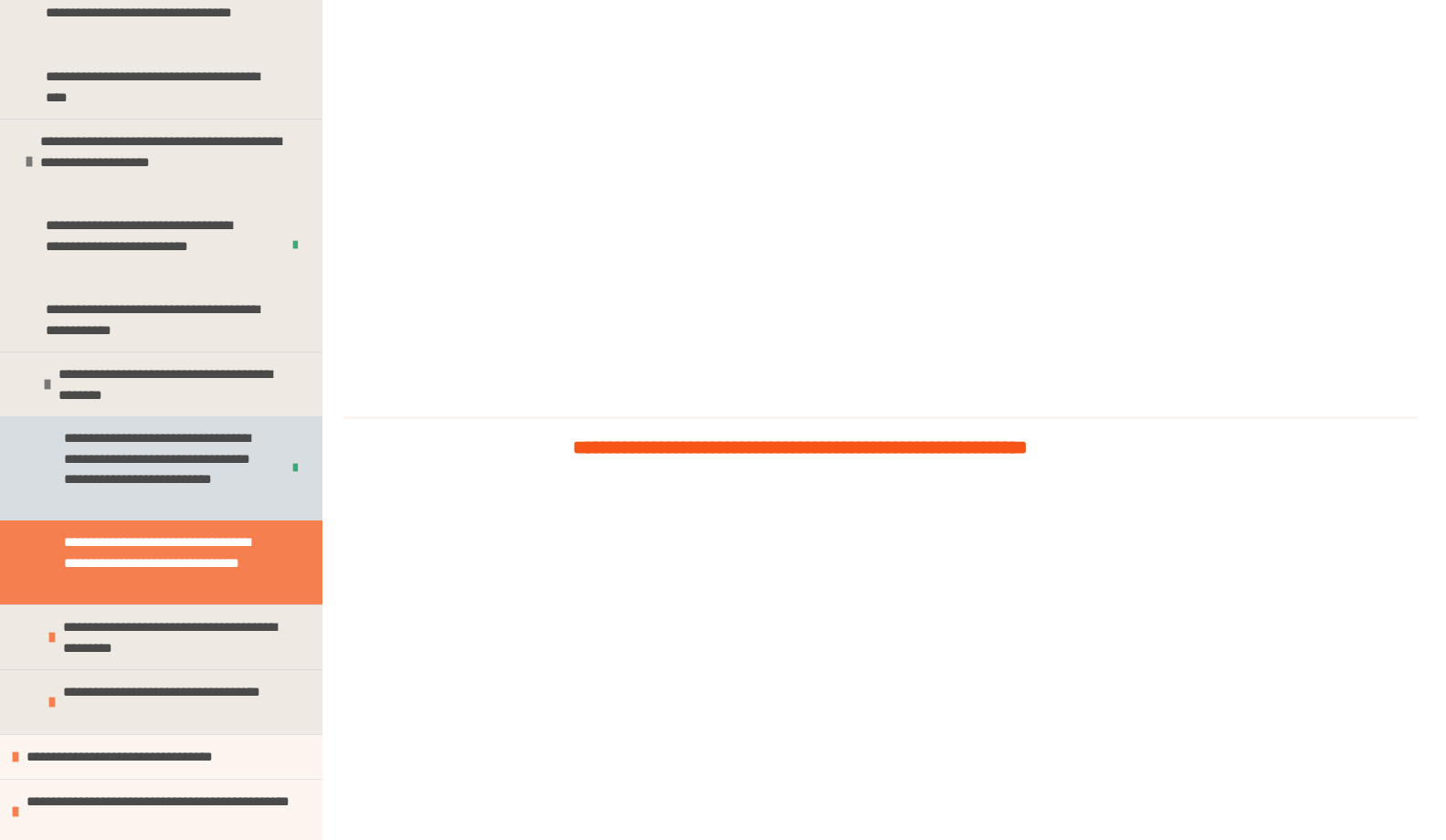 scroll, scrollTop: 1189, scrollLeft: 0, axis: vertical 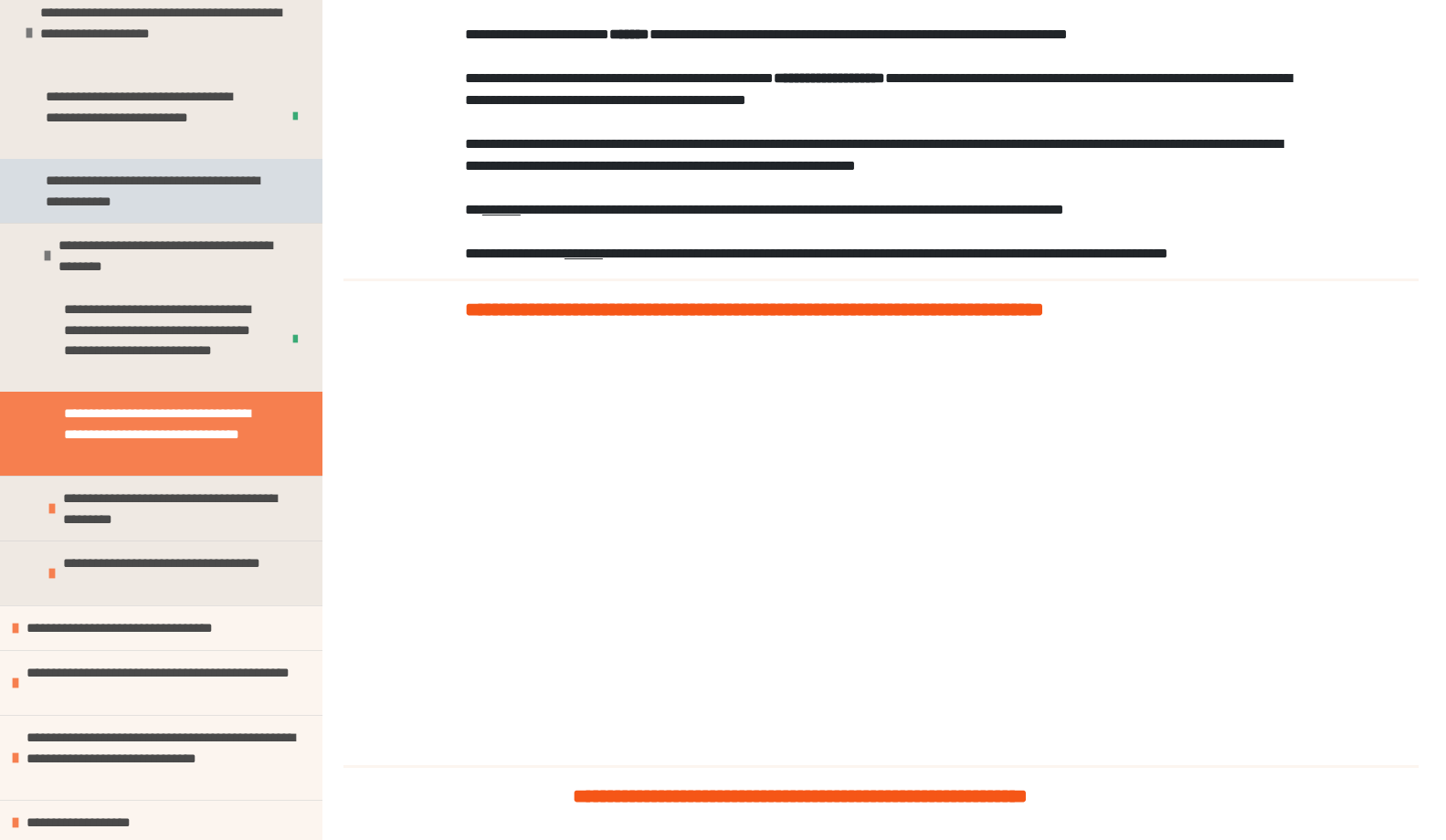click on "**********" at bounding box center [156, 191] 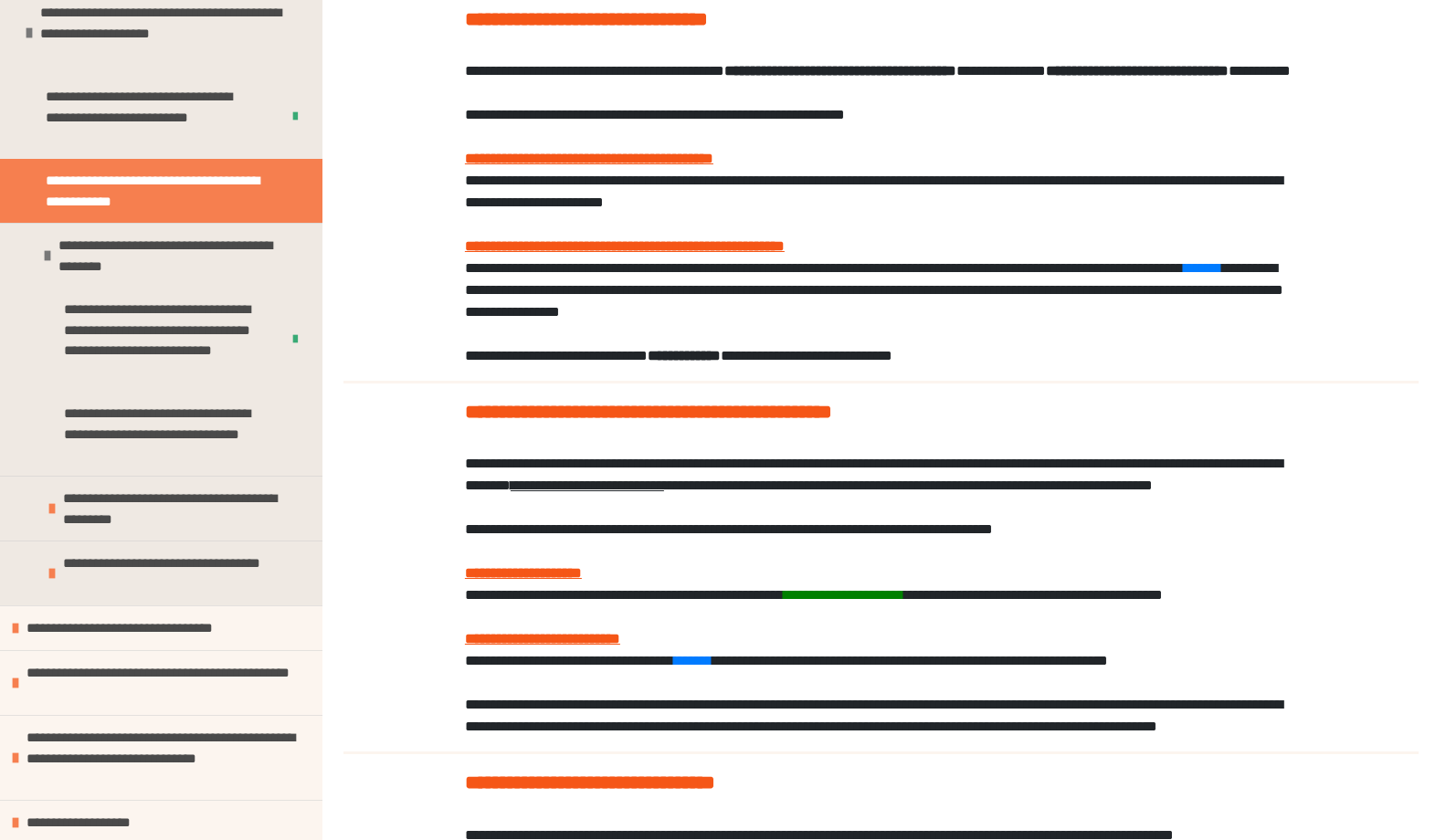 scroll, scrollTop: 209, scrollLeft: 0, axis: vertical 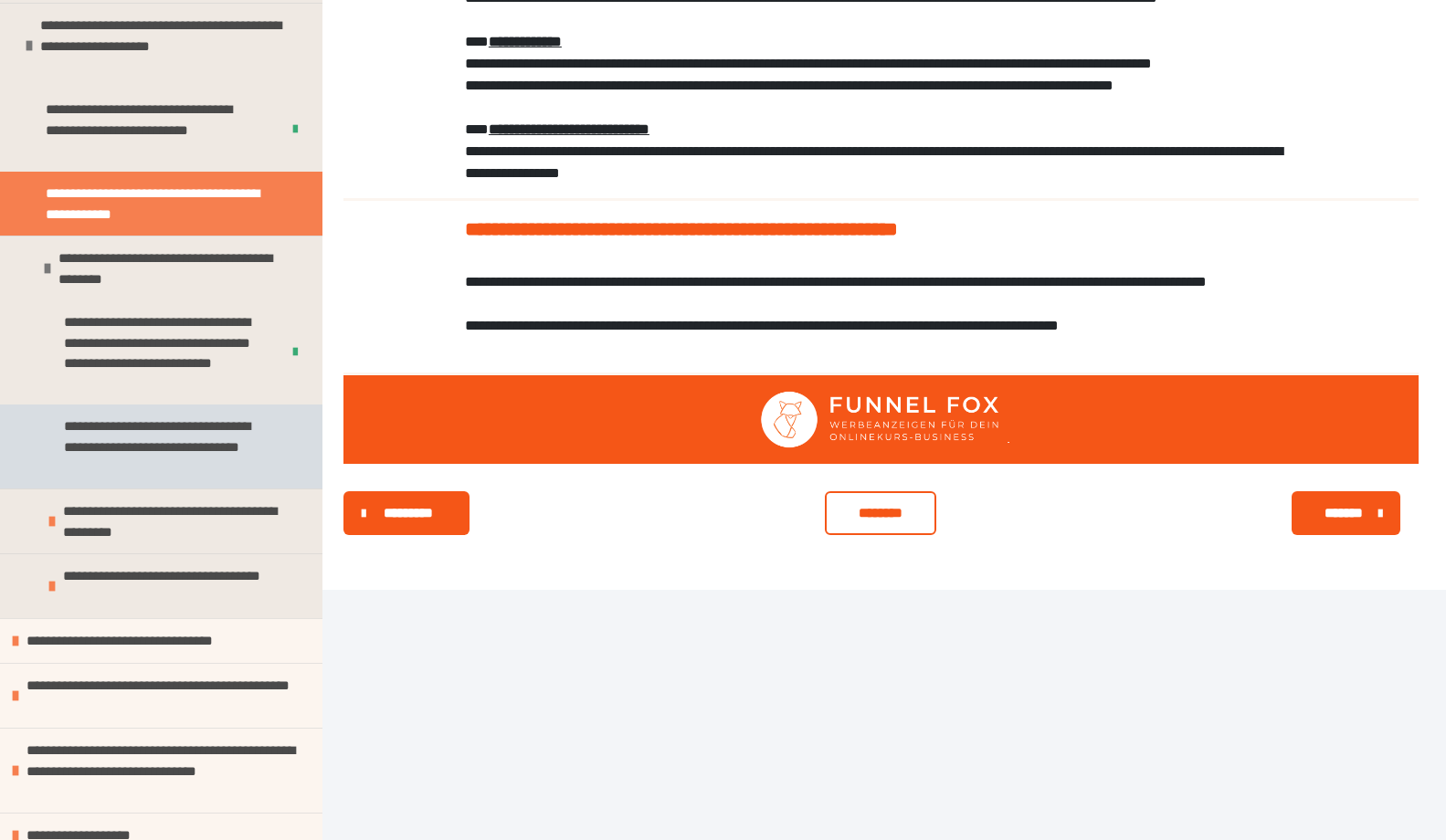 click on "**********" at bounding box center [165, 446] 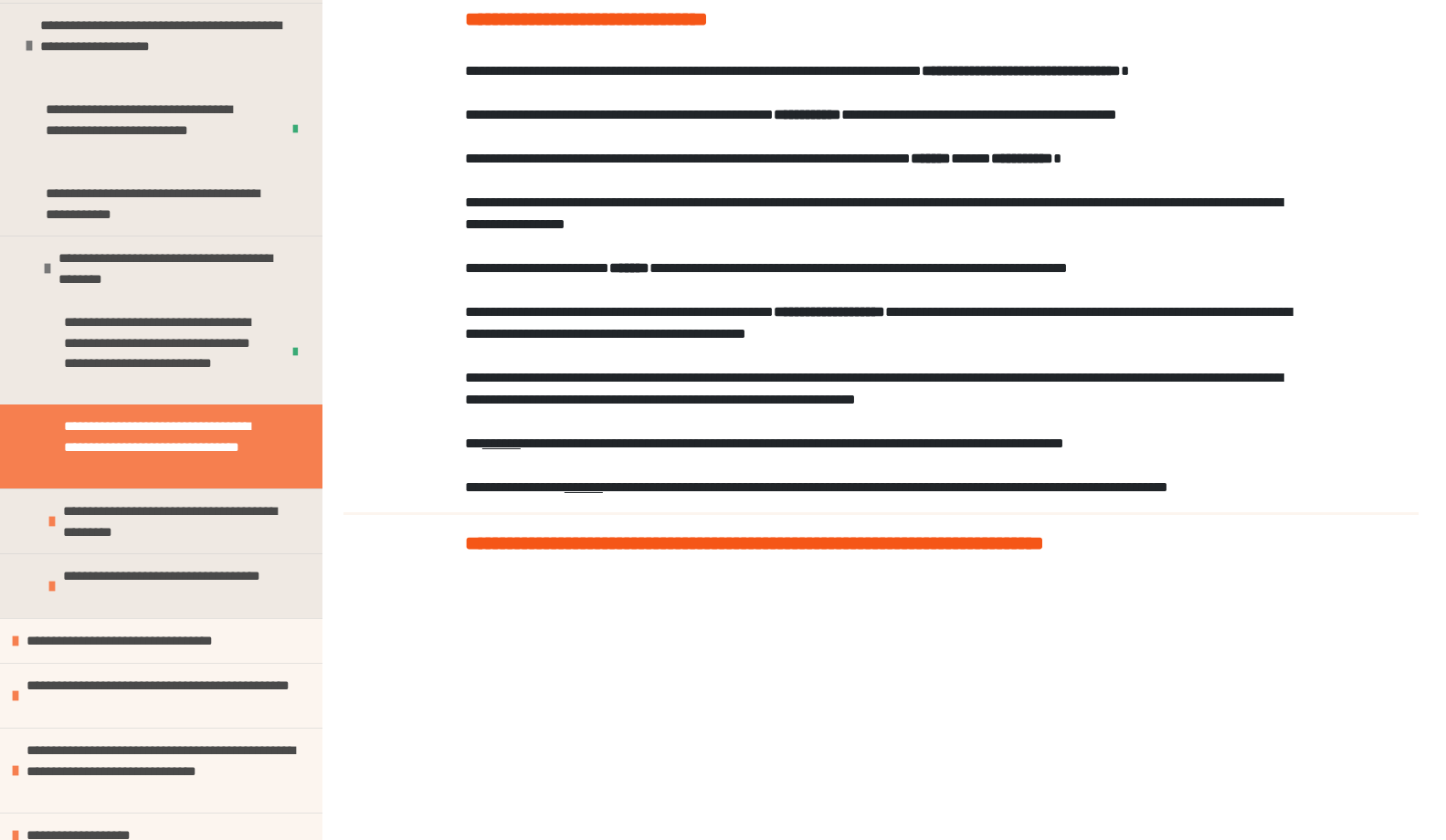 scroll, scrollTop: 0, scrollLeft: 0, axis: both 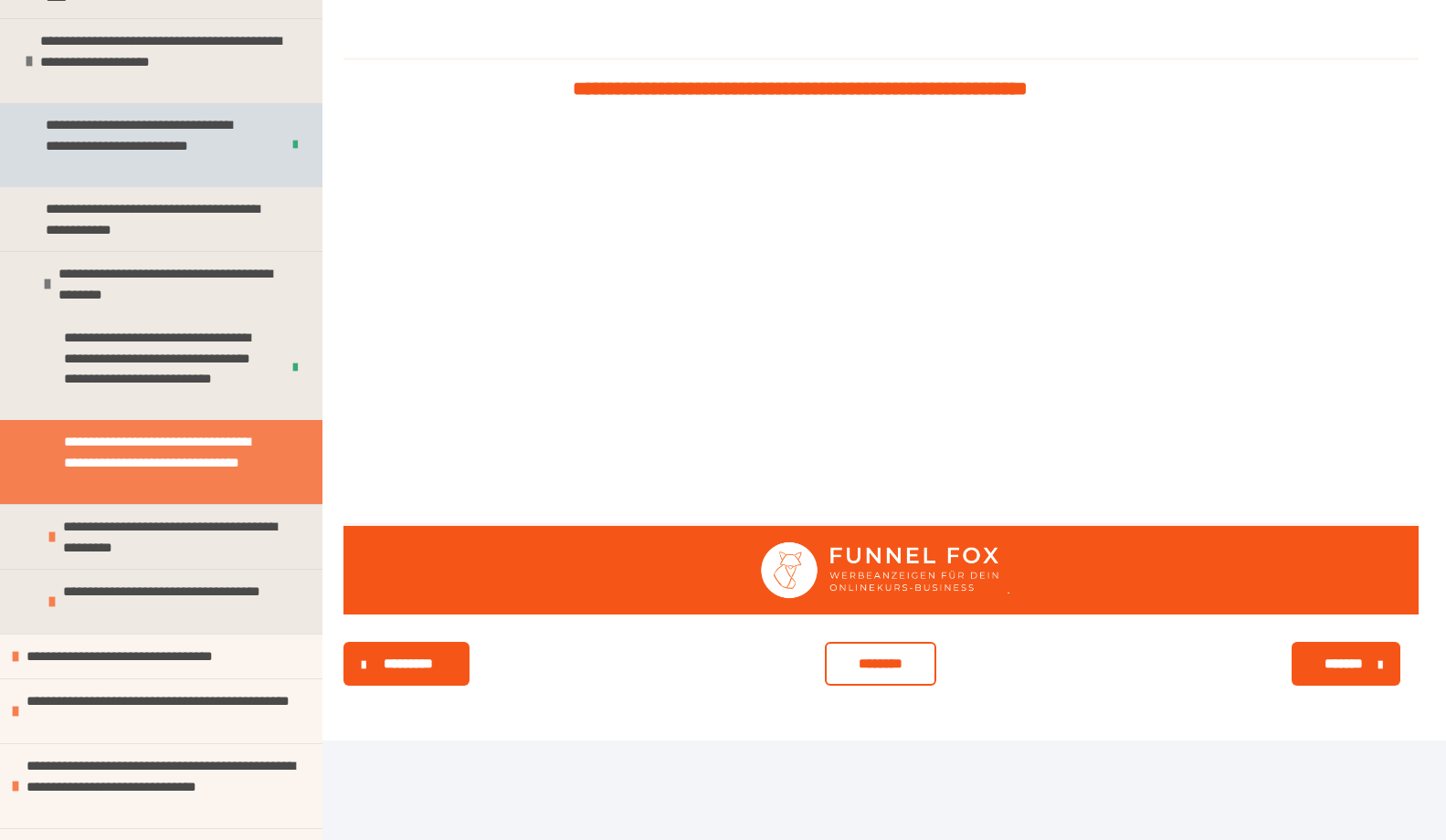 click on "**********" at bounding box center [149, 145] 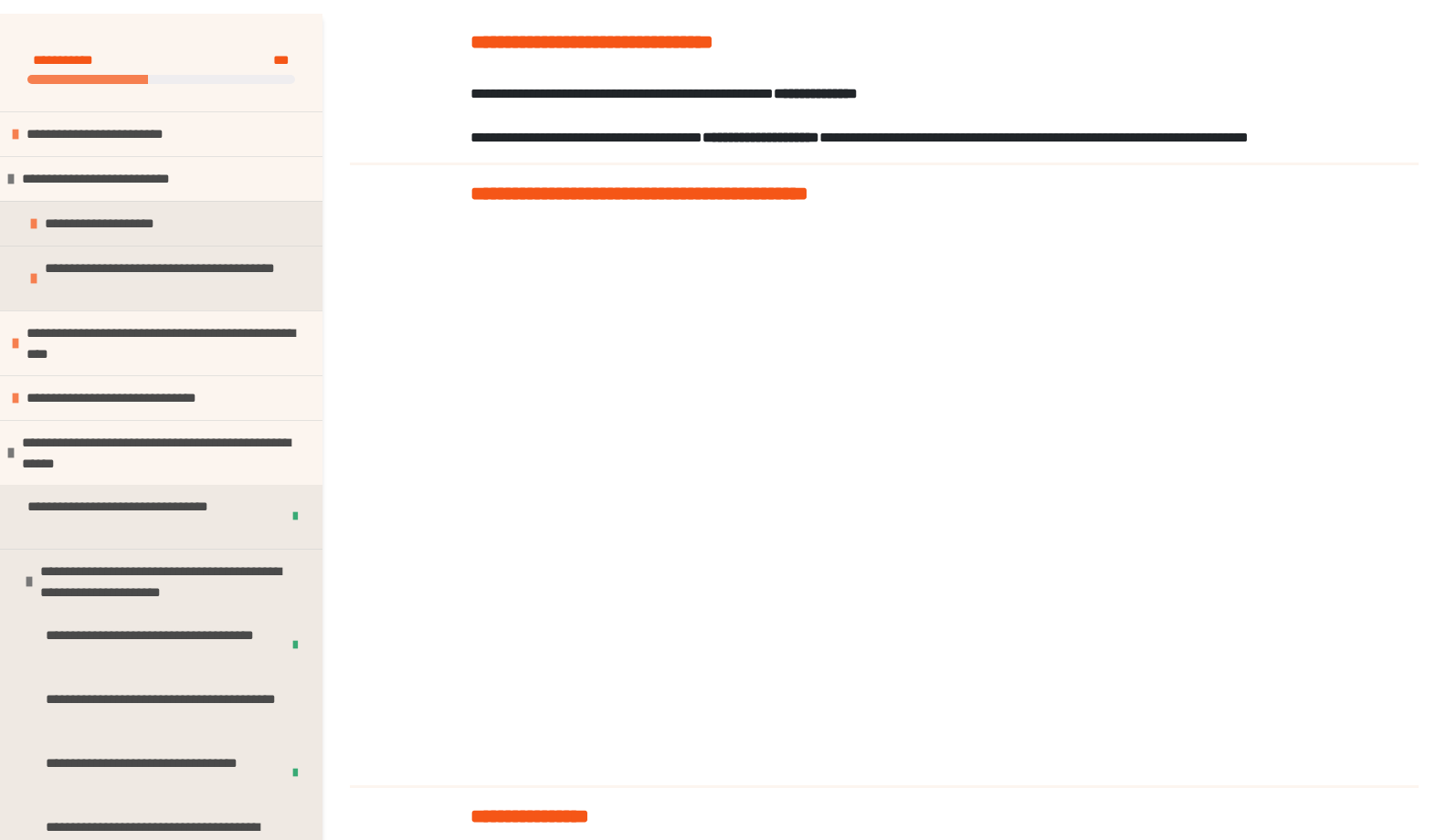 scroll, scrollTop: 152, scrollLeft: 0, axis: vertical 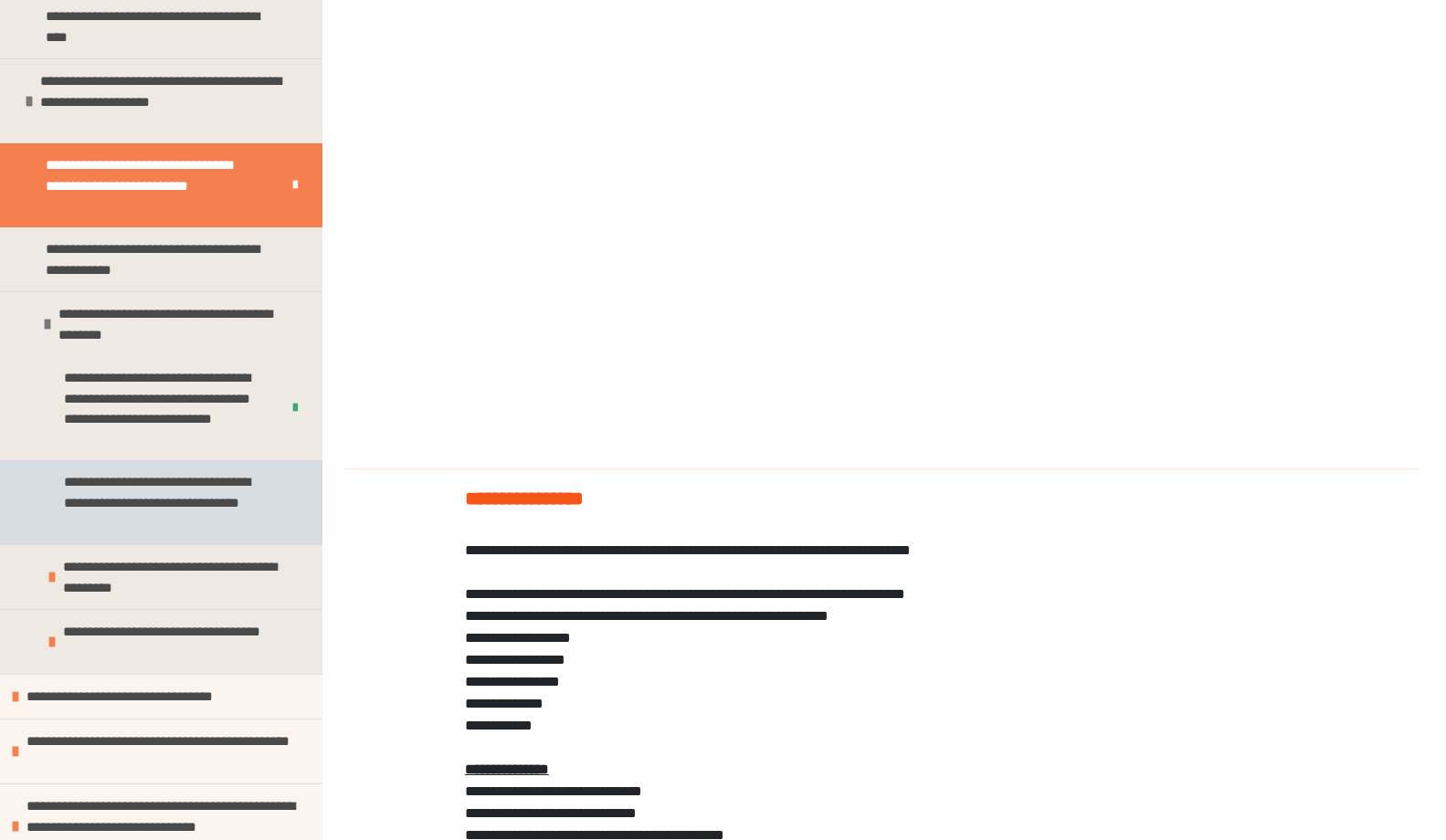 click on "**********" at bounding box center (165, 502) 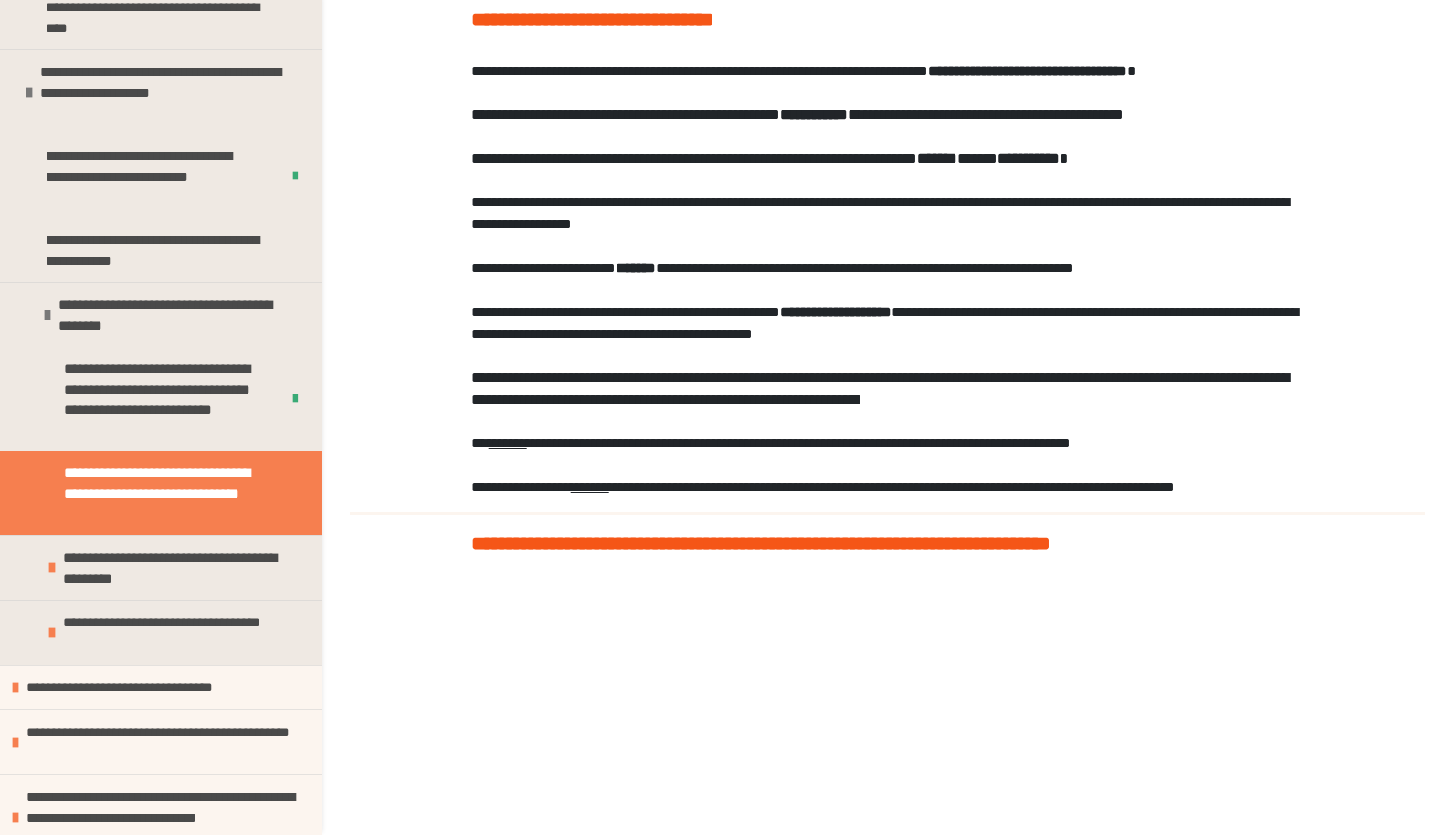 scroll, scrollTop: 0, scrollLeft: 0, axis: both 